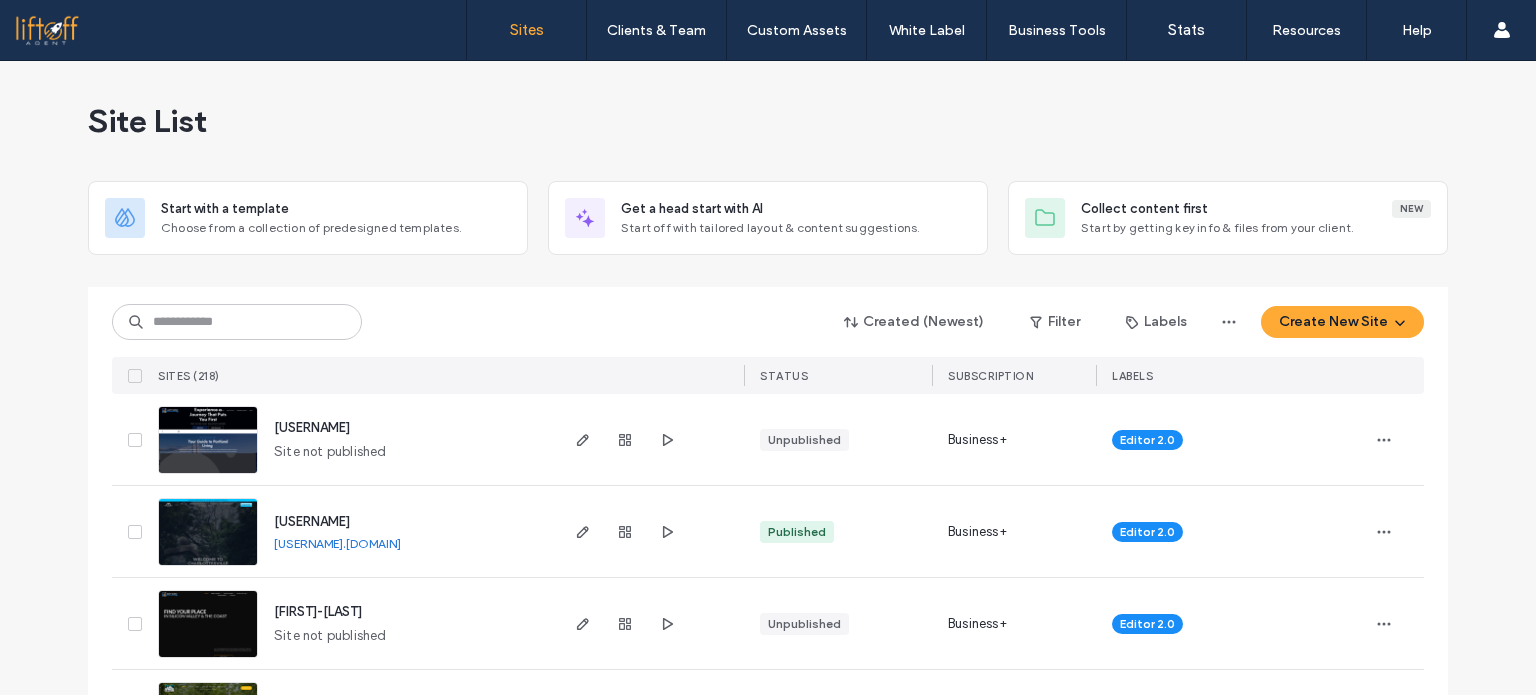 scroll, scrollTop: 0, scrollLeft: 0, axis: both 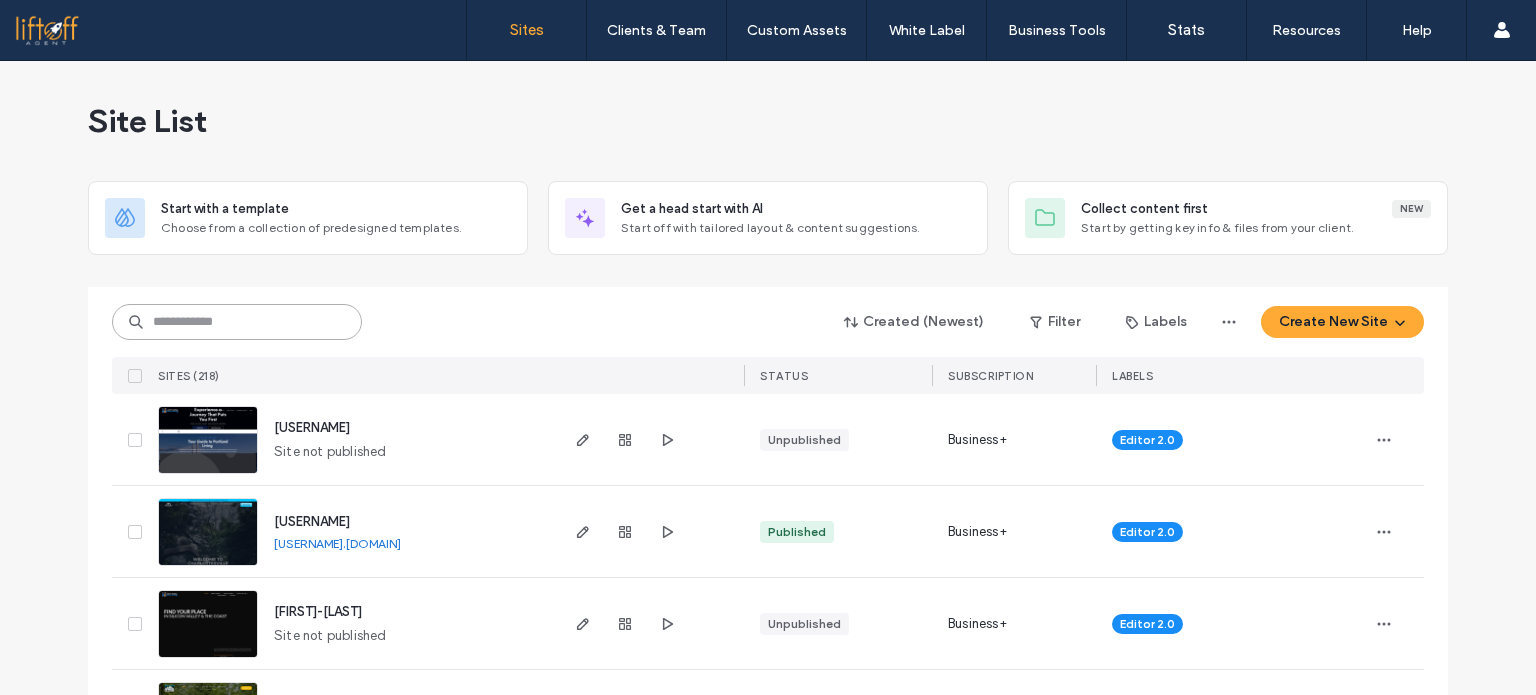 click at bounding box center (237, 322) 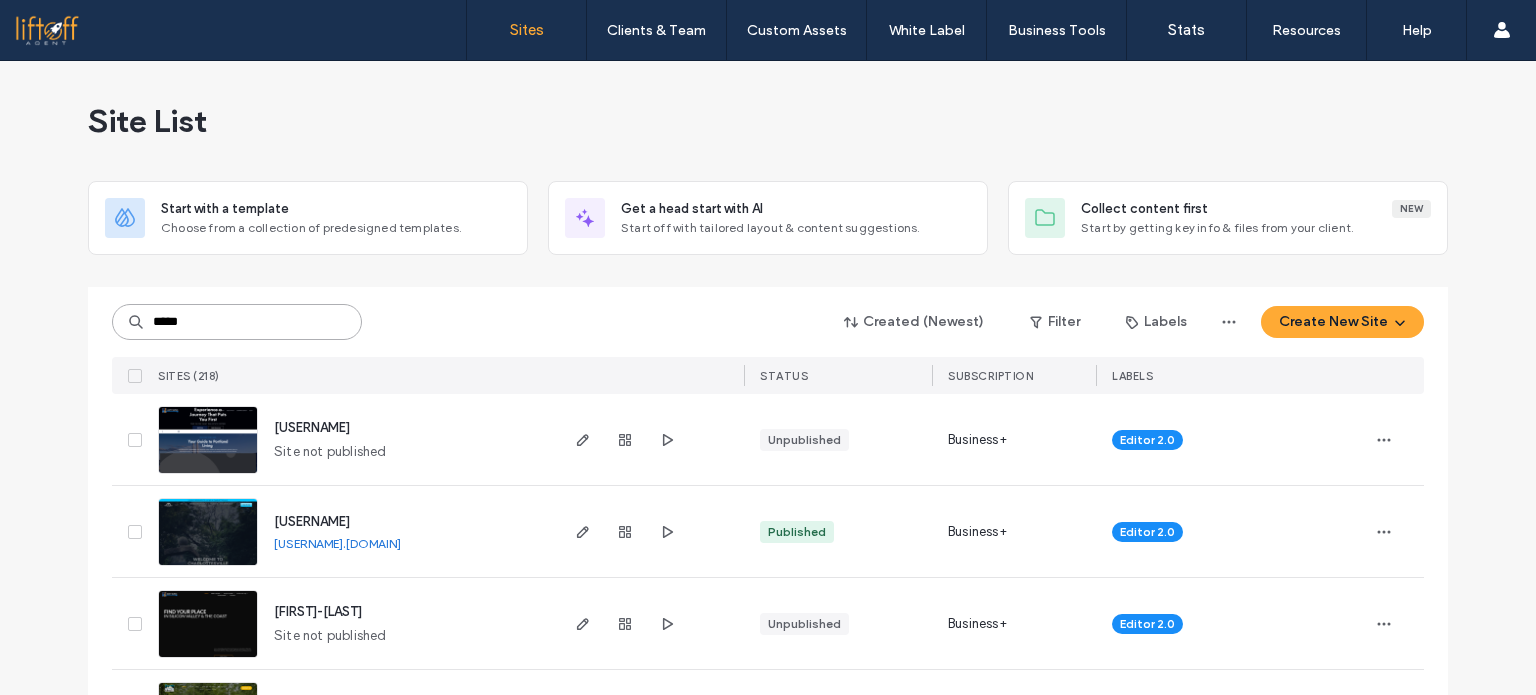 type on "*****" 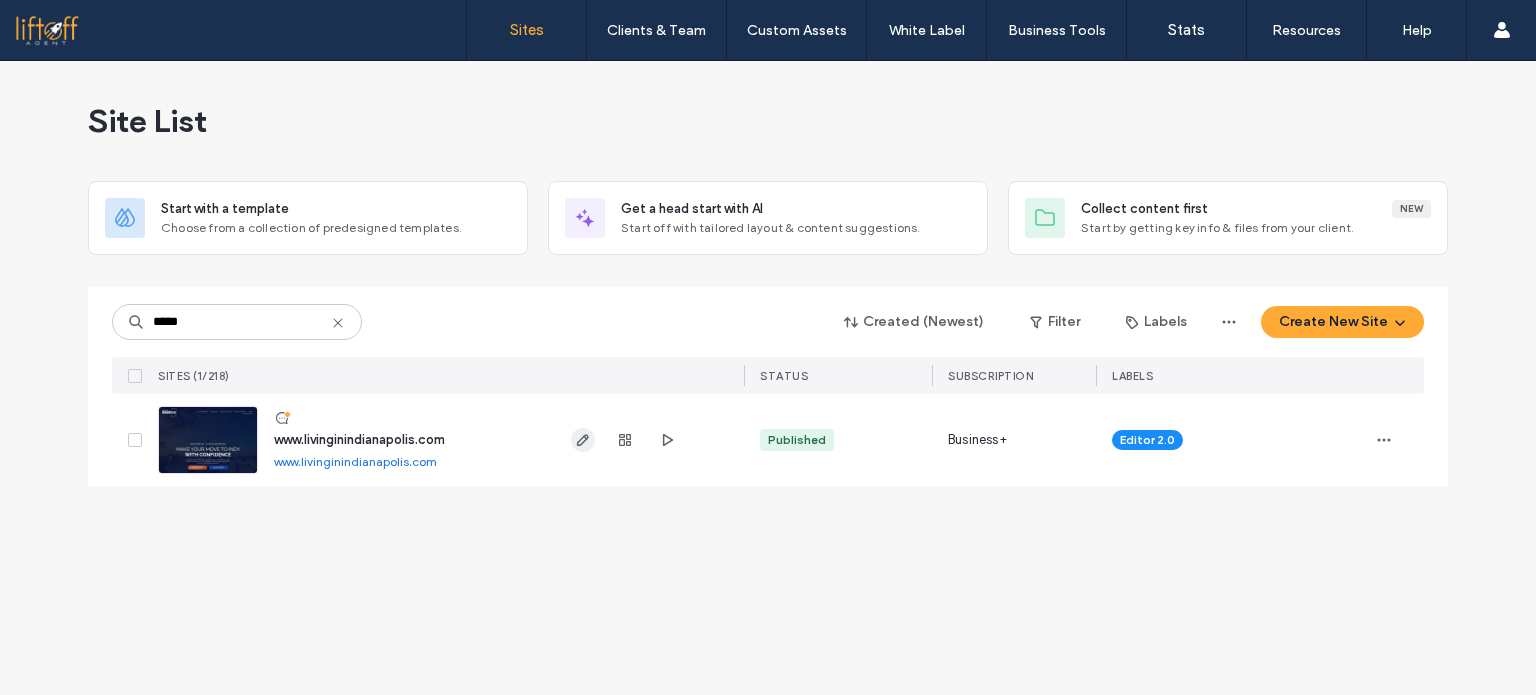 click 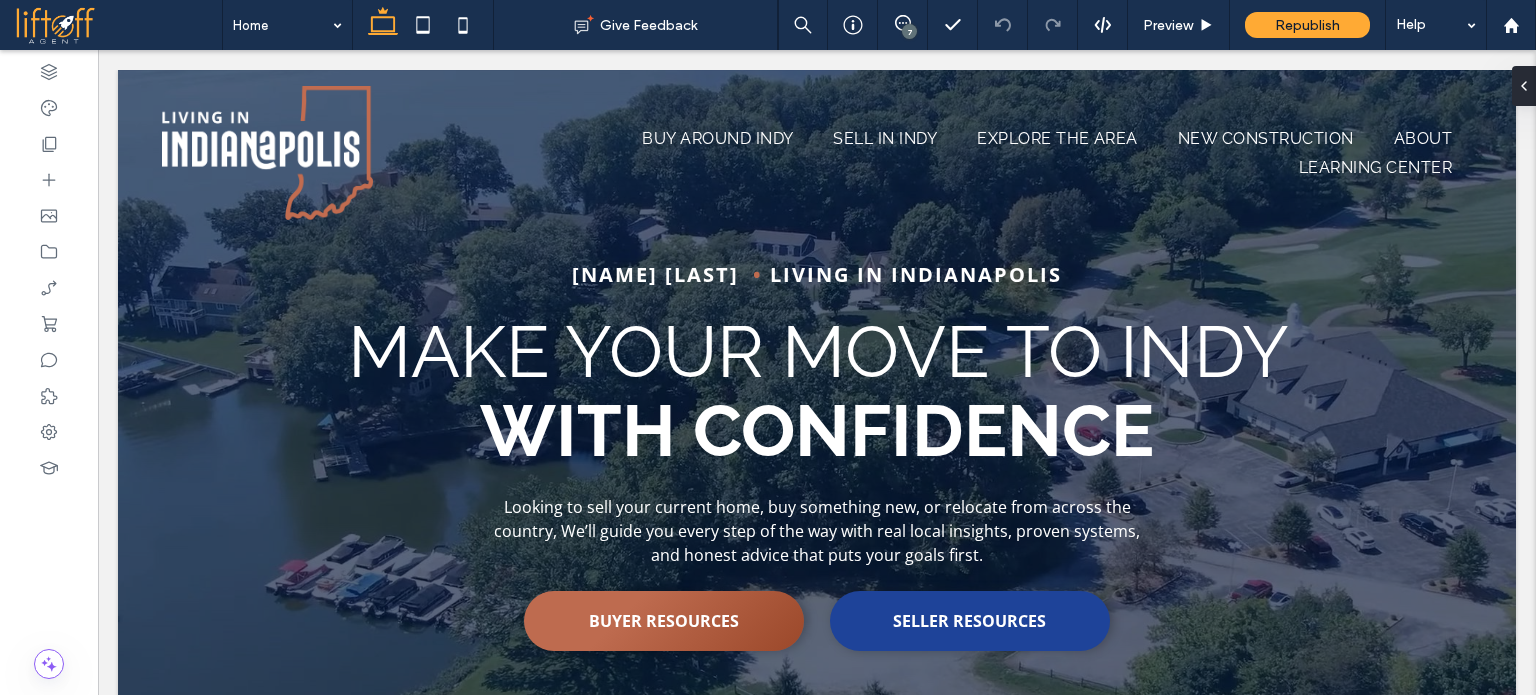 scroll, scrollTop: 0, scrollLeft: 0, axis: both 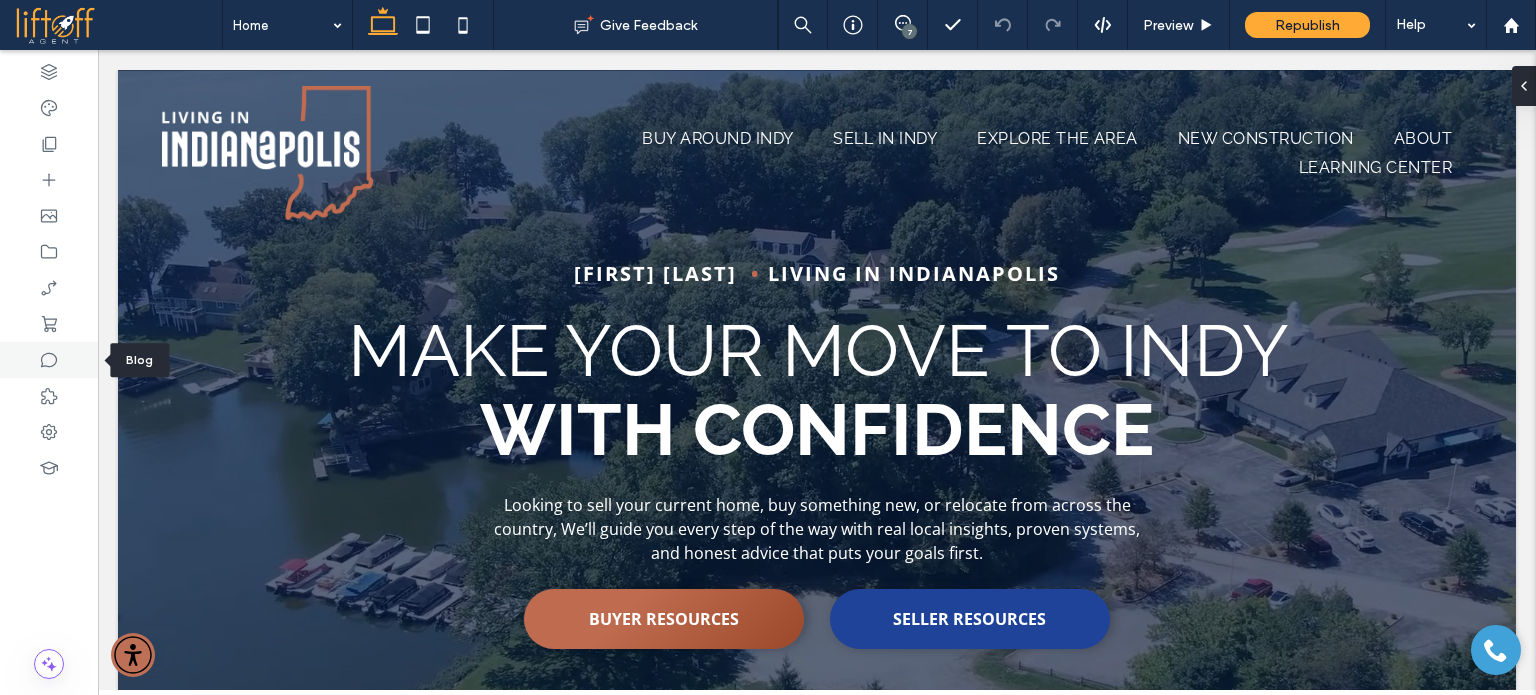 click at bounding box center [49, 360] 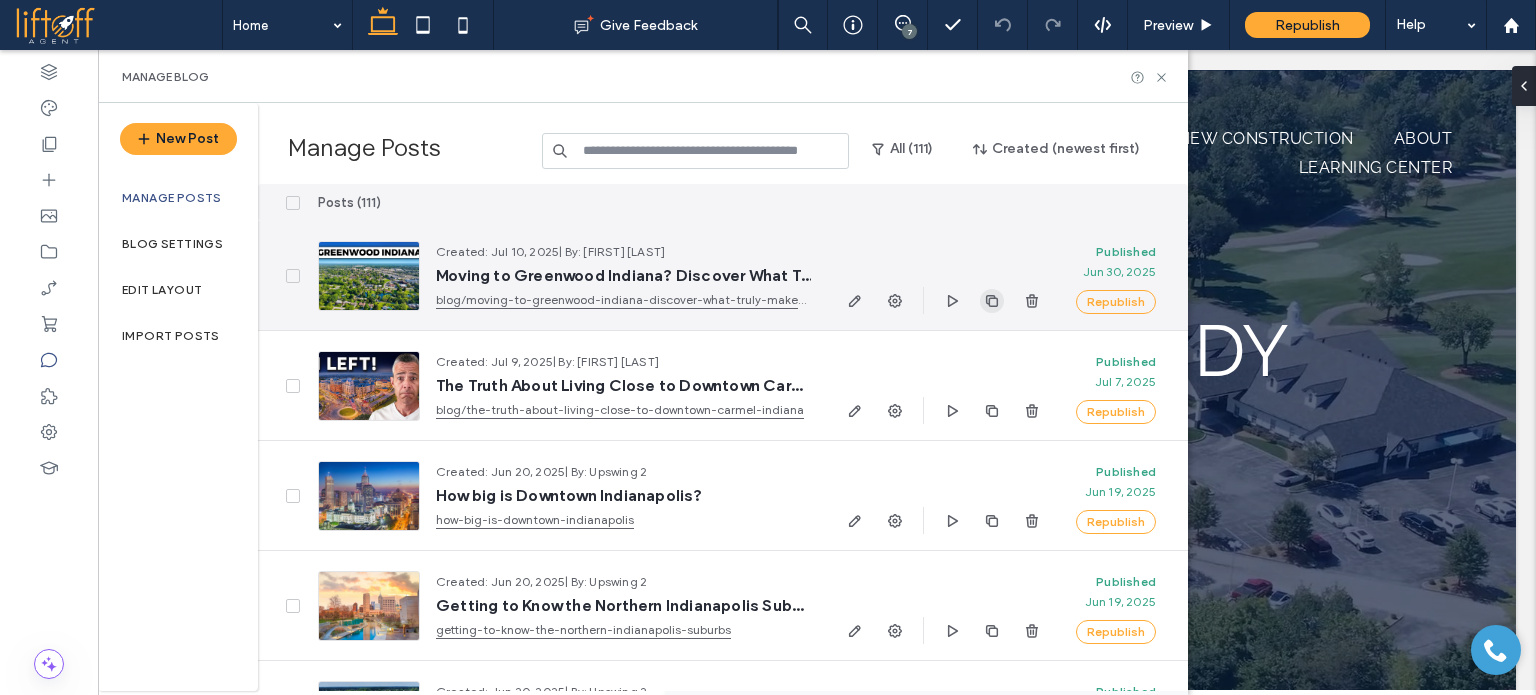 click 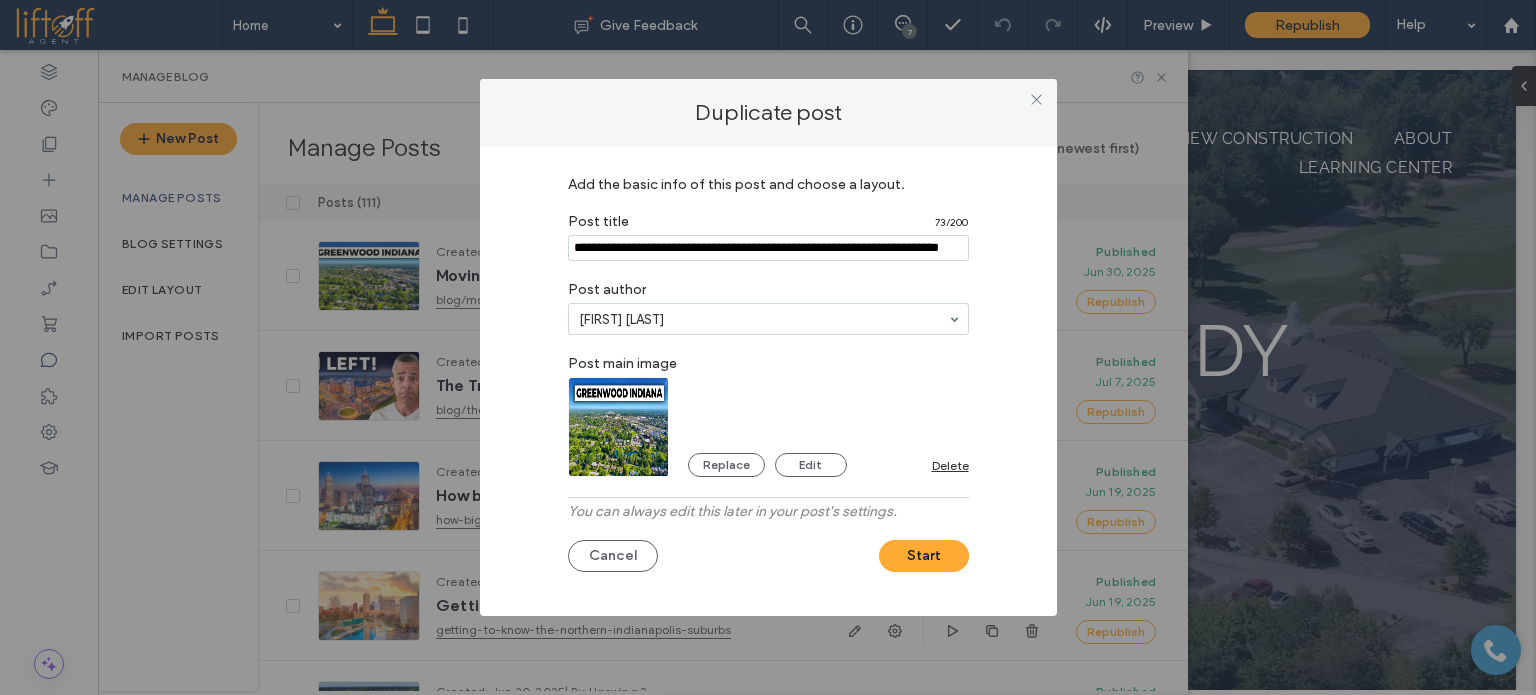 click at bounding box center (768, 248) 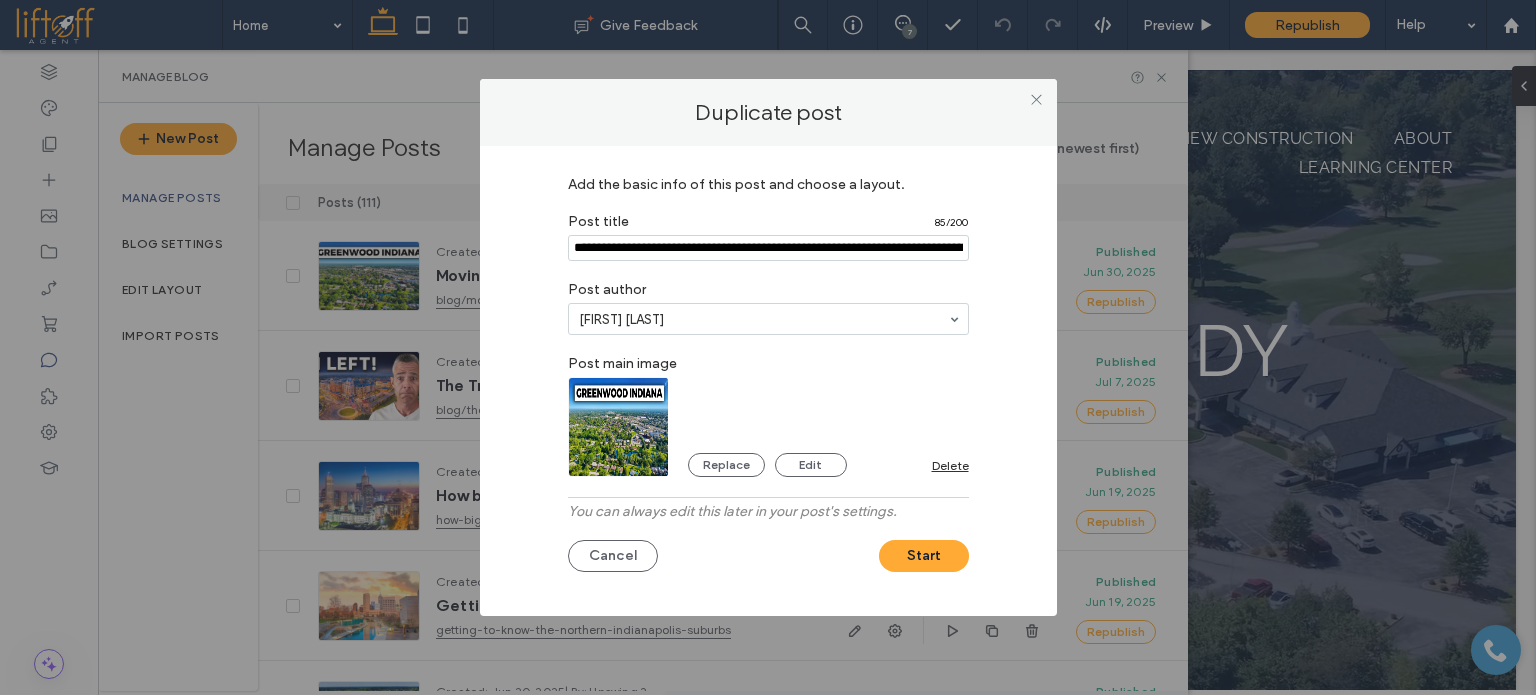 scroll, scrollTop: 0, scrollLeft: 116, axis: horizontal 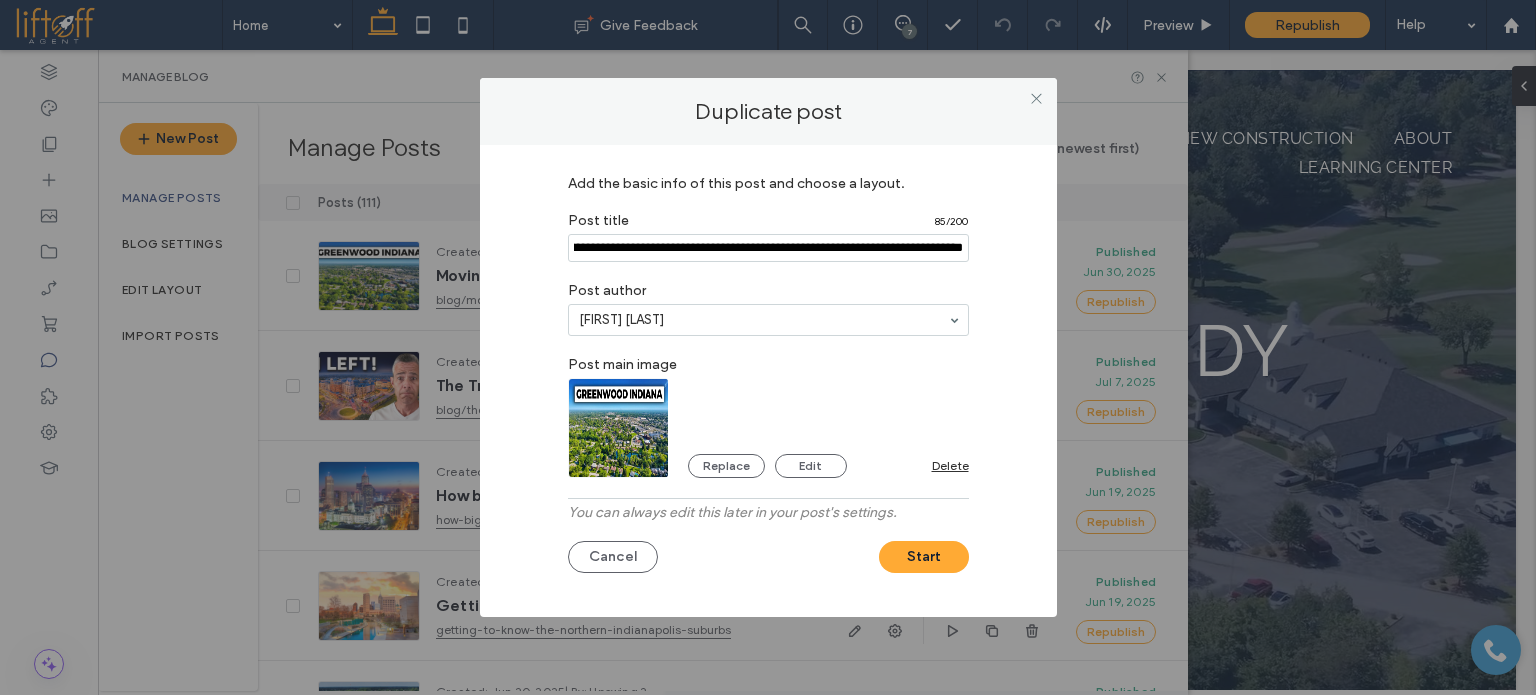 type on "**********" 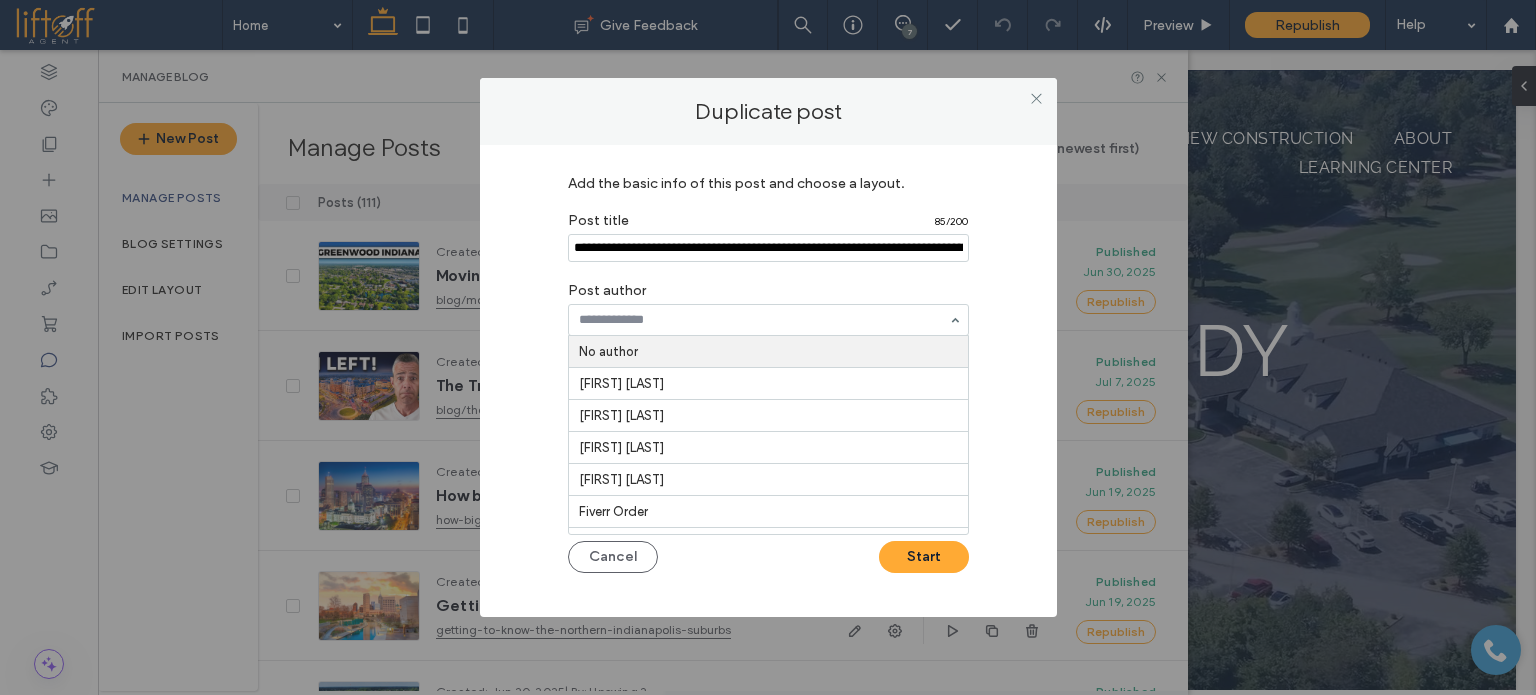 click at bounding box center [763, 320] 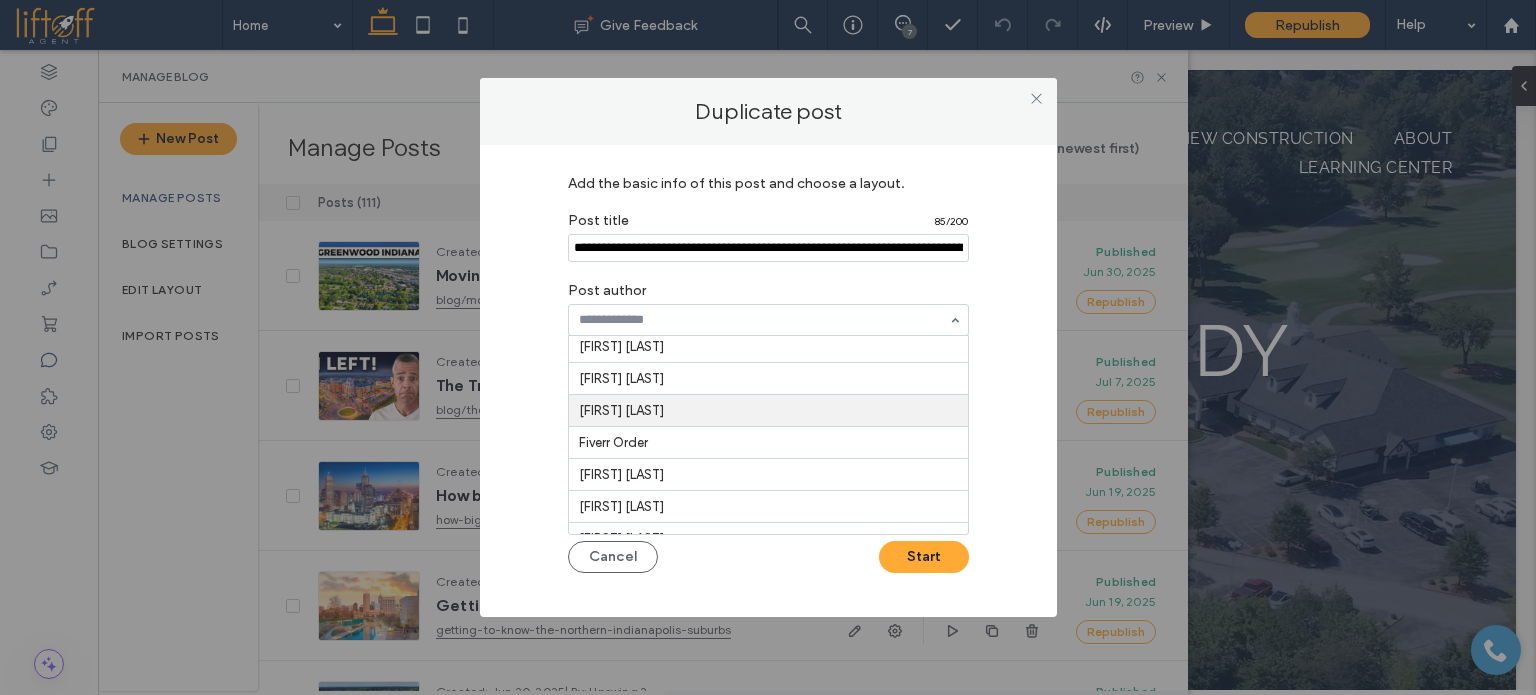 scroll, scrollTop: 100, scrollLeft: 0, axis: vertical 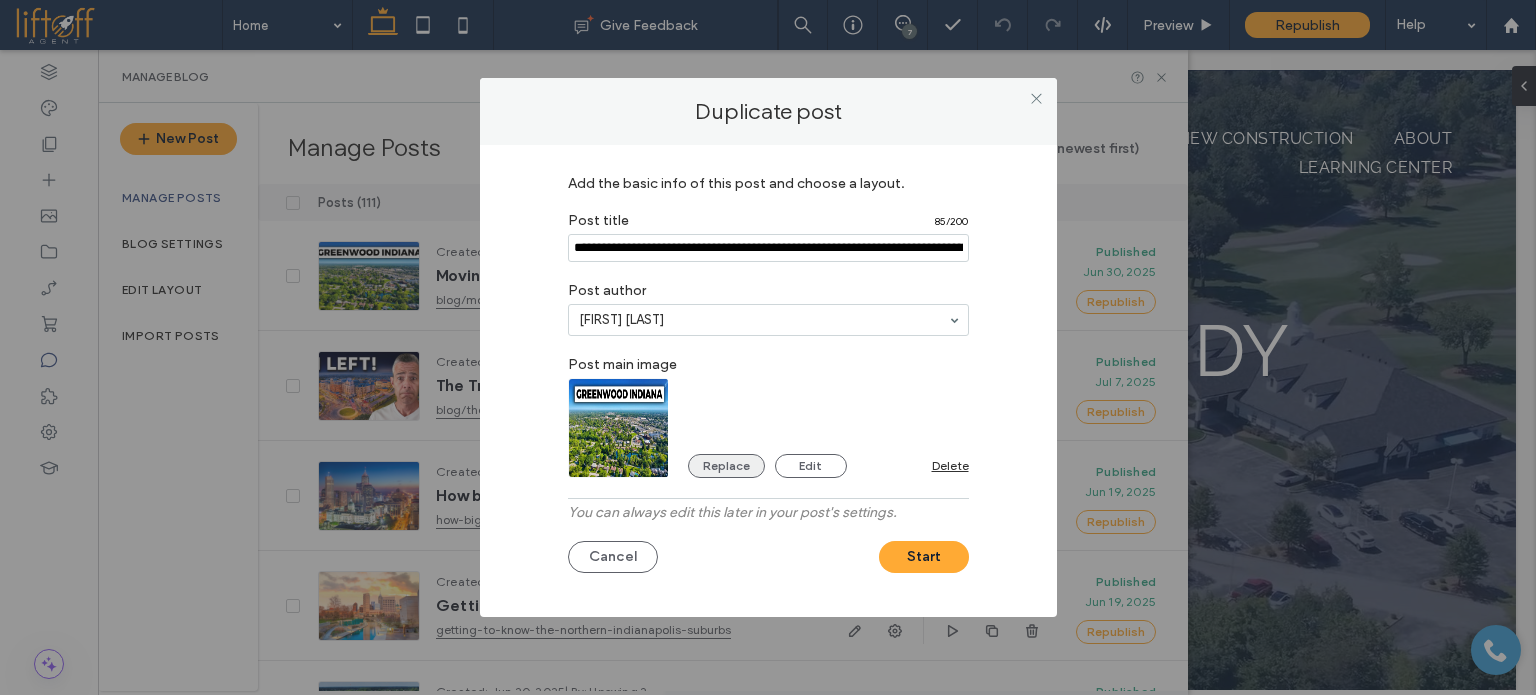 click on "Replace" at bounding box center [726, 466] 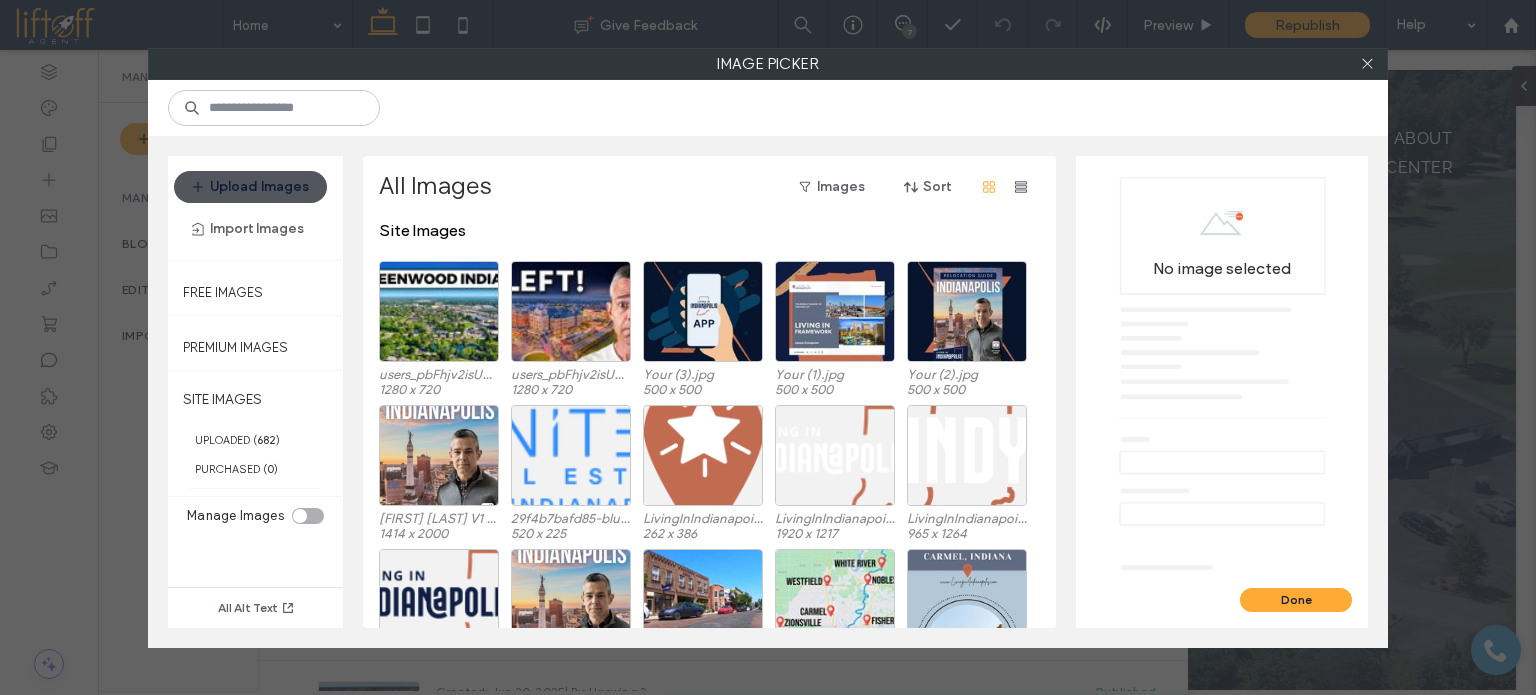 click on "Upload Images" at bounding box center [250, 187] 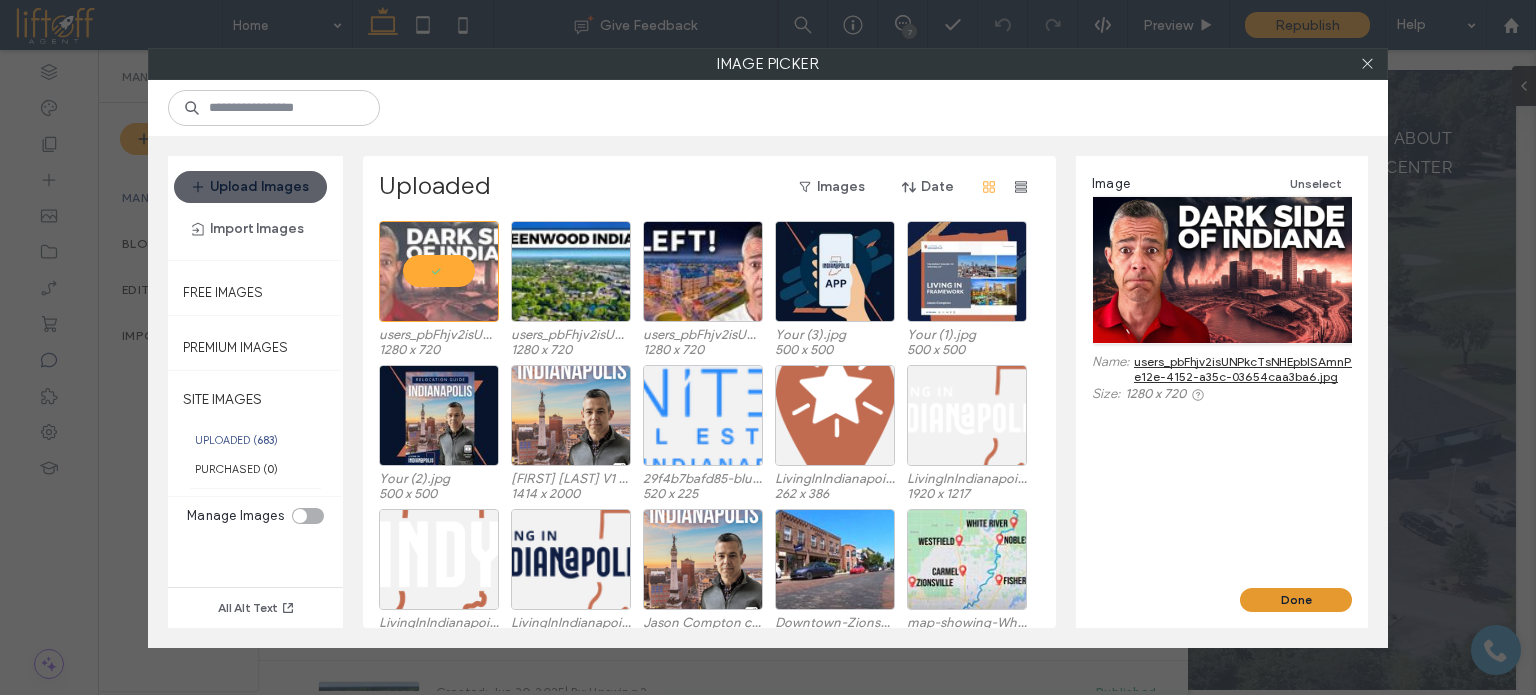 click on "Done" at bounding box center [1296, 600] 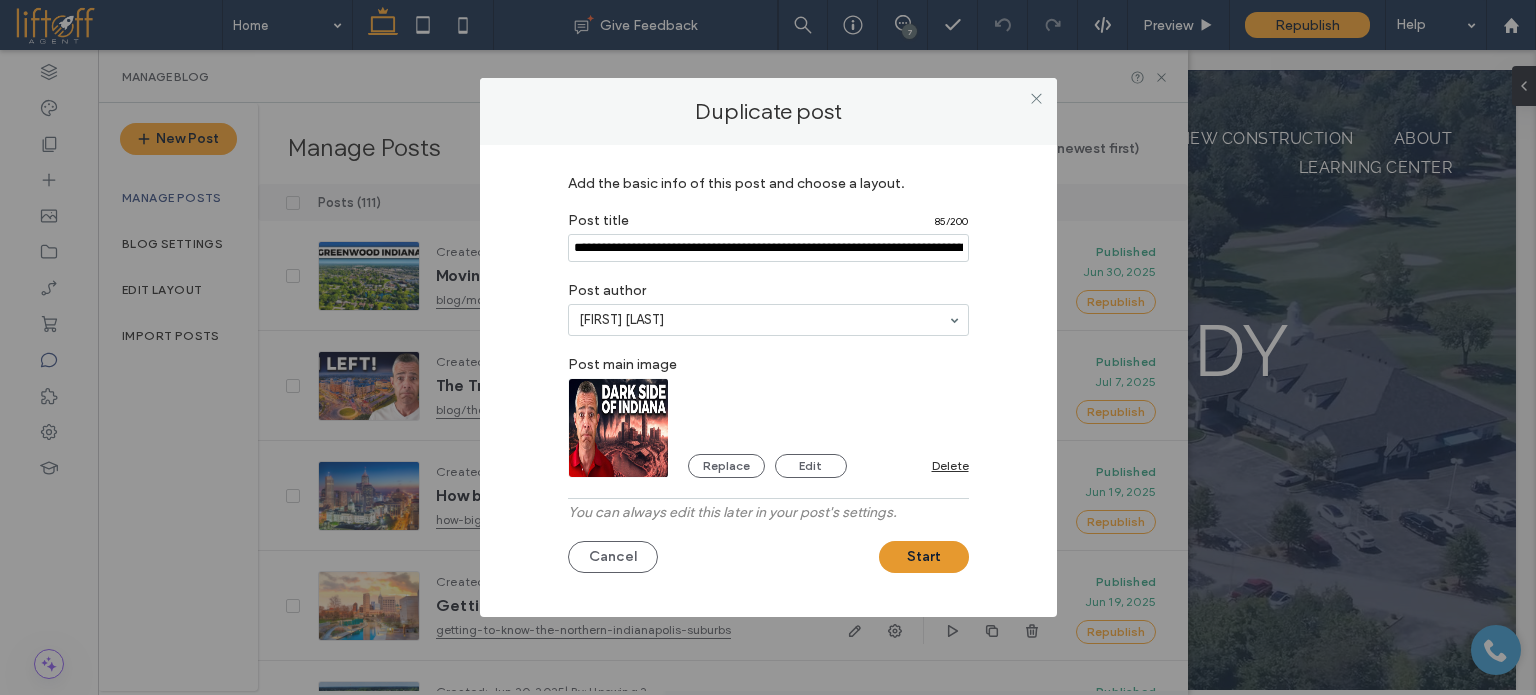 click on "Start" at bounding box center [924, 557] 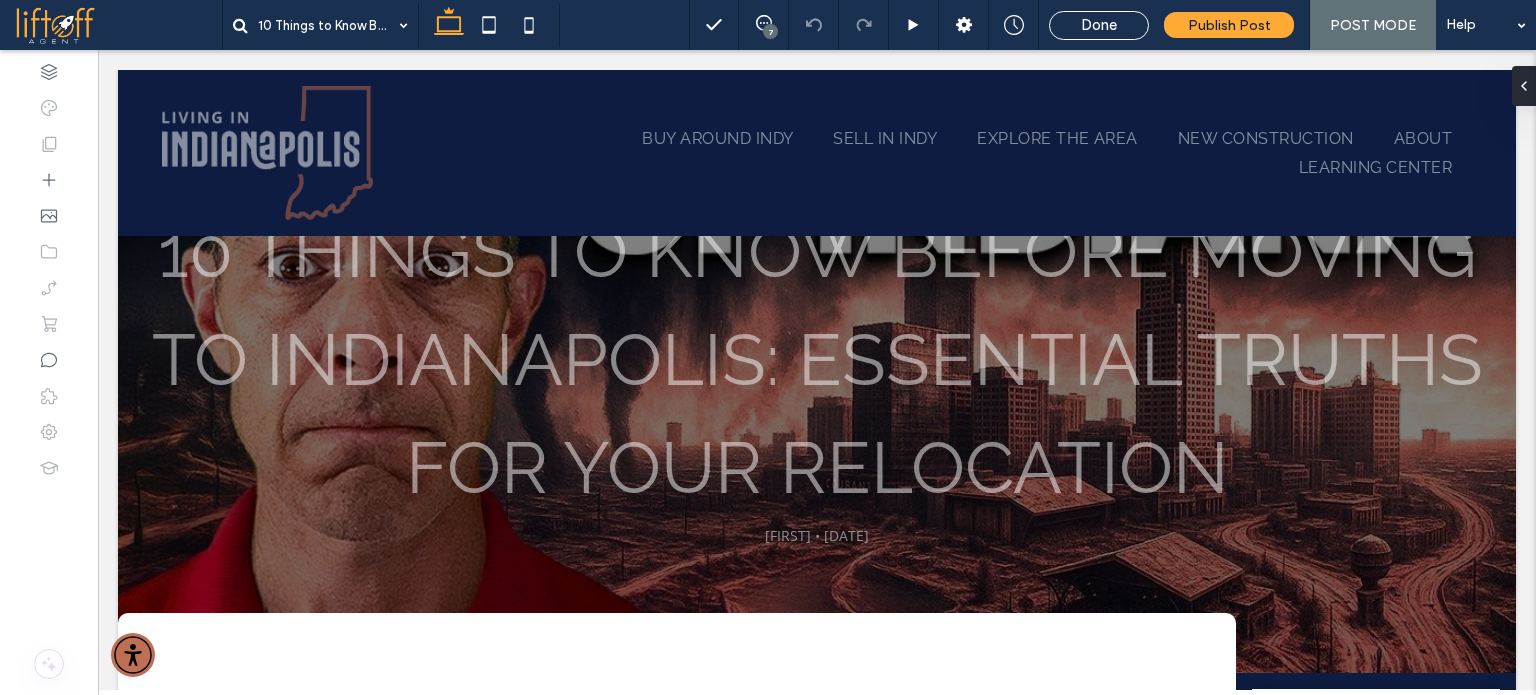 scroll, scrollTop: 0, scrollLeft: 0, axis: both 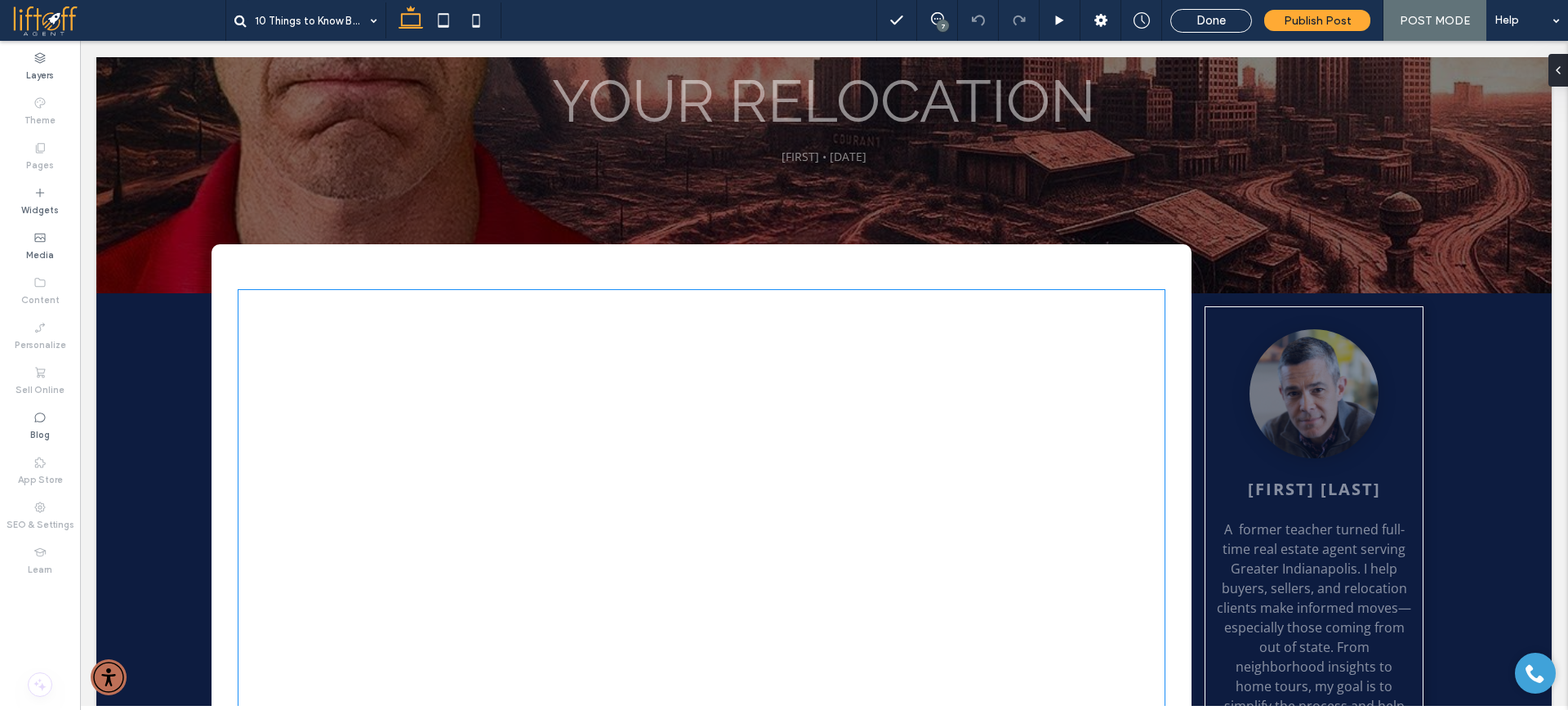 click at bounding box center (702, 550) 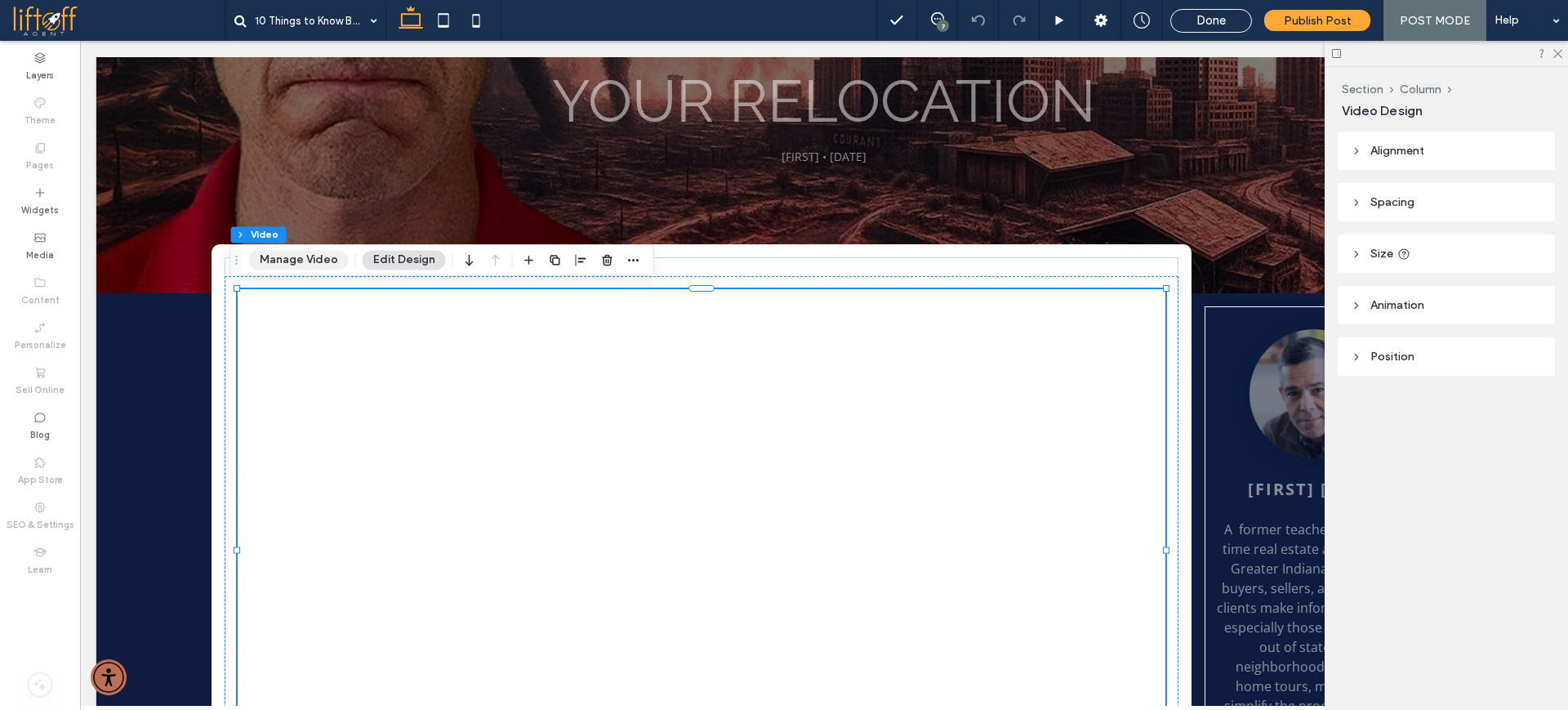 click on "Manage Video" at bounding box center [299, 260] 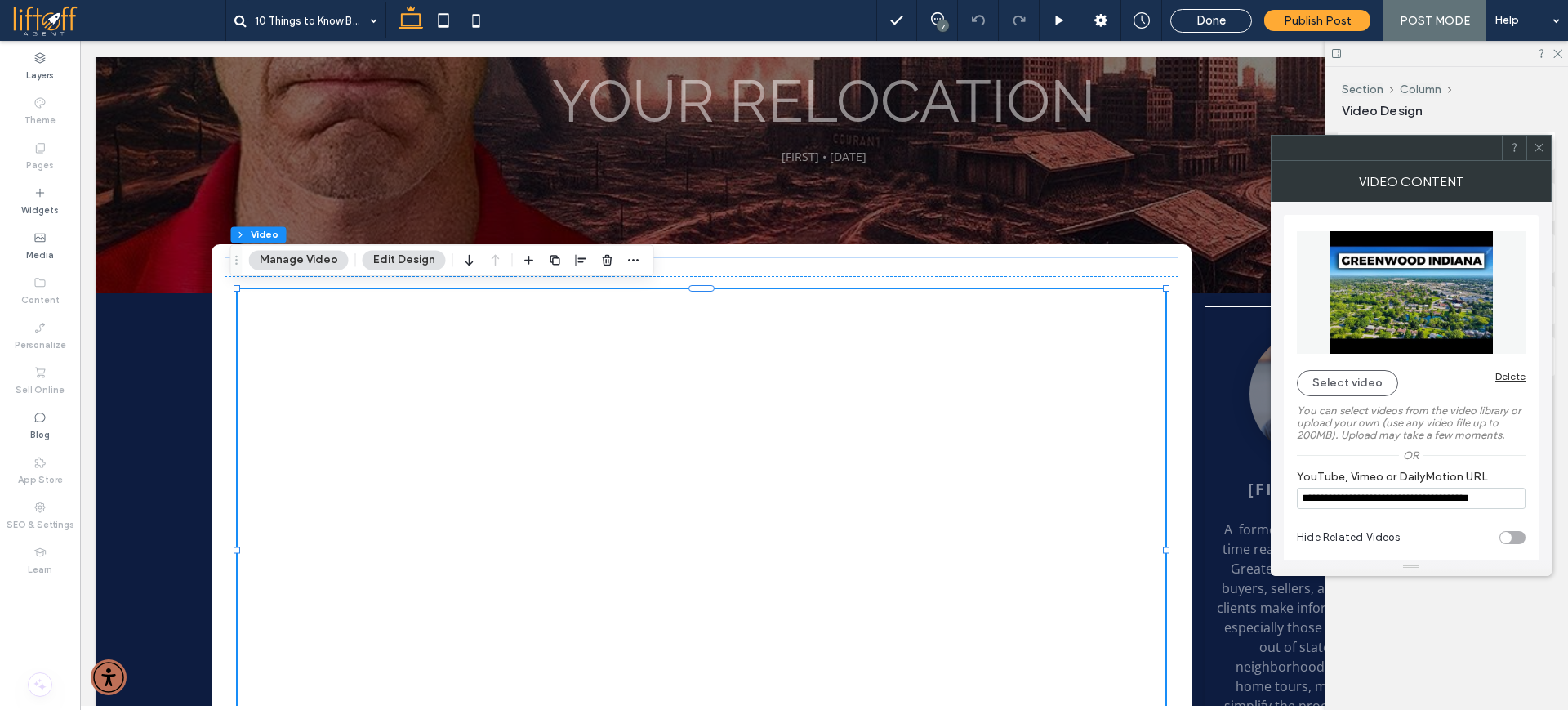 click on "**********" at bounding box center (1411, 498) 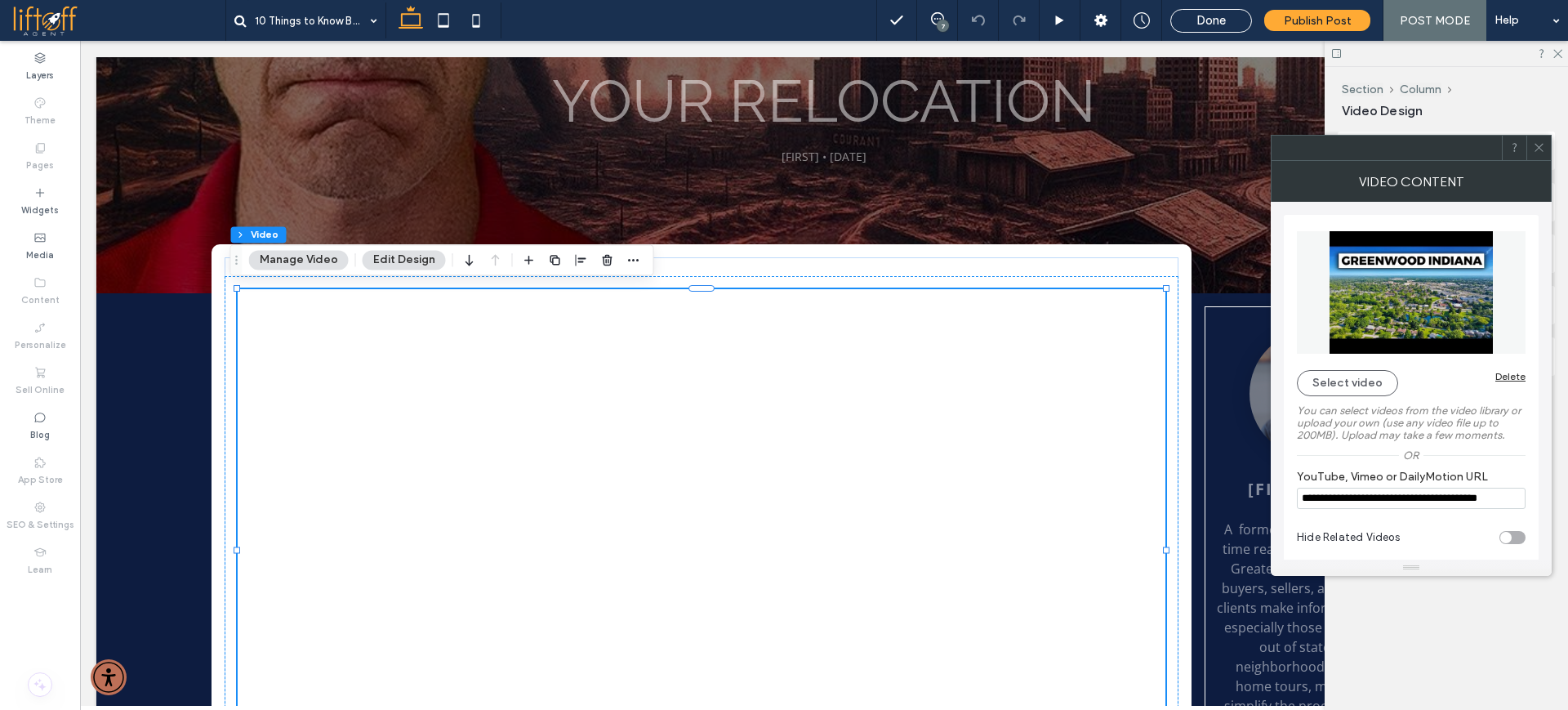 scroll, scrollTop: 0, scrollLeft: 40, axis: horizontal 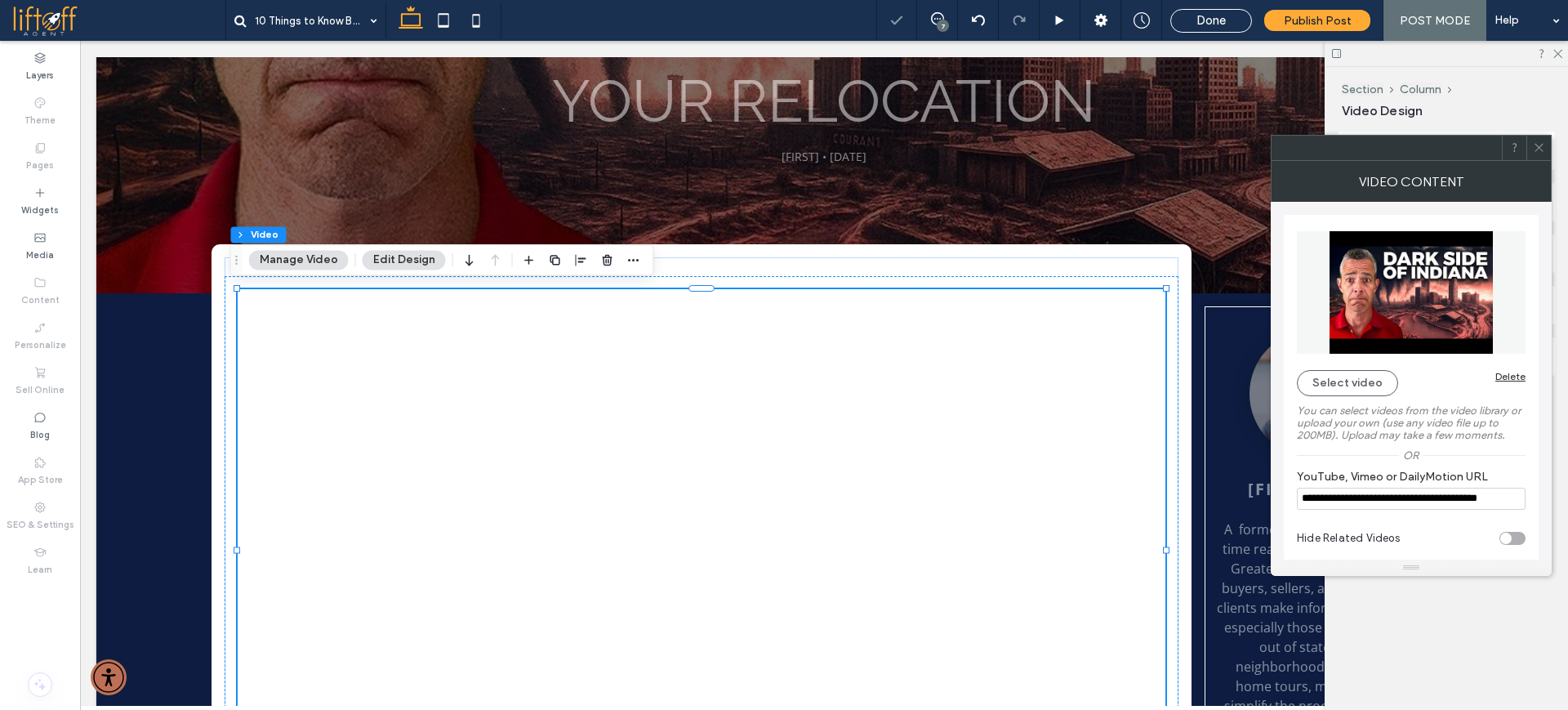 type on "**********" 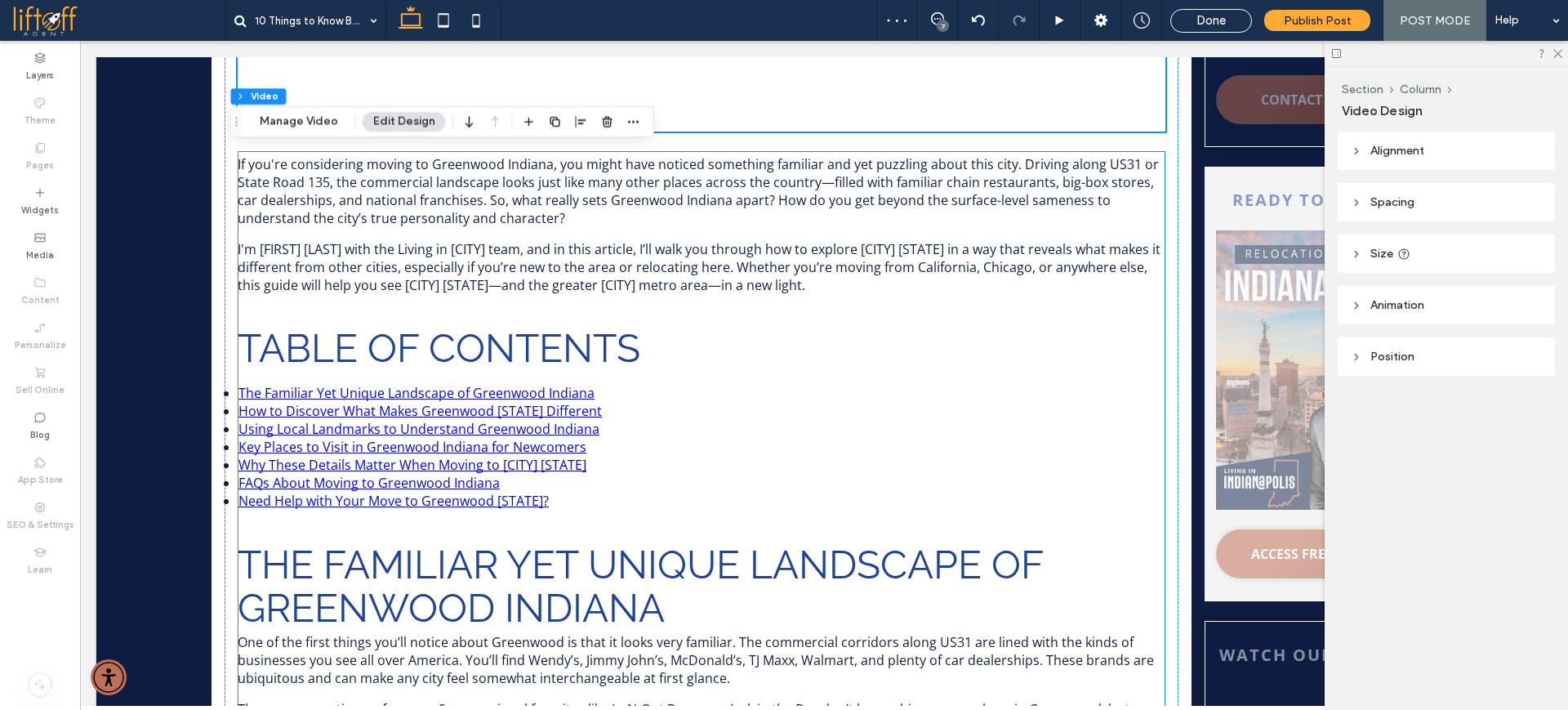 scroll, scrollTop: 1021, scrollLeft: 0, axis: vertical 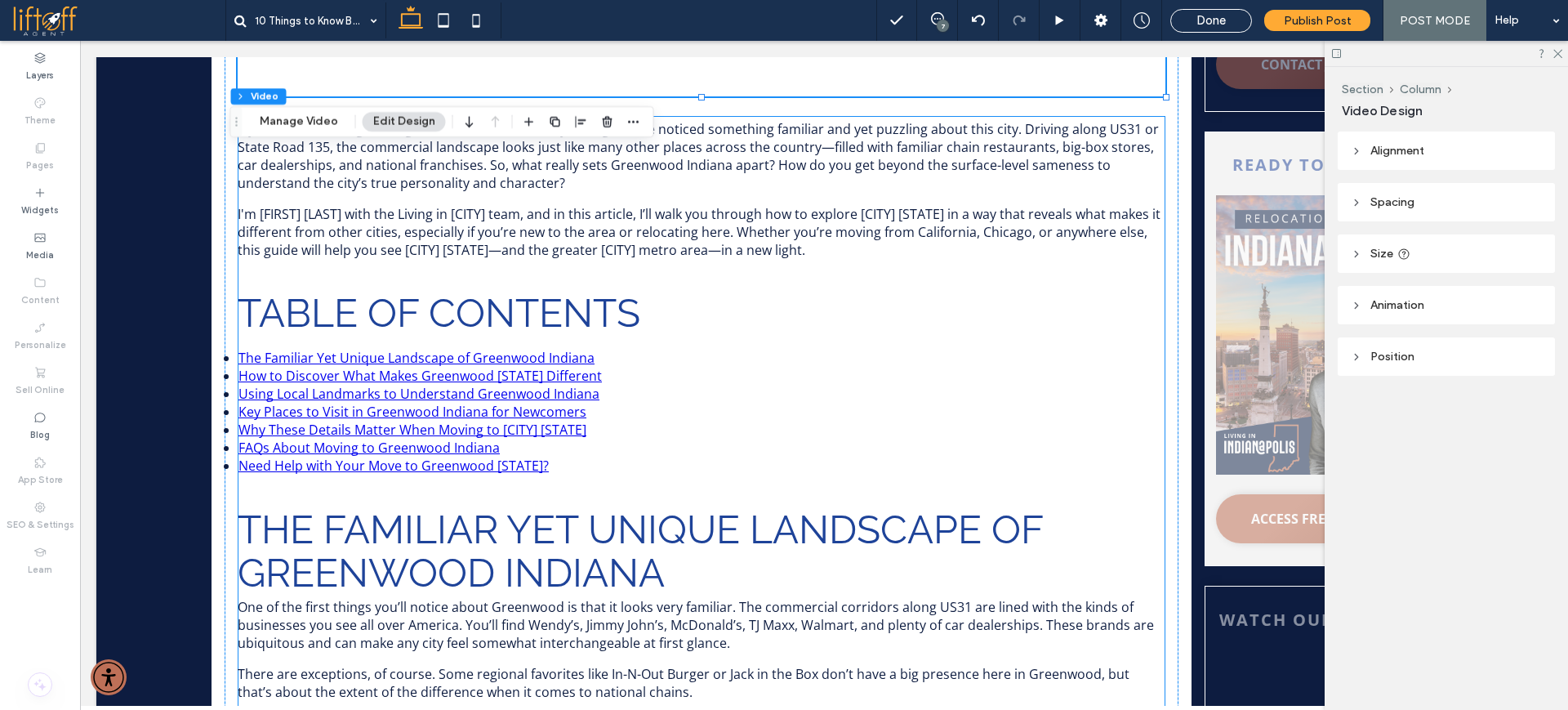 click on "Why These Details Matter When Moving to Greenwood Indiana" at bounding box center (702, 430) 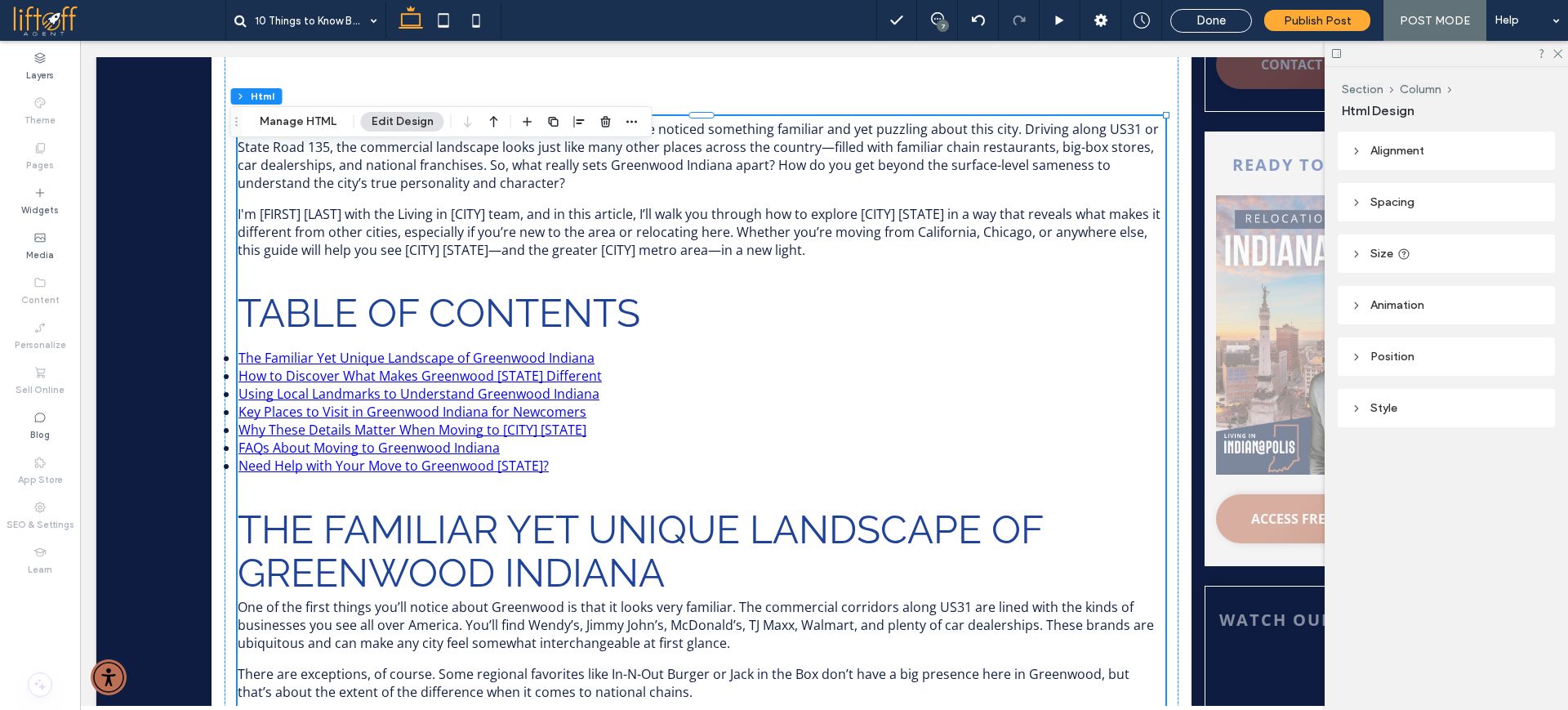 click on "Section Column Html Manage HTML Edit Design" at bounding box center (441, 122) 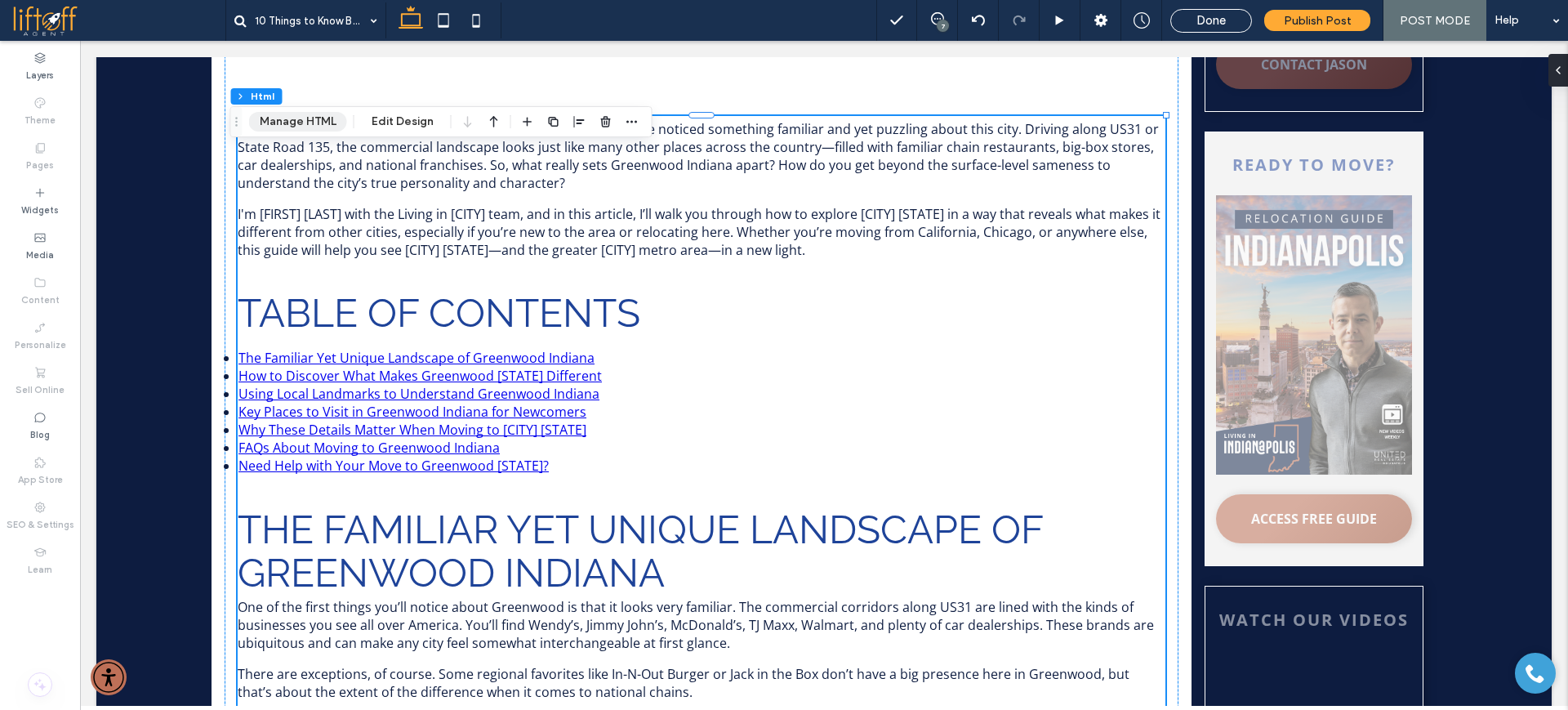 click on "Manage HTML" at bounding box center [298, 122] 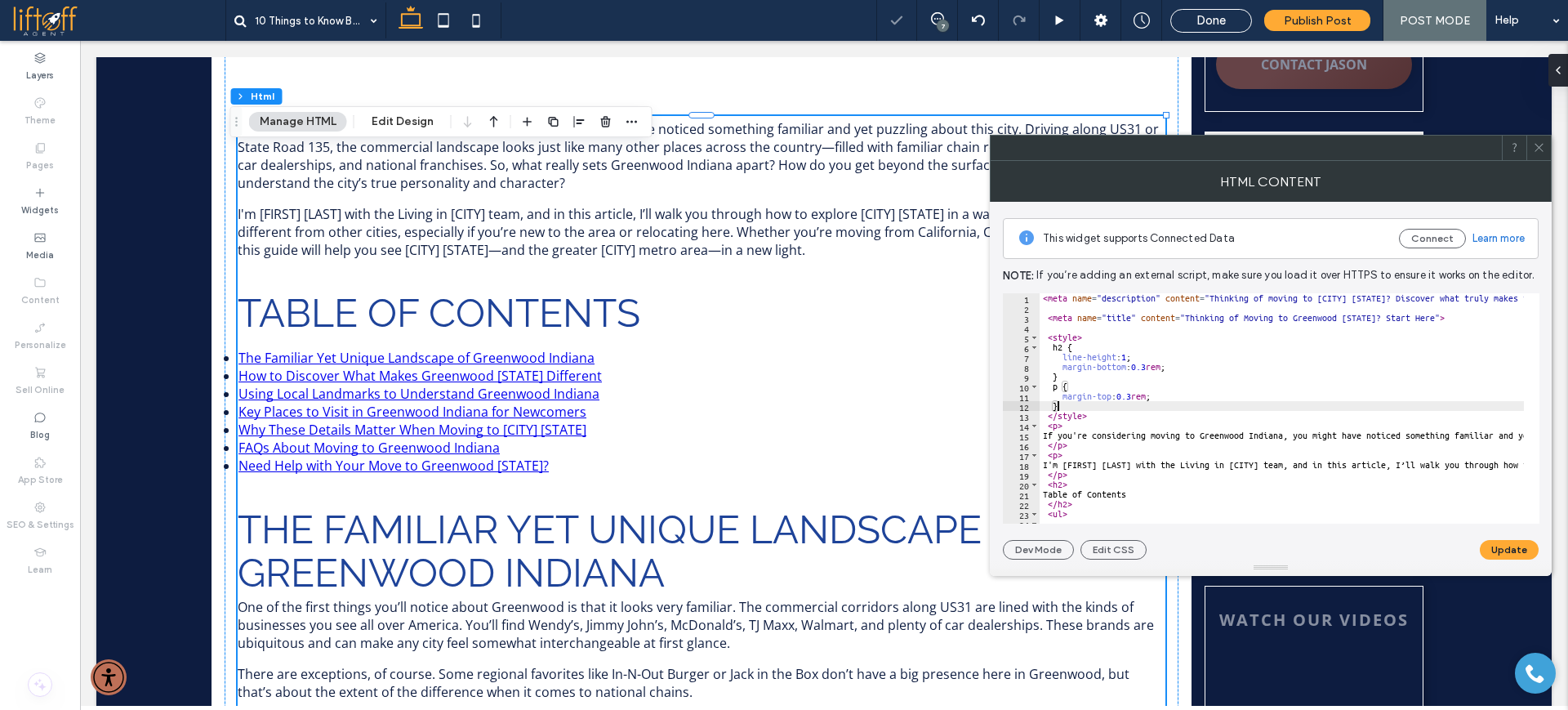 click on "< meta   name = "description"   content = "Thinking of moving to Greenwood Indiana? Discover what truly makes this city unique beyond familiar national chains—from historic downtown to parks and community hubs." >     < meta   name = "title"   content = "Thinking of Moving to Greenwood Indiana? Start Here" >     < style >    h2   {      line-height :  1 ;      margin-bottom :  0.3 rem ;    }    p   {      margin-top :  0.3 rem ;    }   </ style >   < p >   If you're considering moving to Greenwood Indiana, you might have noticed something familiar and yet puzzling about this city. Driving along US31 or State Road 135, the commercial landscape looks just like many other places across the country—filled with familiar chain restaurants, big-box stores, car dealerships, and national franchises. So, what really sets Greenwood Indiana apart? How do you get beyond the surface-level sameness to understand the city’s true personality and character?   </ p >   < p >   </ p >   < h2 >   Table of Contents   </ h2 >" at bounding box center [2253, 410] 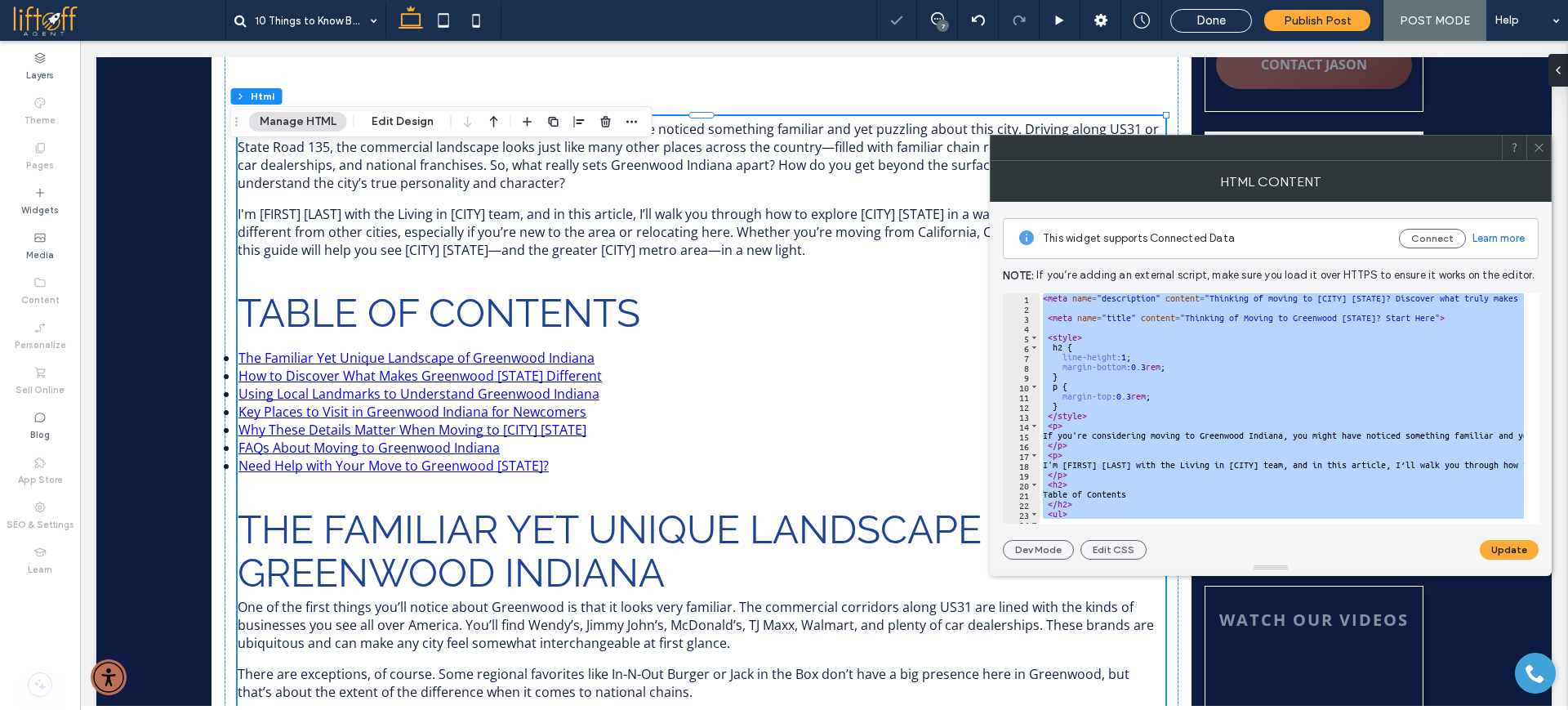 paste 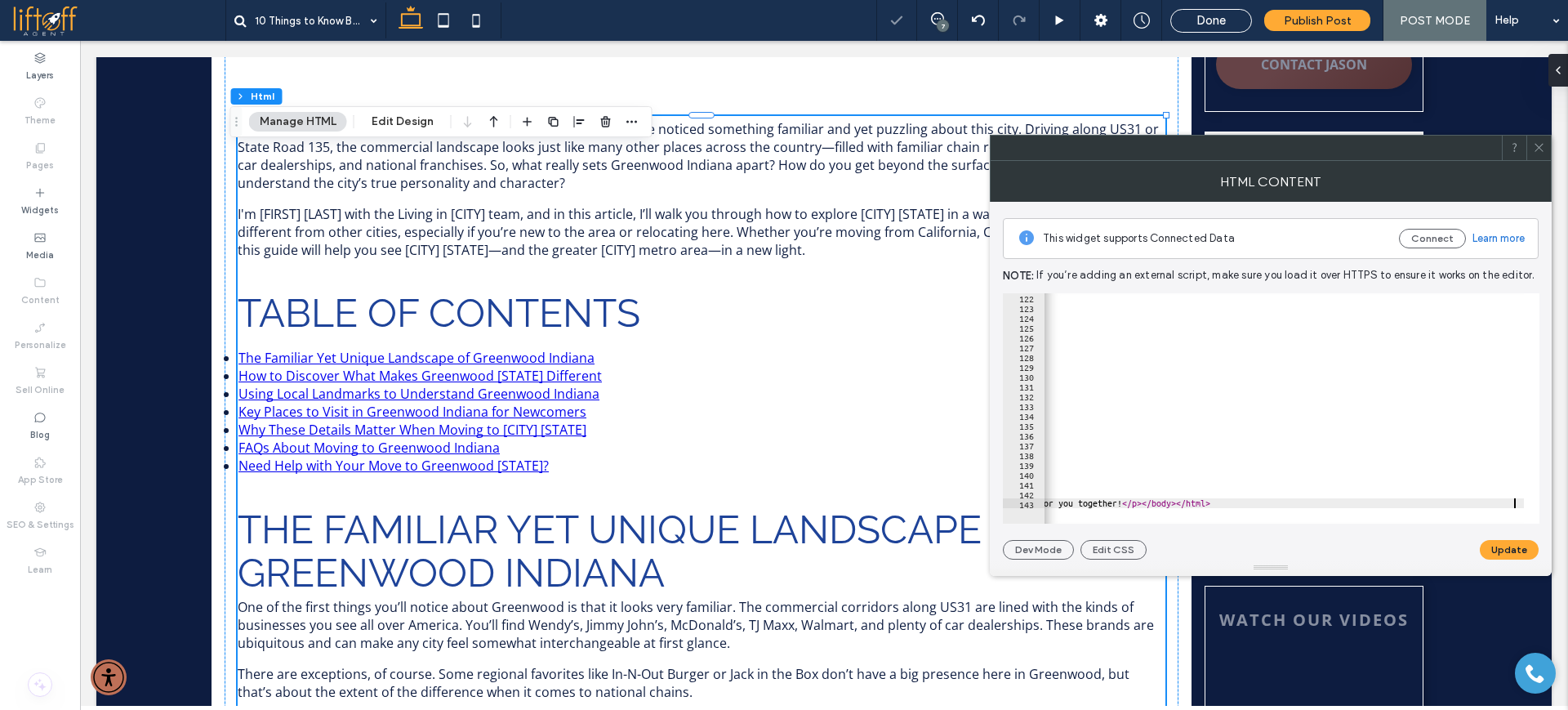scroll, scrollTop: 1187, scrollLeft: 0, axis: vertical 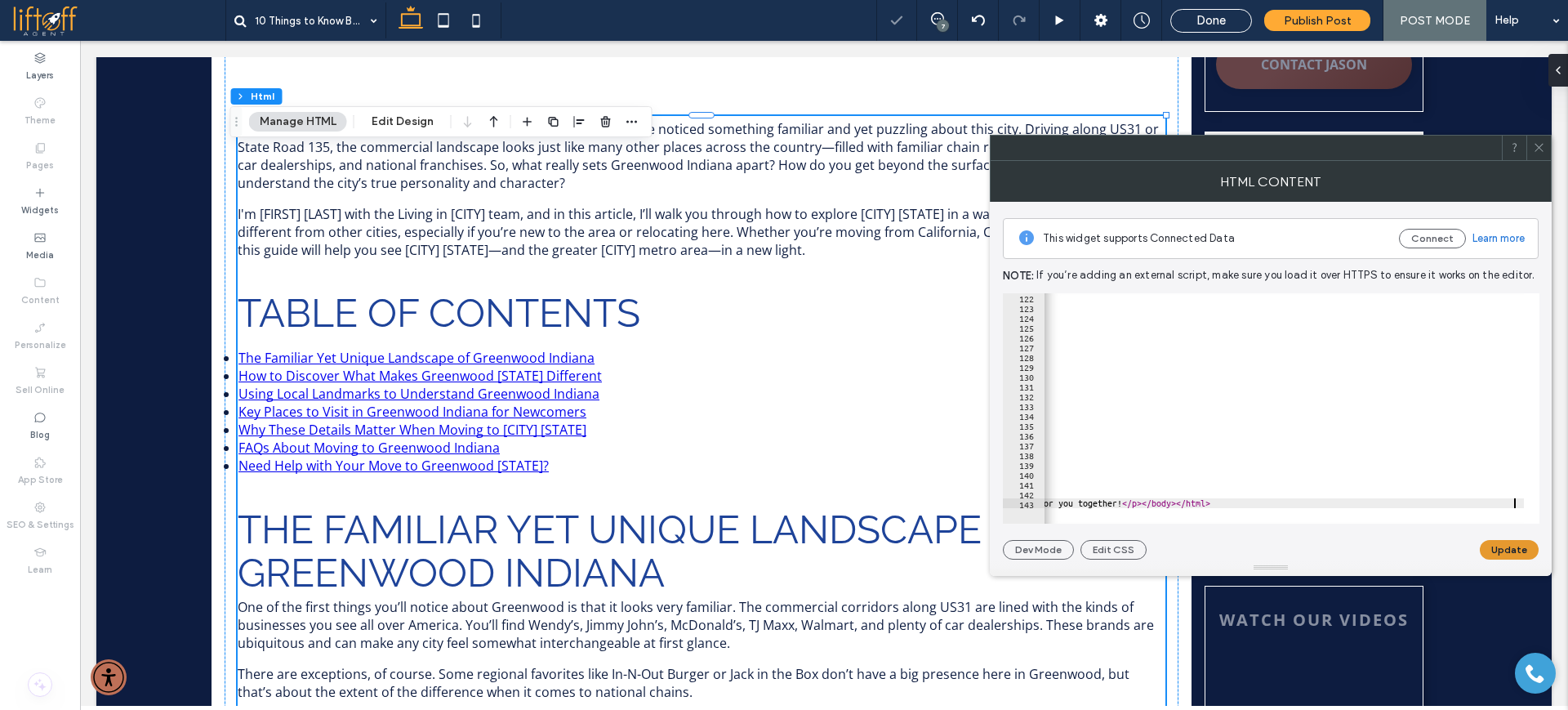 click on "Update" at bounding box center [1509, 550] 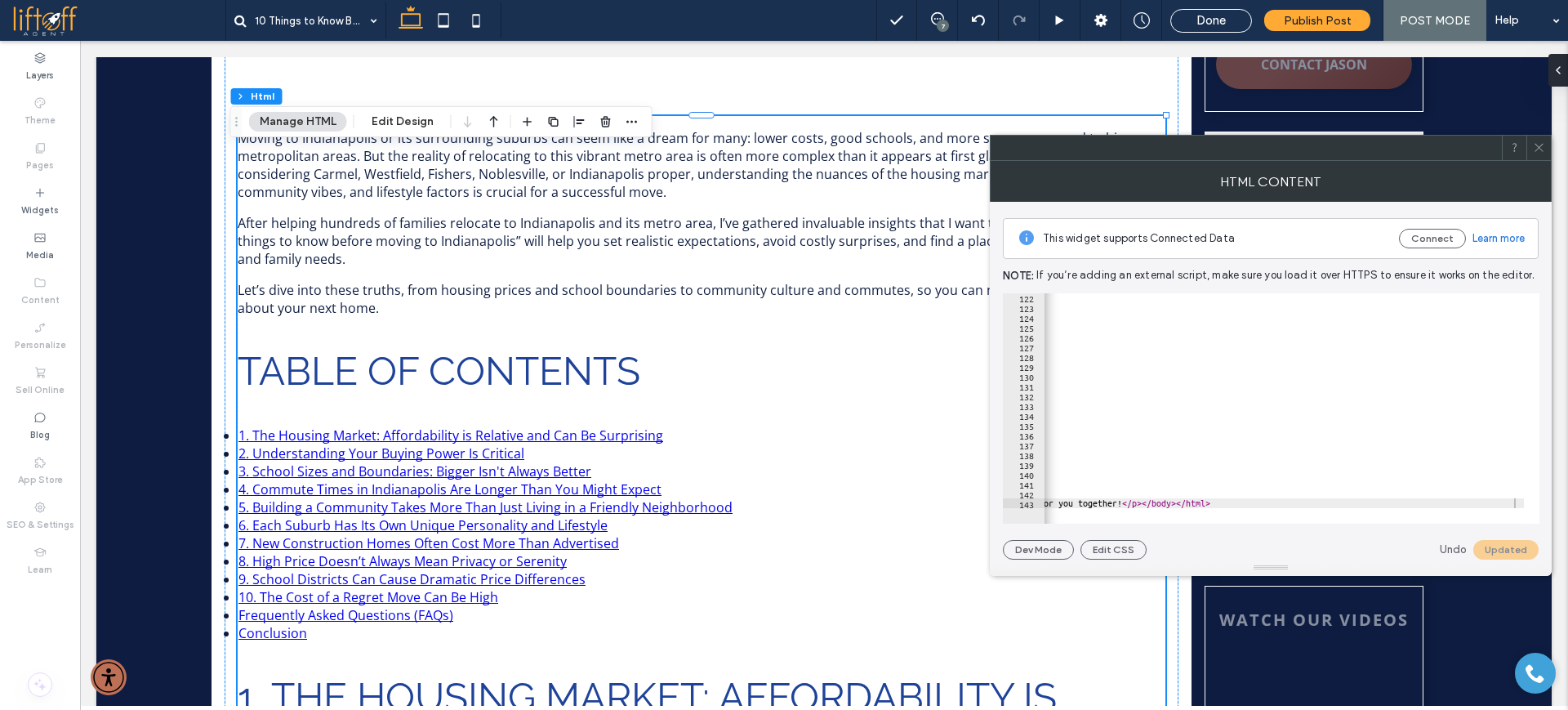 click 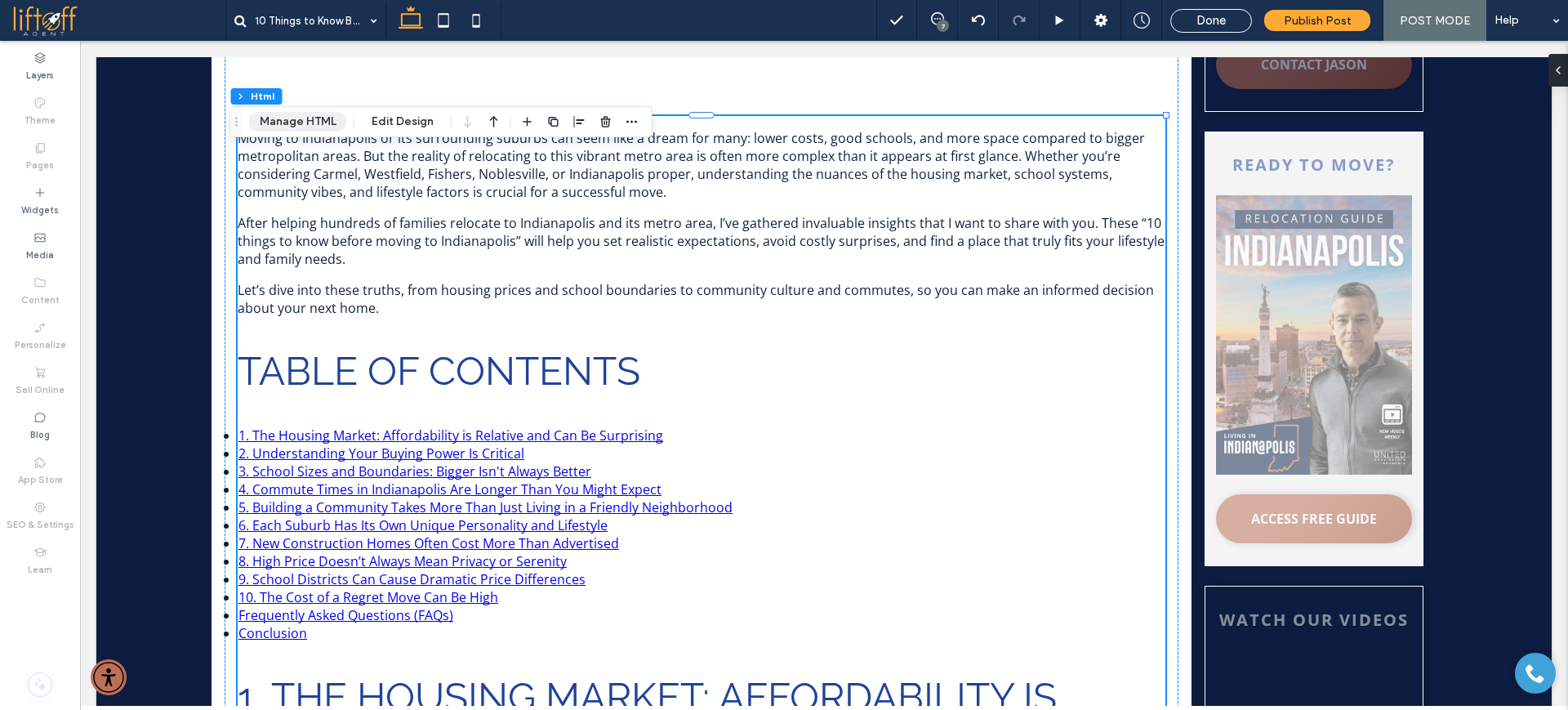 click on "Manage HTML" at bounding box center (298, 122) 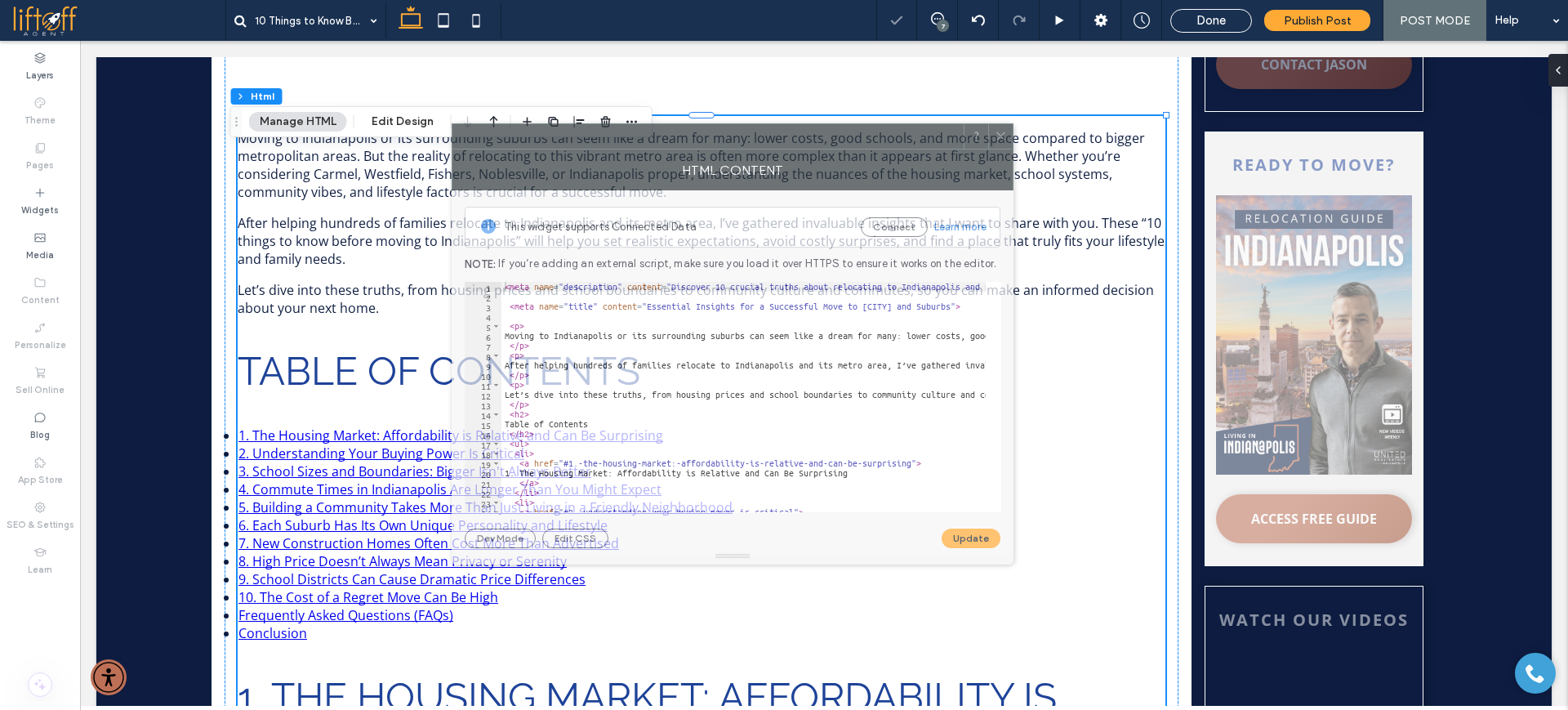 drag, startPoint x: 1076, startPoint y: 154, endPoint x: 464, endPoint y: 127, distance: 612.5953 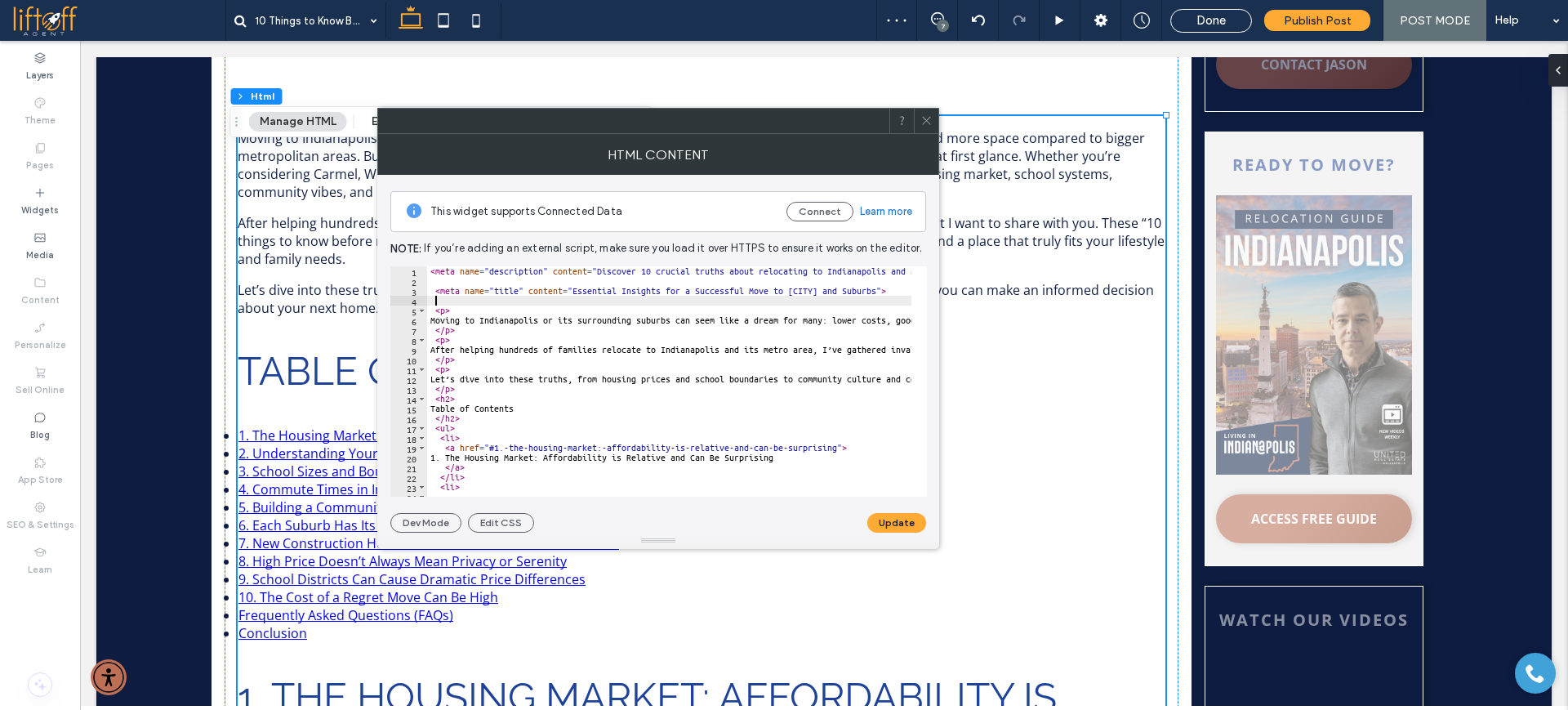click on "< meta   name = "description"   content = "Discover 10 crucial truths about relocating to Indianapolis and nearby suburbs, including housing market realities, school boundaries, and community lifestyle tips to help you make an informed move." >     < meta   name = "title"   content = "Essential Insights for a Successful Move to Indianapolis and Suburbs" >     < p >   Moving to Indianapolis or its surrounding suburbs can seem like a dream for many: lower costs, good schools, and more space compared to bigger metropolitan areas. But the reality of relocating to this vibrant metro area is often more complex than it appears at first glance. Whether you’re considering Carmel, Westfield, Fishers, Noblesville, or Indianapolis proper, understanding the nuances of the housing market, school systems, community vibes, and lifestyle factors is crucial for a successful move.   </ p >   < p >   </ p >   < p >   </ p >   < h2 >   Table of Contents   </ h2 >   < ul >    < li >     < a   href = >     </ a >    </ li >    <" at bounding box center (1670, 383) 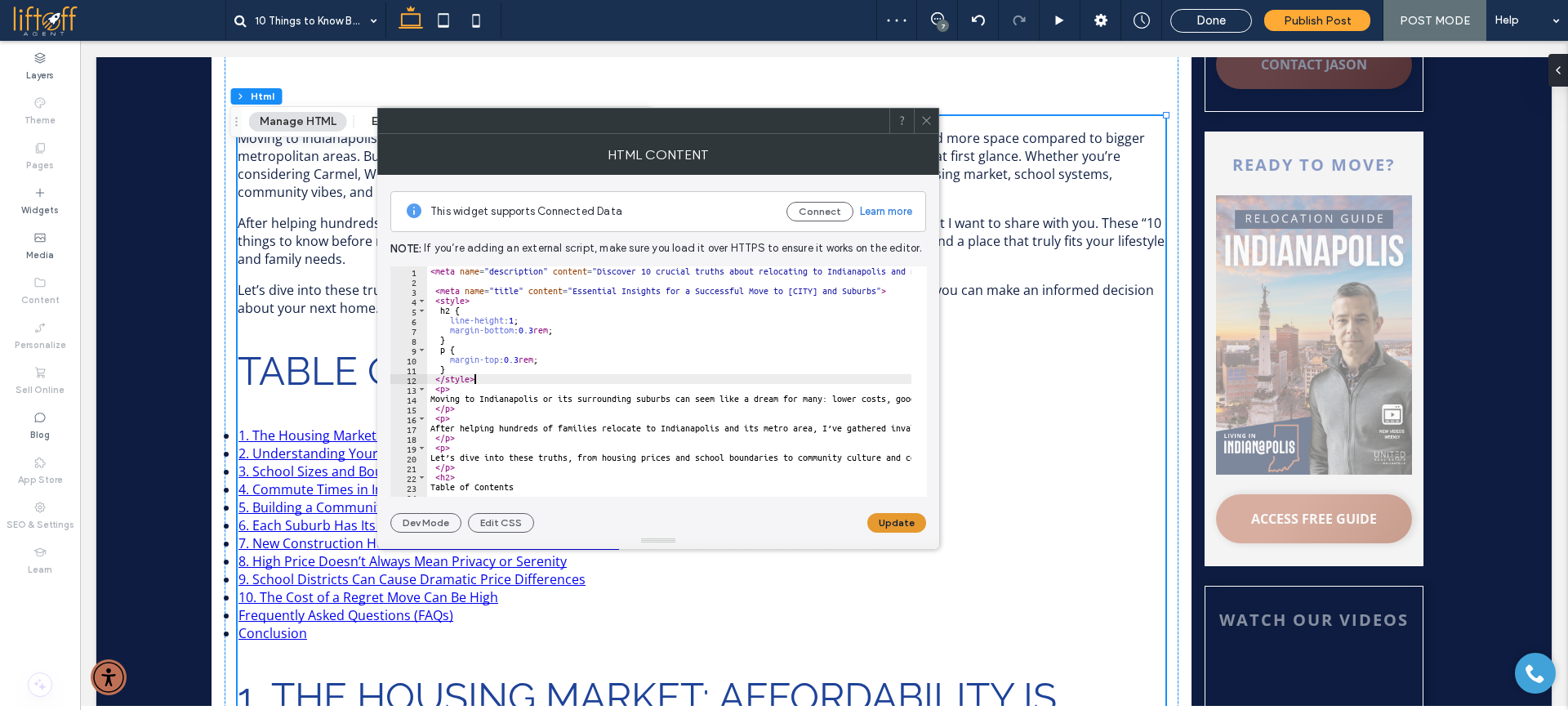 click on "Update" at bounding box center [897, 523] 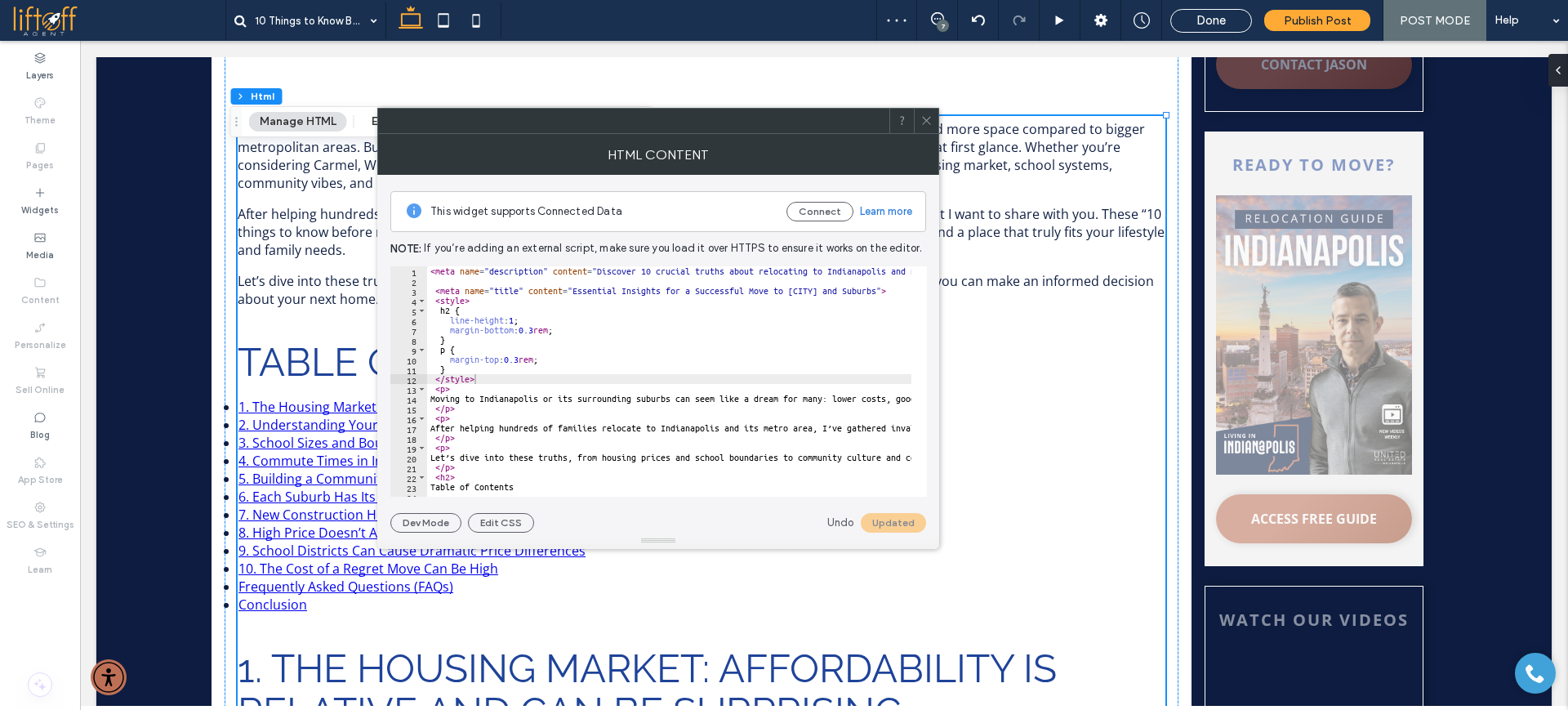 click 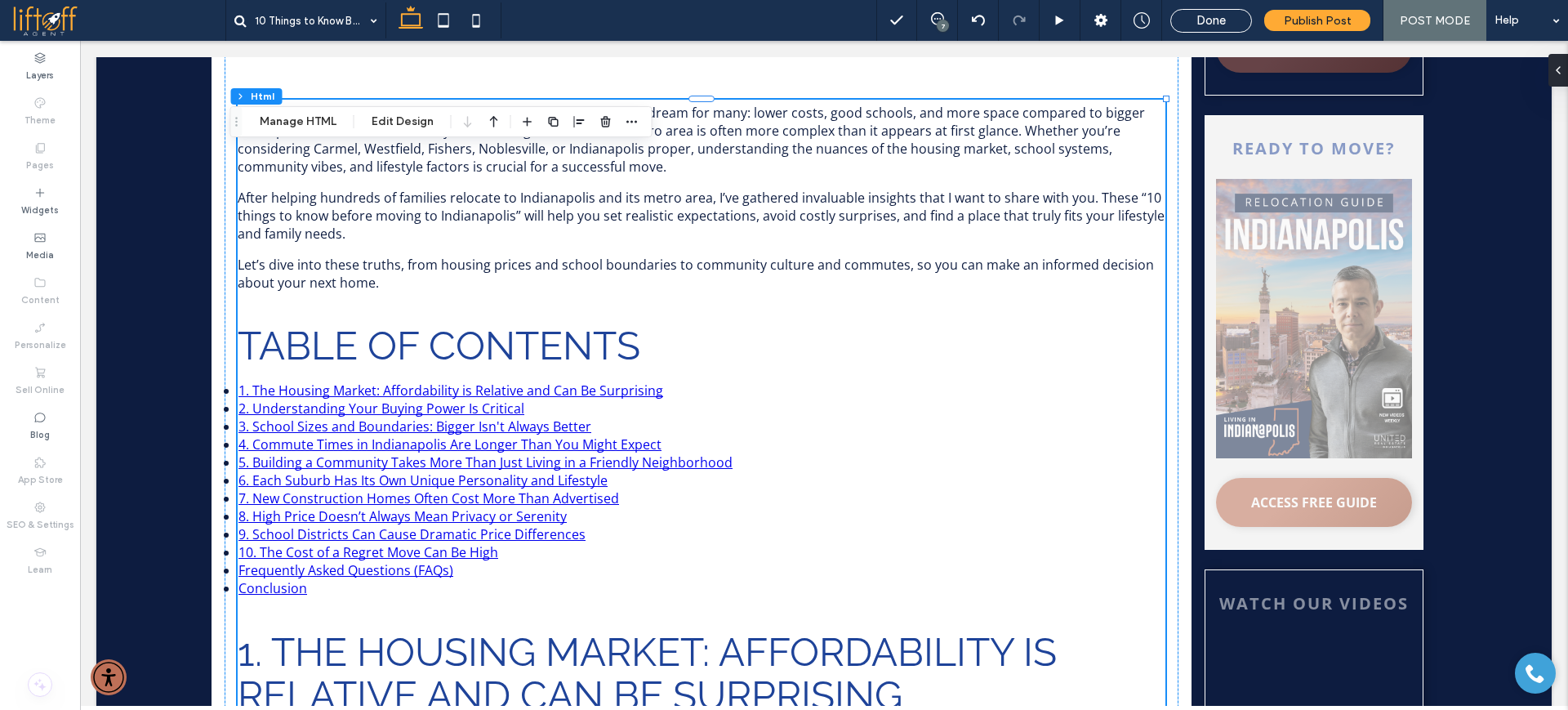 scroll, scrollTop: 1226, scrollLeft: 0, axis: vertical 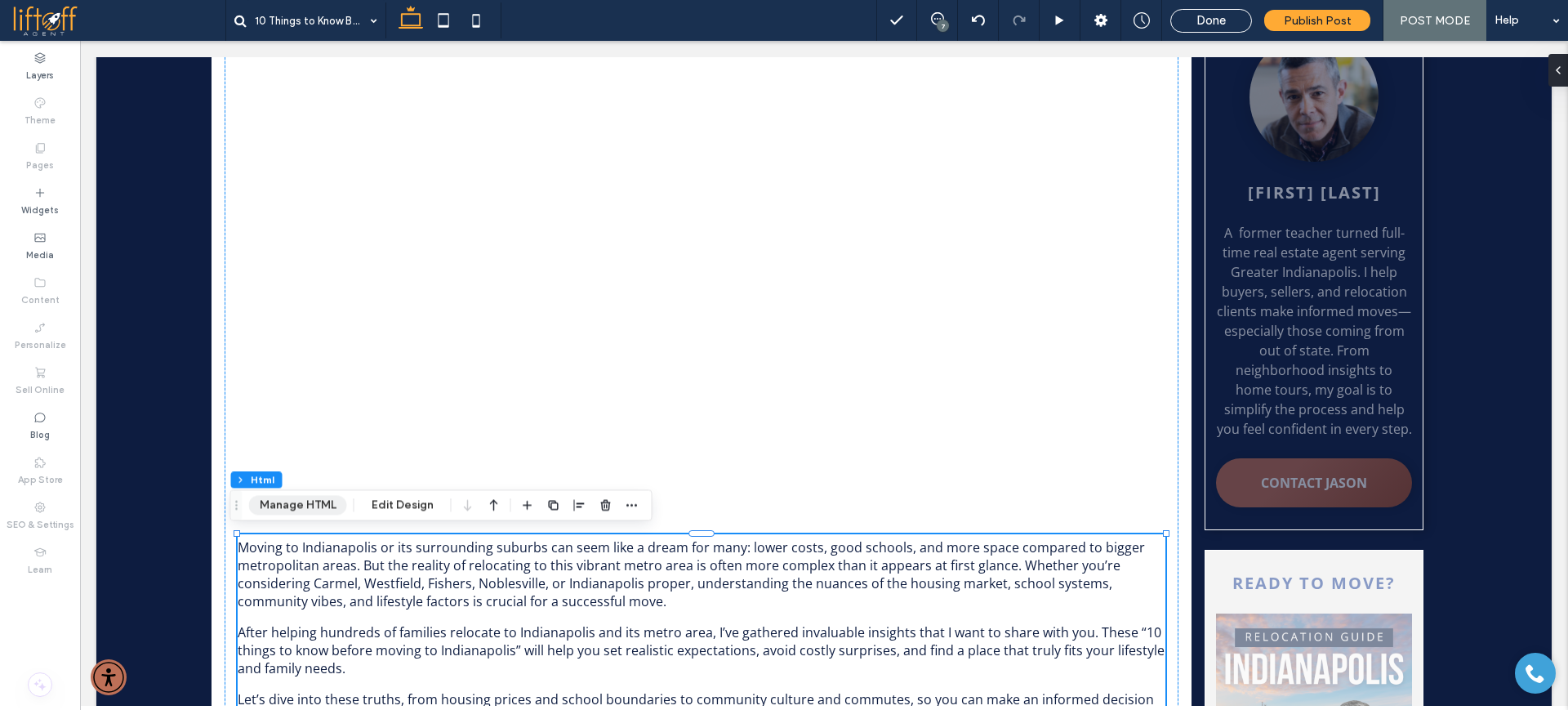 drag, startPoint x: 309, startPoint y: 497, endPoint x: 479, endPoint y: 230, distance: 316.52646 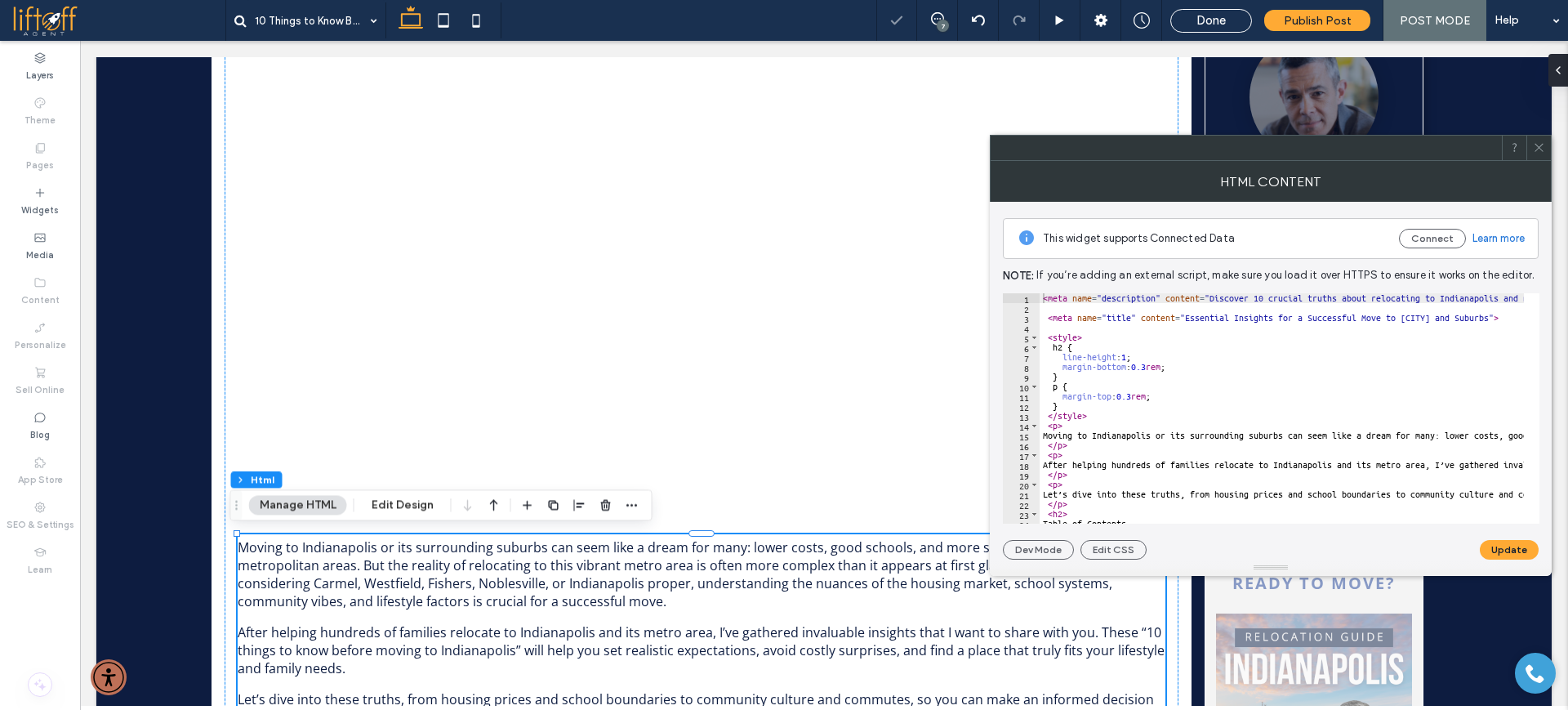 type 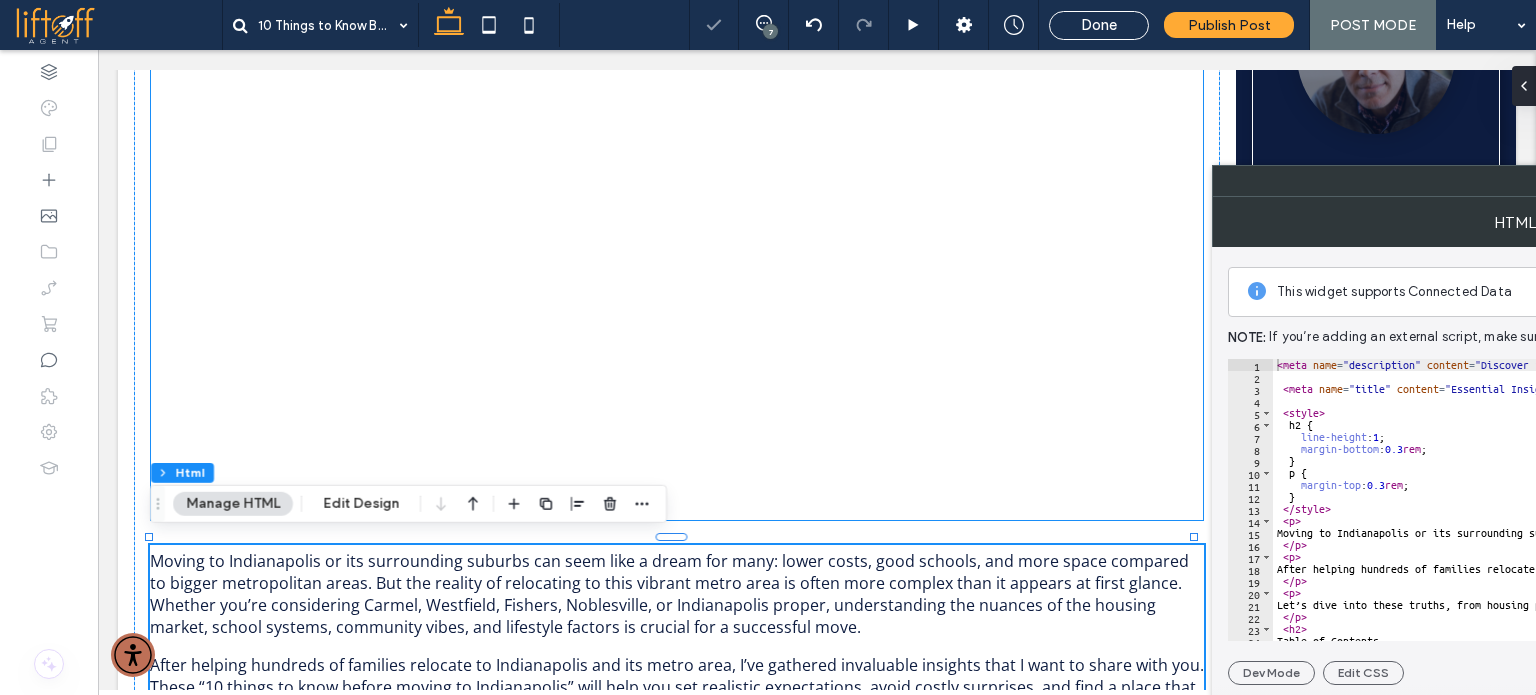 scroll, scrollTop: 737, scrollLeft: 0, axis: vertical 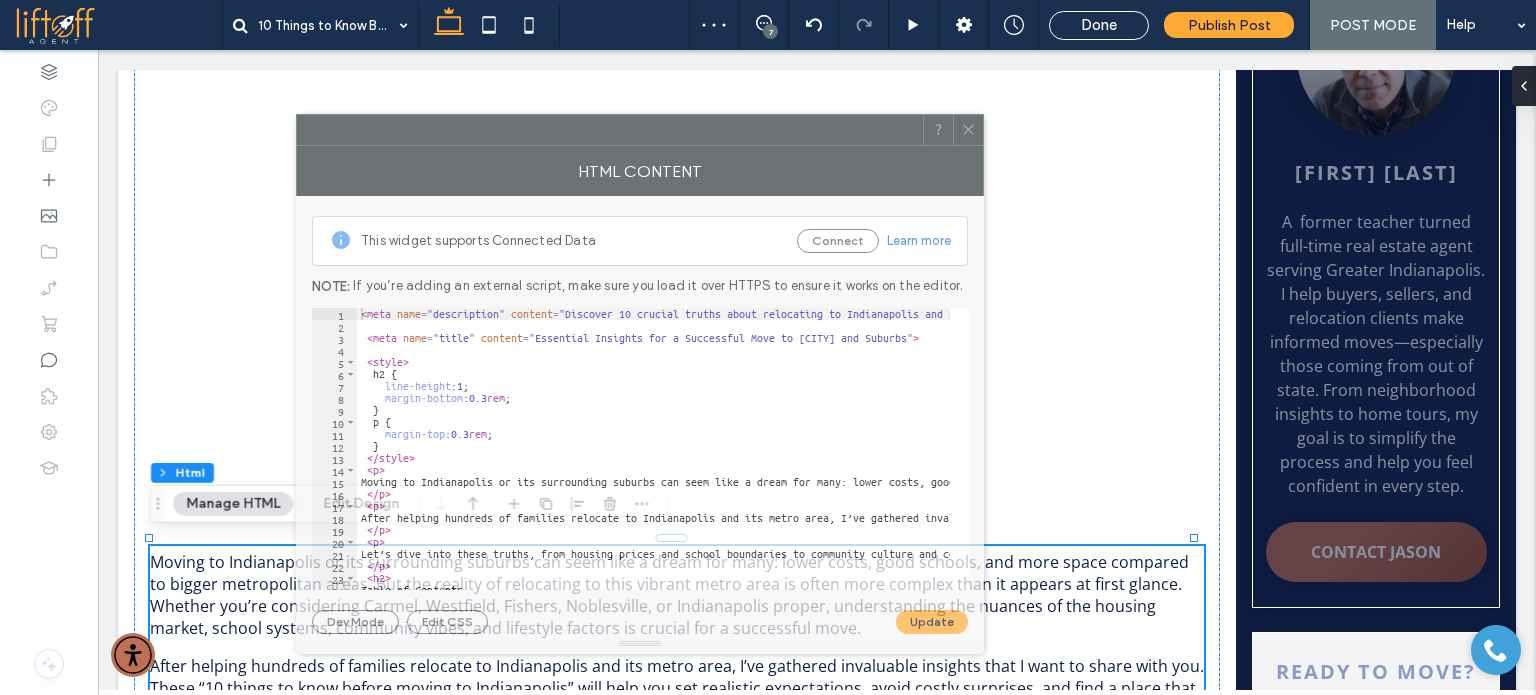 drag, startPoint x: 1343, startPoint y: 191, endPoint x: 427, endPoint y: 140, distance: 917.41864 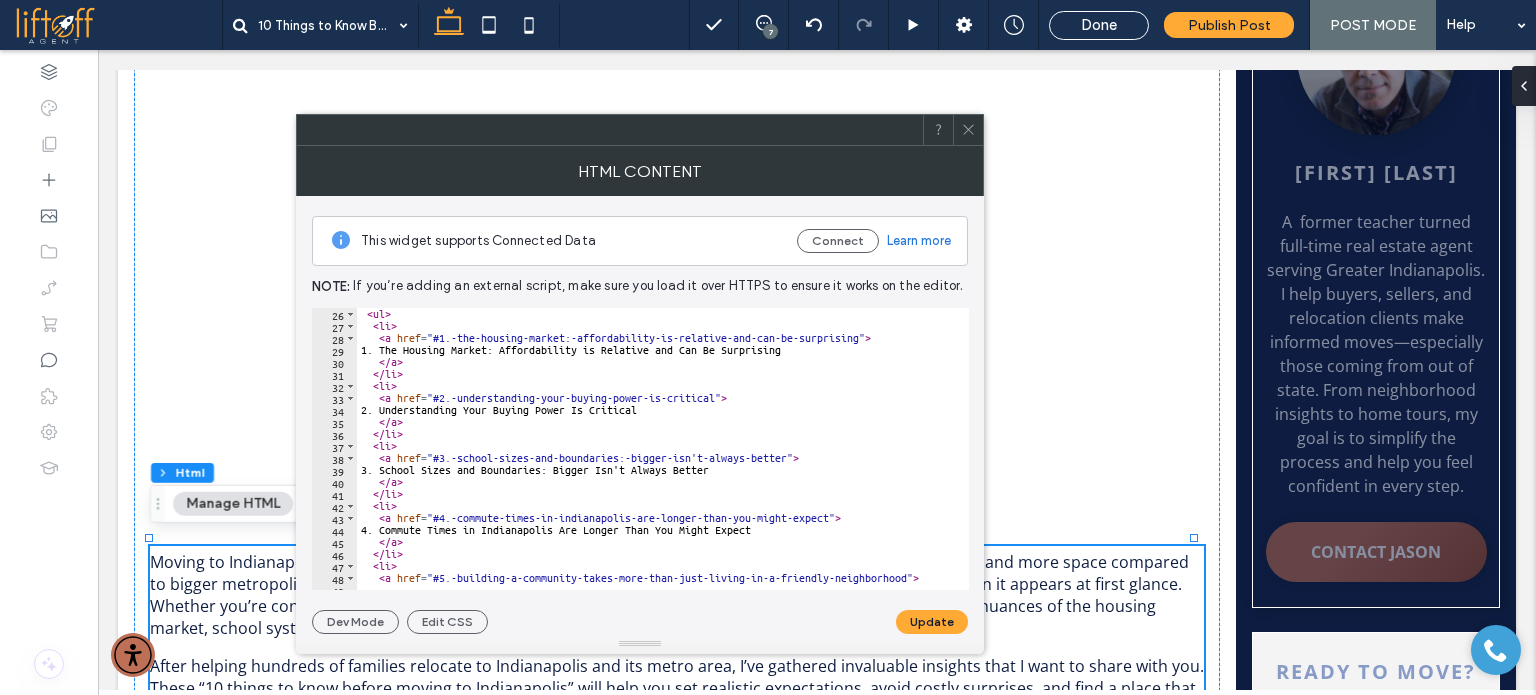 scroll, scrollTop: 300, scrollLeft: 0, axis: vertical 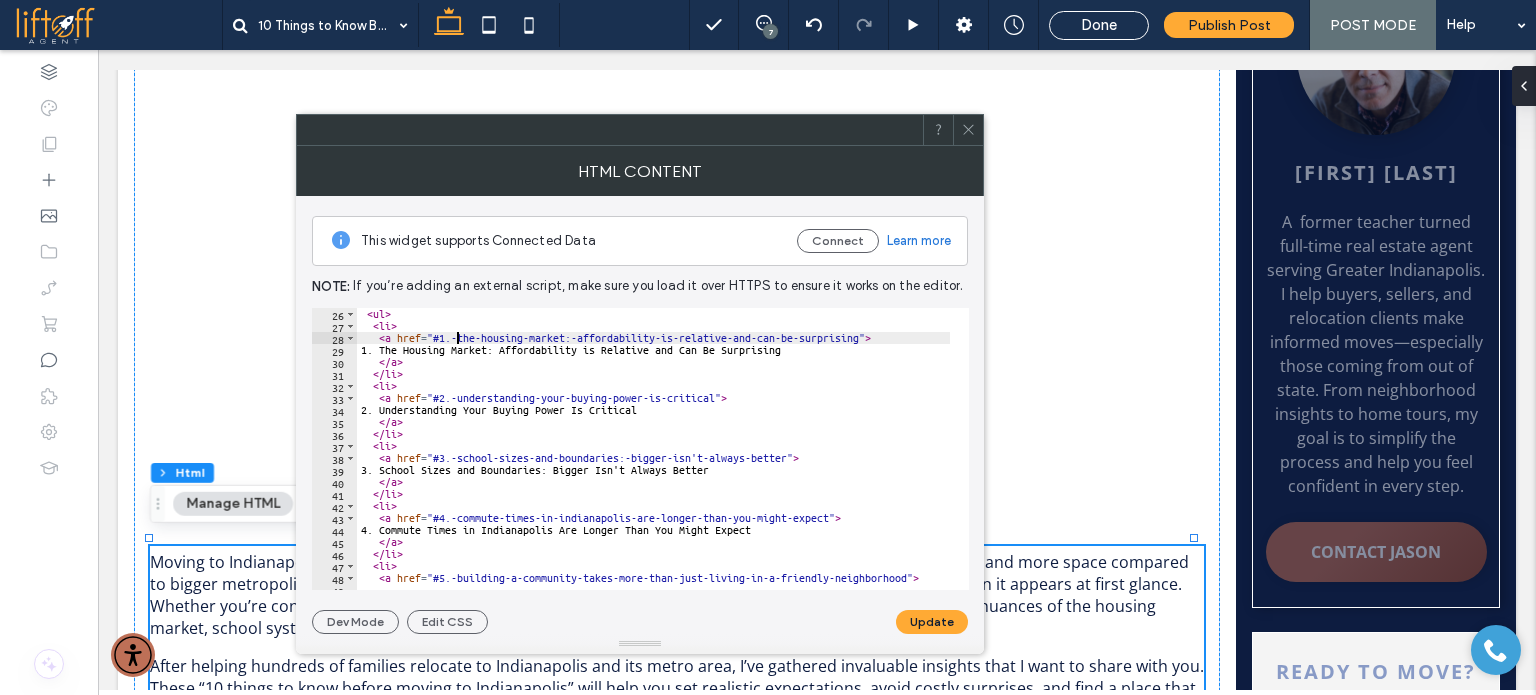 click on "< ul >    < li >     < a   href = "#1.-the-housing-market:-affordability-is-relative-and-can-be-surprising" >     1. The Housing Market: Affordability is Relative and Can Be Surprising     </ a >    </ li >    < li >     < a   href = "#2.-understanding-your-buying-power-is-critical" >     2. Understanding Your Buying Power Is Critical     </ a >    </ li >    < li >     < a   href = "#3.-school-sizes-and-boundaries:-bigger-isn't-always-better" >     3. School Sizes and Boundaries: Bigger Isn't Always Better     </ a >    </ li >    < li >     < a   href = "#4.-commute-times-in-indianapolis-are-longer-than-you-might-expect" >     4. Commute Times in Indianapolis Are Longer Than You Might Expect     </ a >    </ li >    < li >     < a   href = "#5.-building-a-community-takes-more-than-just-living-in-a-friendly-neighborhood" >" at bounding box center [1879, 451] 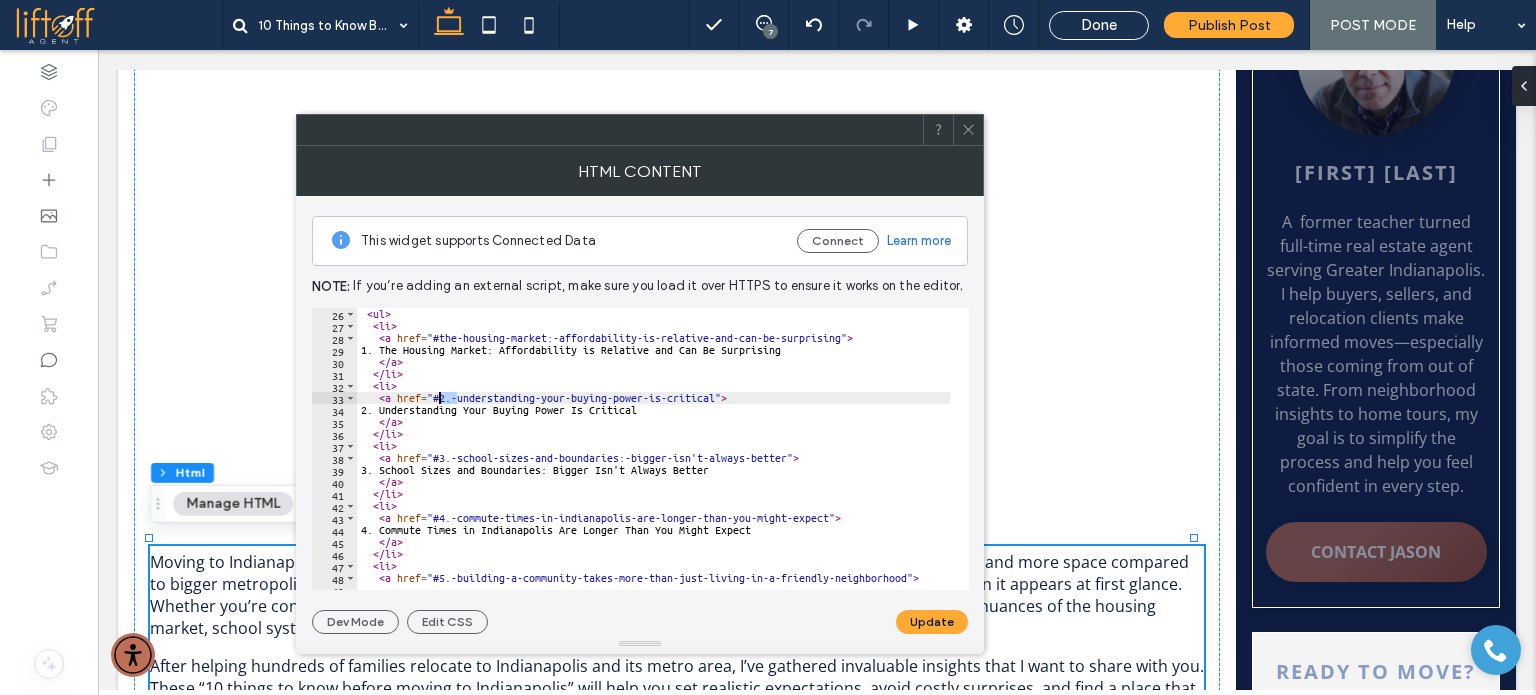 drag, startPoint x: 456, startPoint y: 400, endPoint x: 436, endPoint y: 396, distance: 20.396078 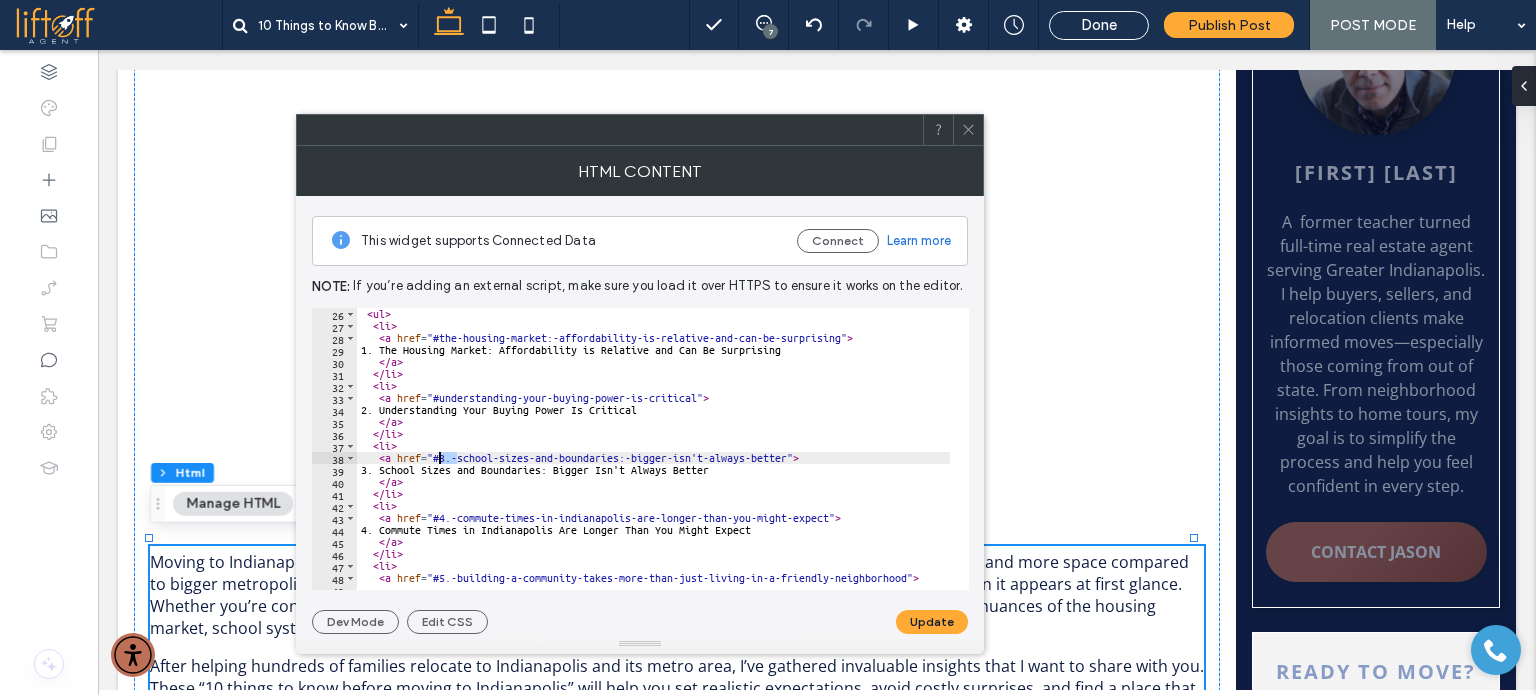 drag, startPoint x: 454, startPoint y: 455, endPoint x: 439, endPoint y: 459, distance: 15.524175 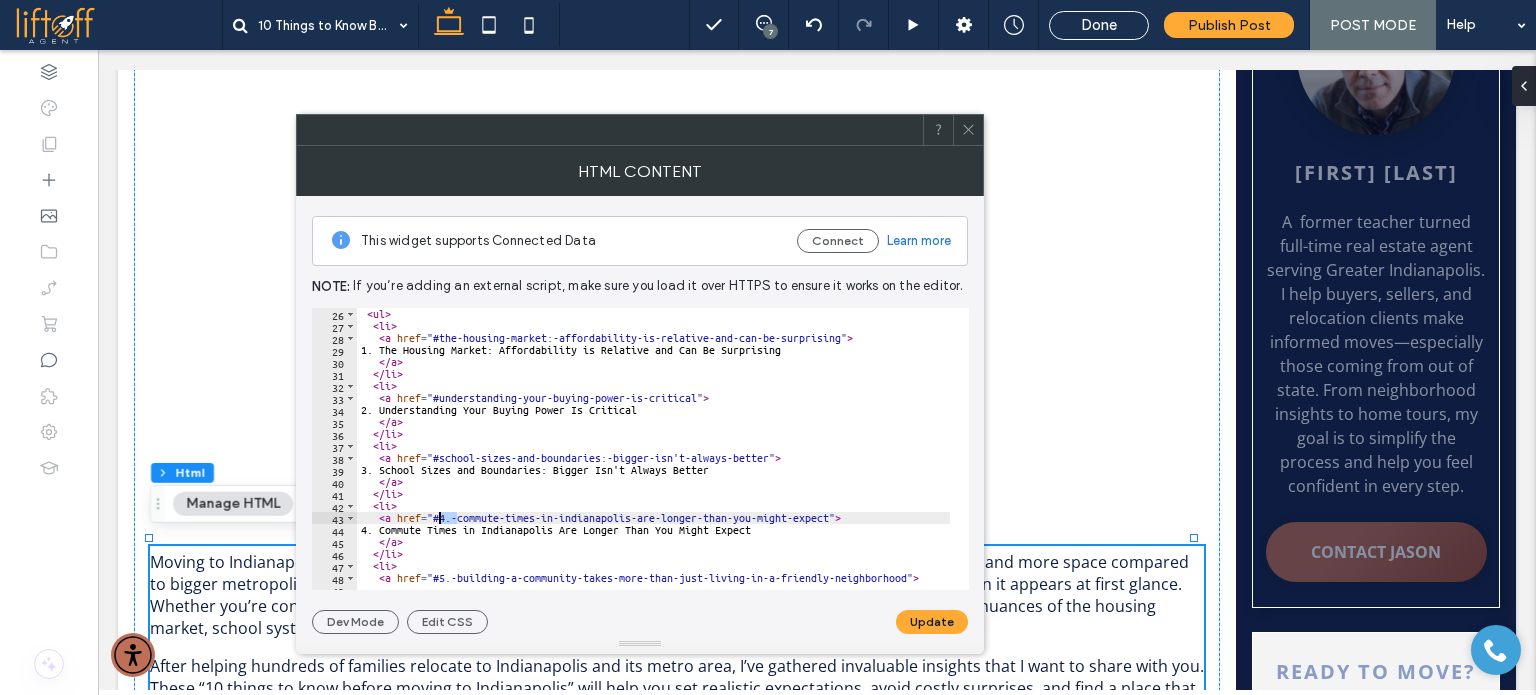 drag, startPoint x: 456, startPoint y: 515, endPoint x: 436, endPoint y: 517, distance: 20.09975 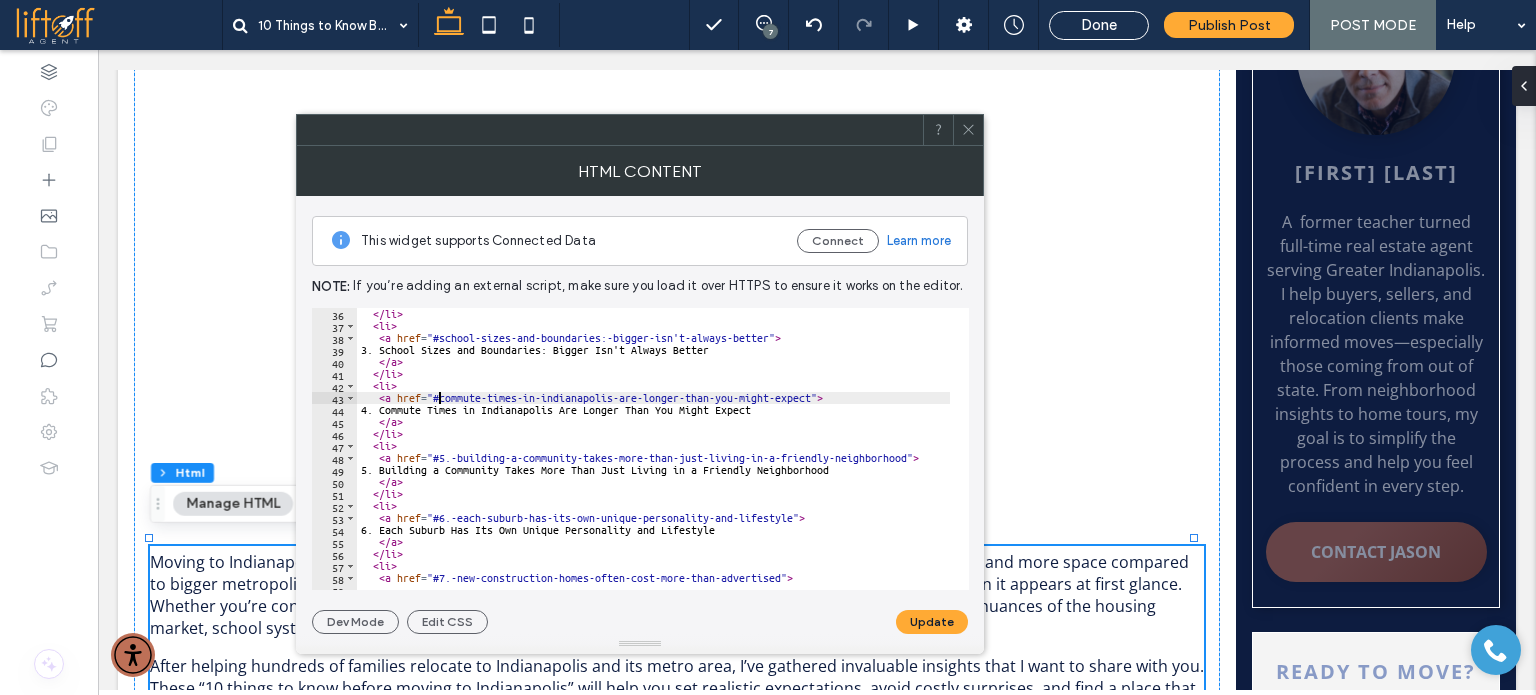 scroll, scrollTop: 420, scrollLeft: 0, axis: vertical 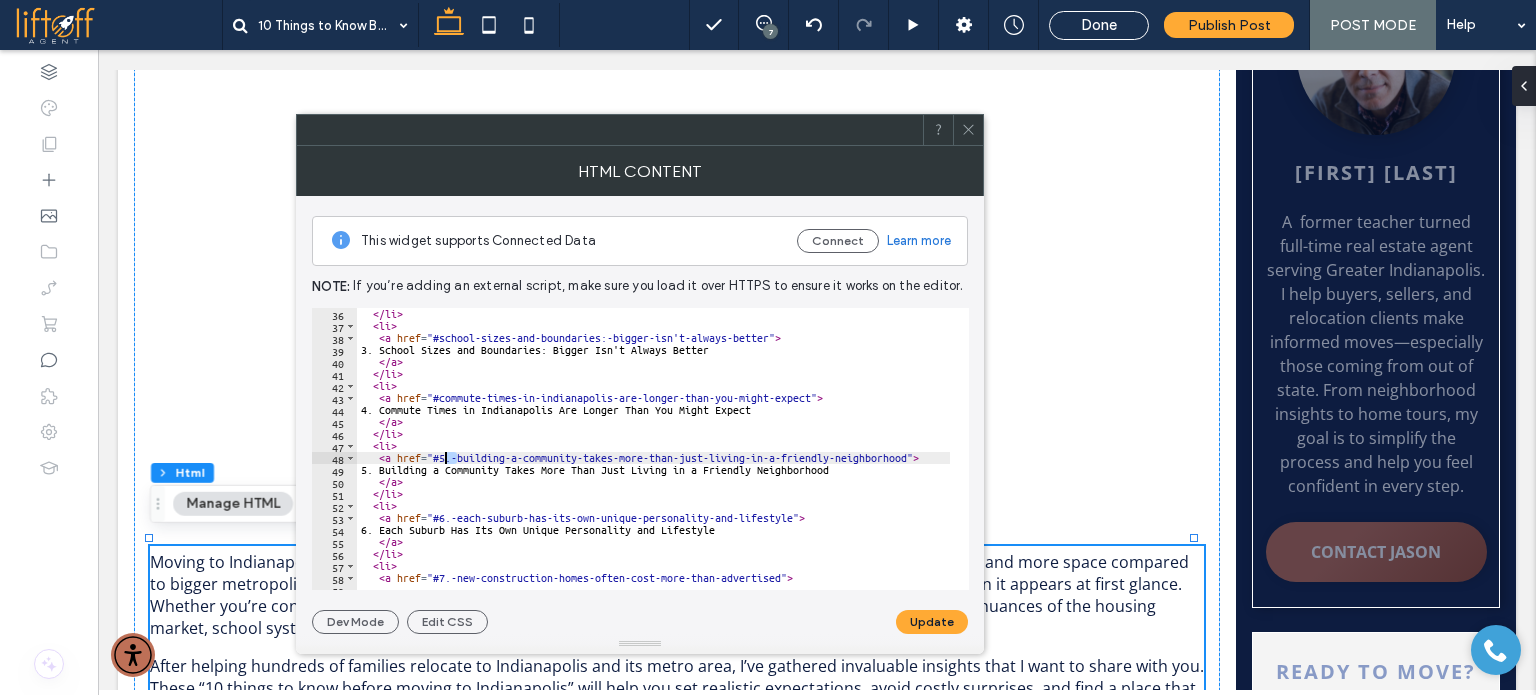 drag, startPoint x: 457, startPoint y: 453, endPoint x: 445, endPoint y: 451, distance: 12.165525 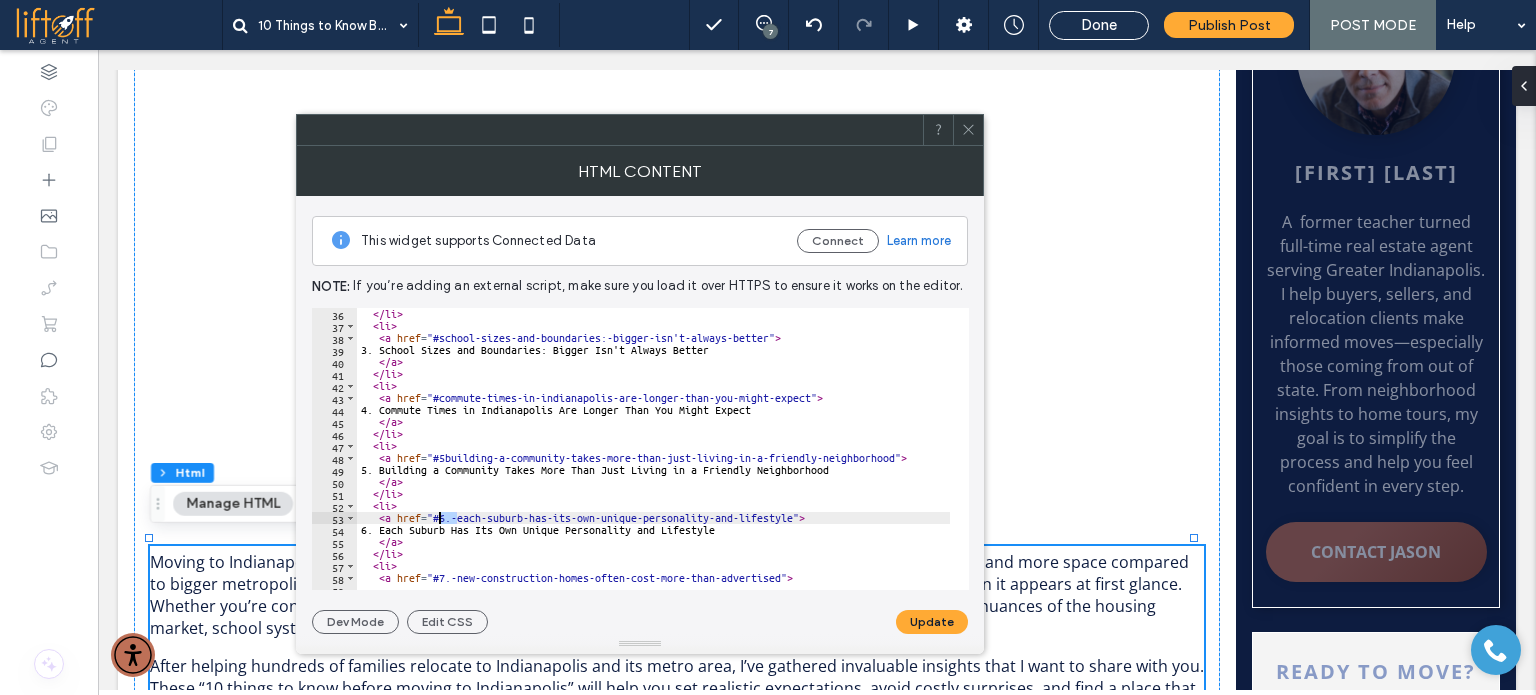 drag, startPoint x: 456, startPoint y: 516, endPoint x: 440, endPoint y: 516, distance: 16 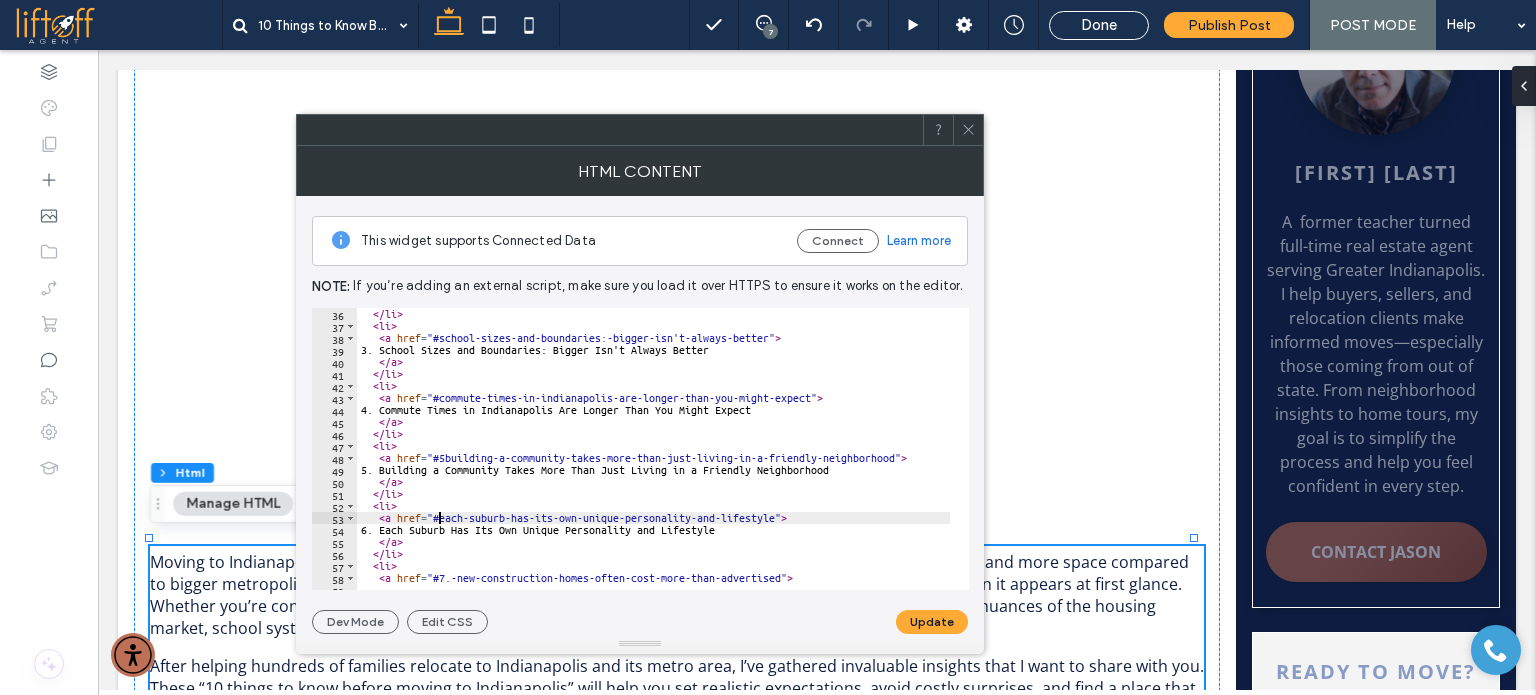 scroll, scrollTop: 540, scrollLeft: 0, axis: vertical 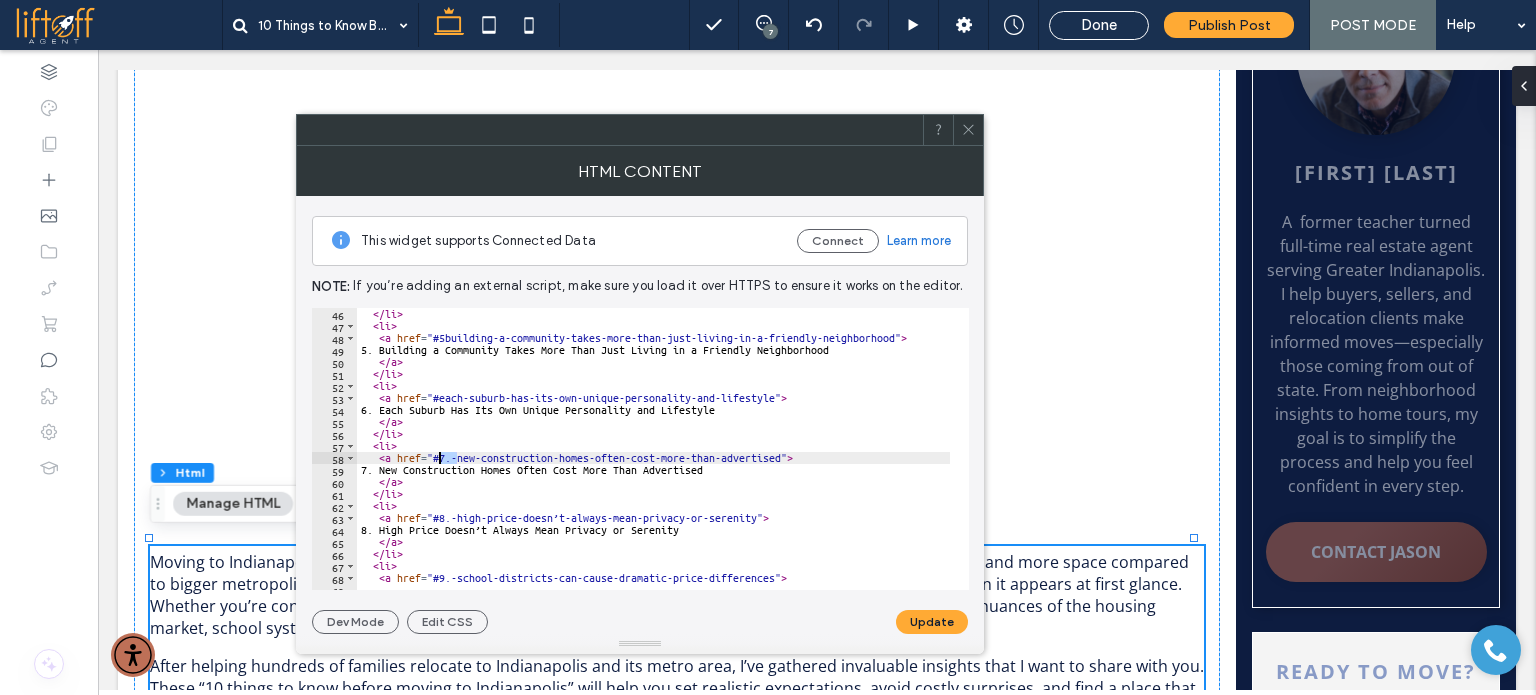 drag, startPoint x: 455, startPoint y: 460, endPoint x: 441, endPoint y: 462, distance: 14.142136 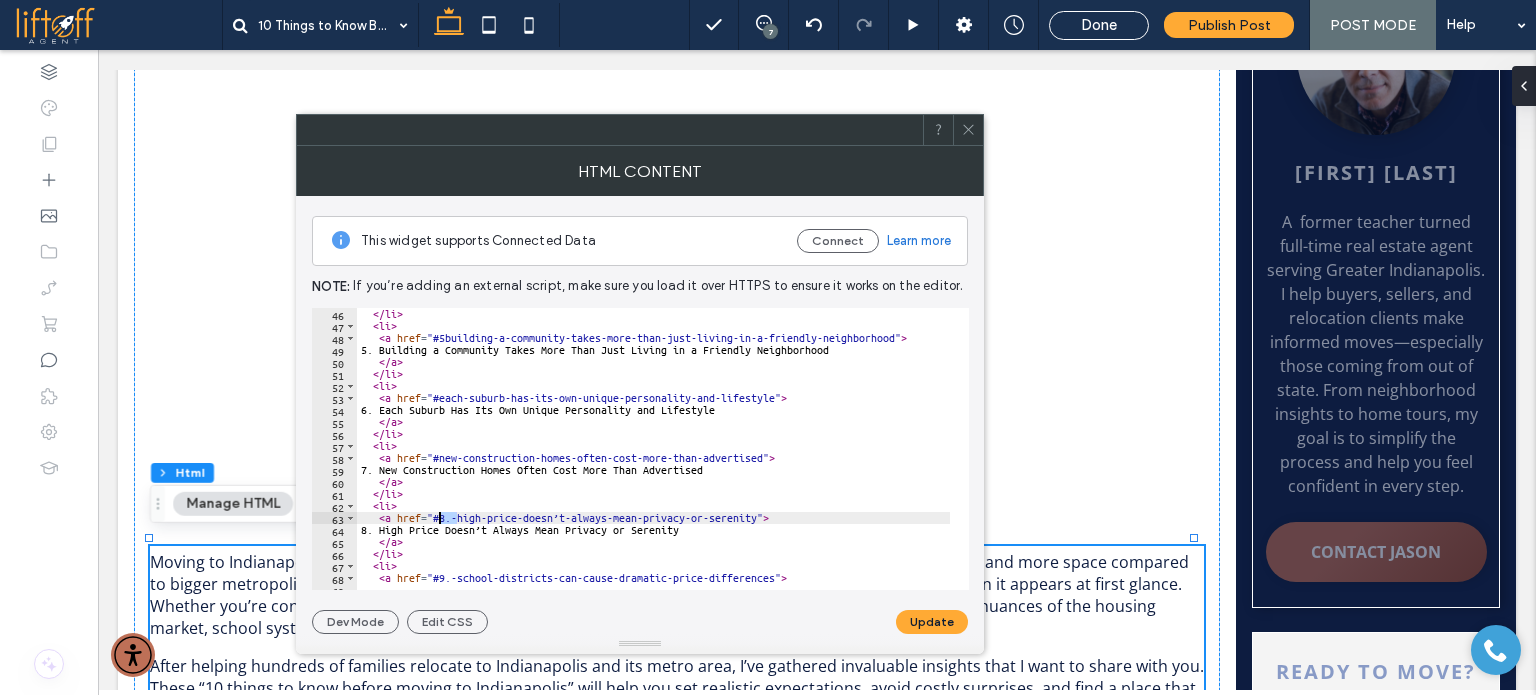 drag, startPoint x: 452, startPoint y: 515, endPoint x: 439, endPoint y: 518, distance: 13.341664 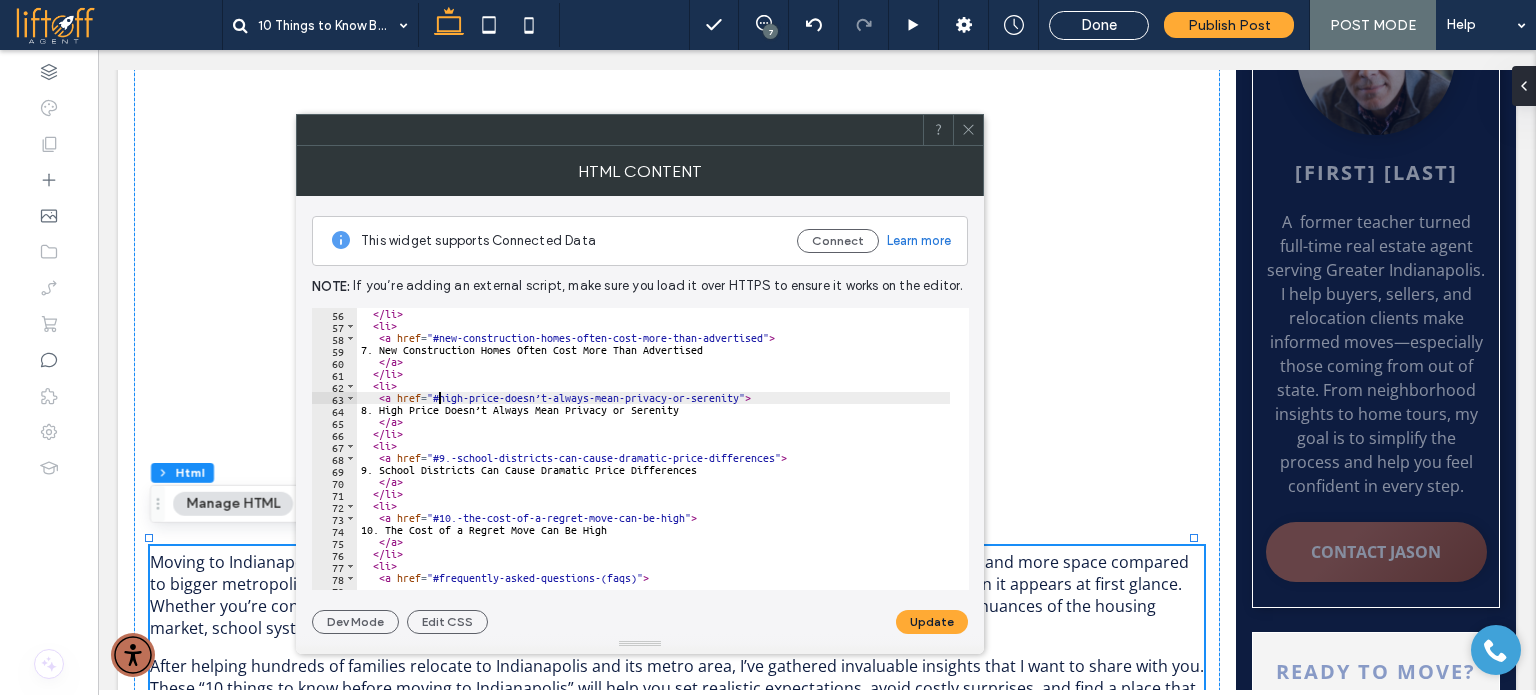 scroll, scrollTop: 660, scrollLeft: 0, axis: vertical 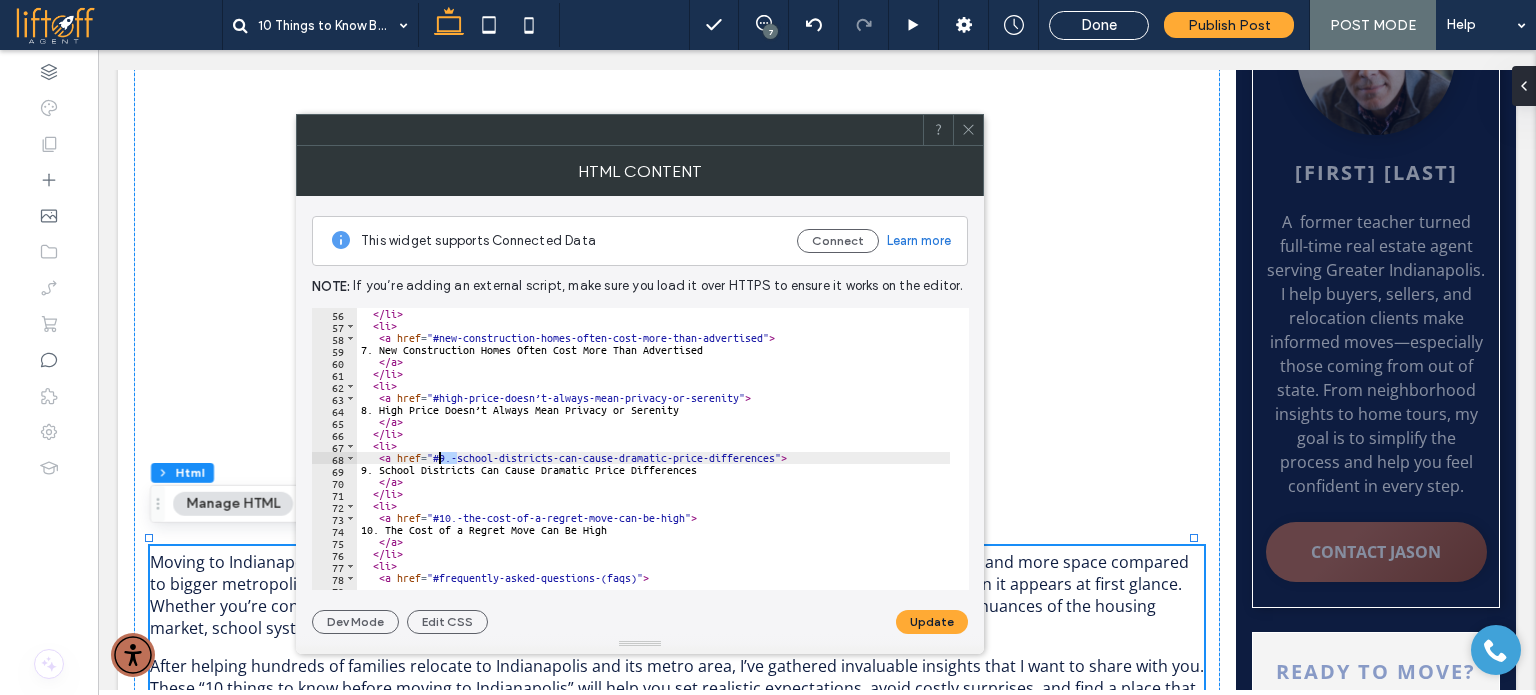 drag, startPoint x: 456, startPoint y: 458, endPoint x: 440, endPoint y: 455, distance: 16.27882 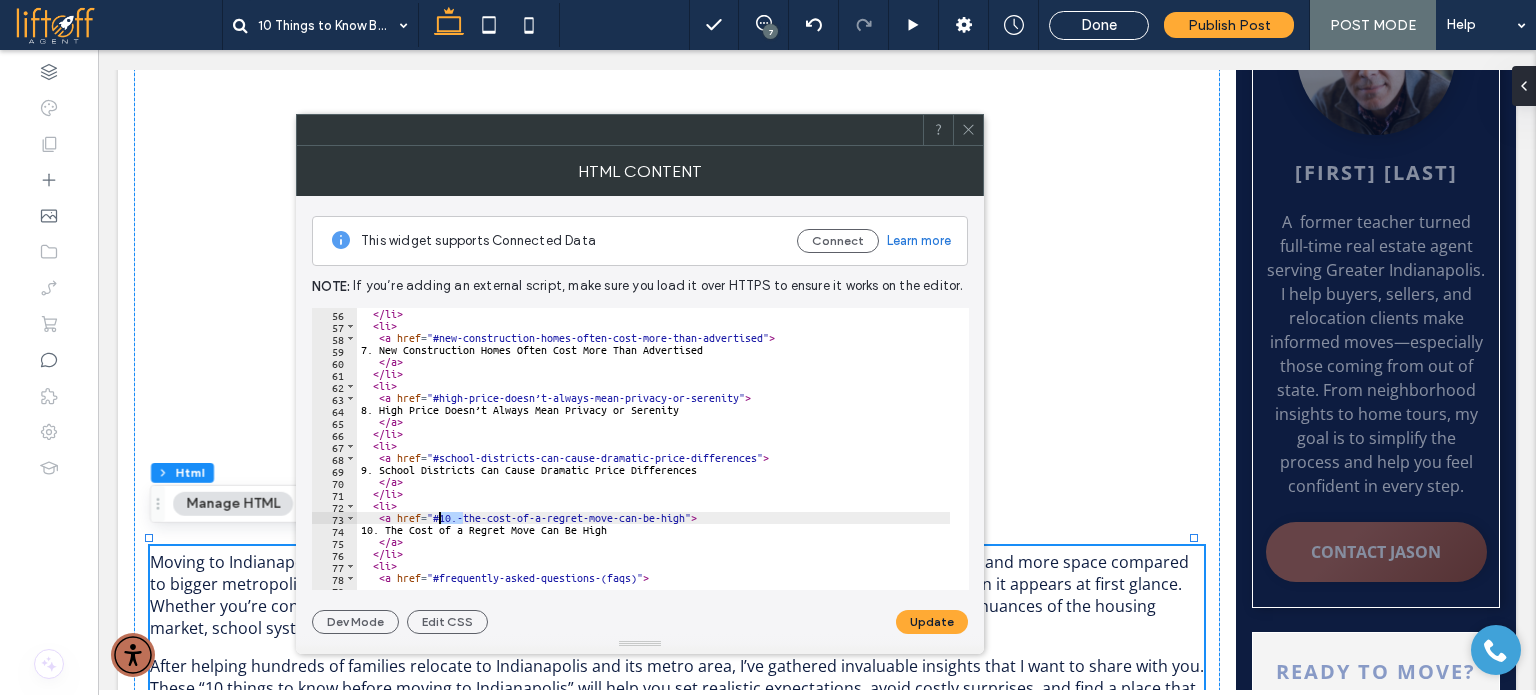 drag, startPoint x: 464, startPoint y: 522, endPoint x: 440, endPoint y: 517, distance: 24.5153 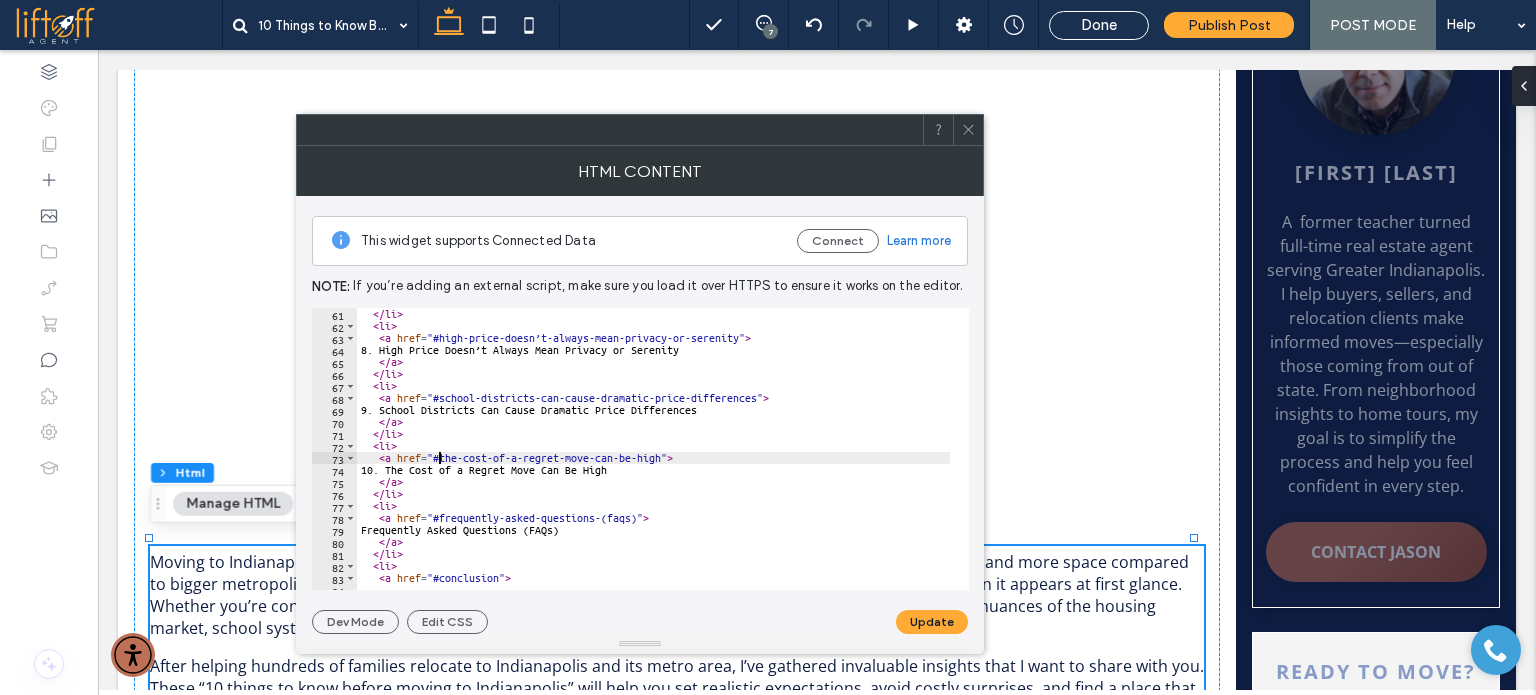scroll, scrollTop: 780, scrollLeft: 0, axis: vertical 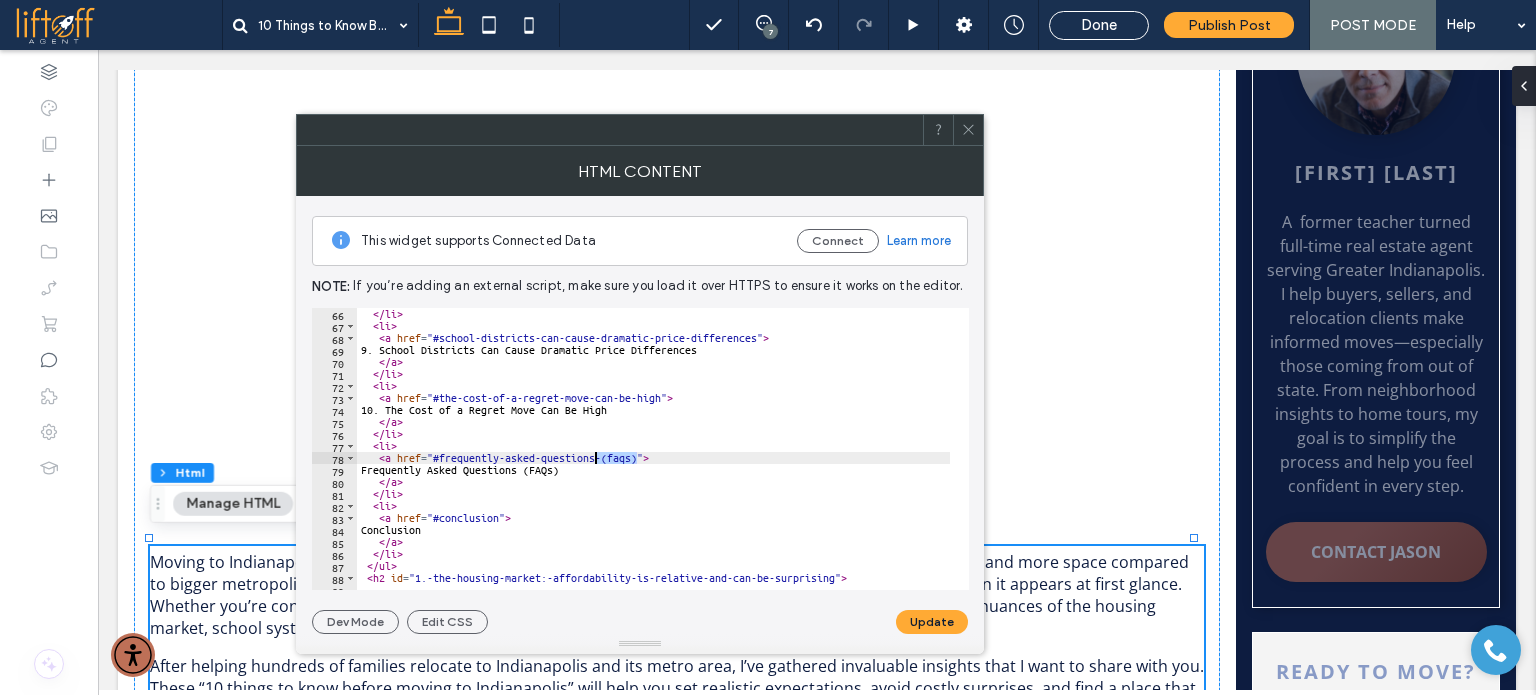 drag, startPoint x: 637, startPoint y: 456, endPoint x: 592, endPoint y: 459, distance: 45.099888 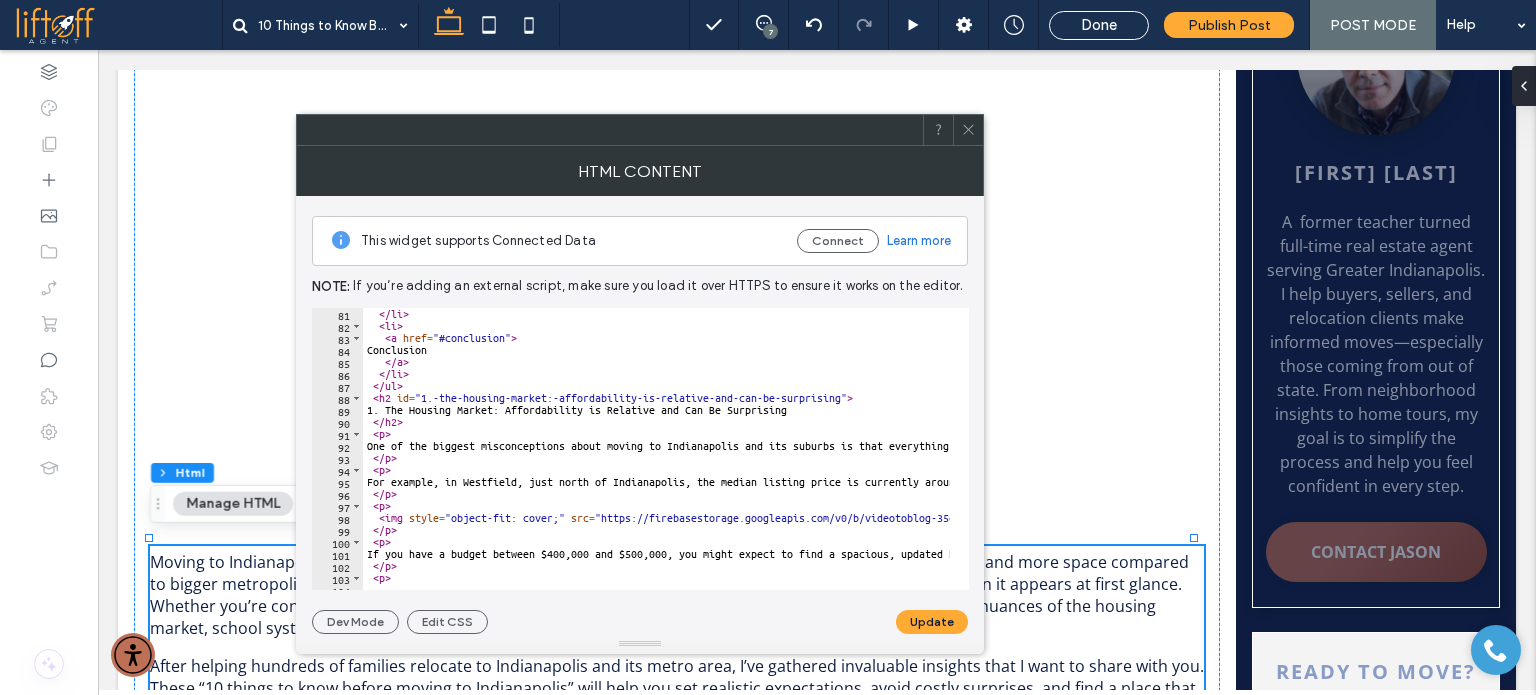 scroll, scrollTop: 960, scrollLeft: 0, axis: vertical 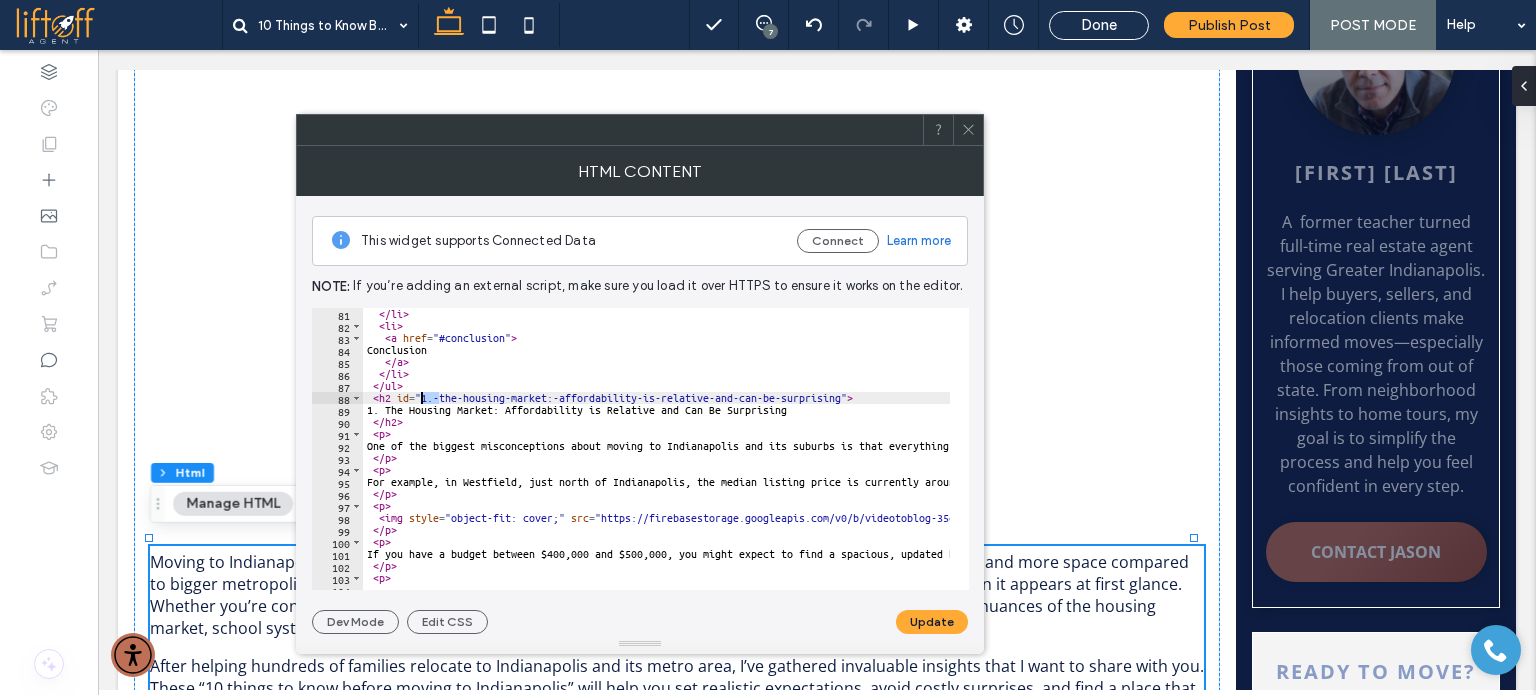 drag, startPoint x: 440, startPoint y: 396, endPoint x: 419, endPoint y: 398, distance: 21.095022 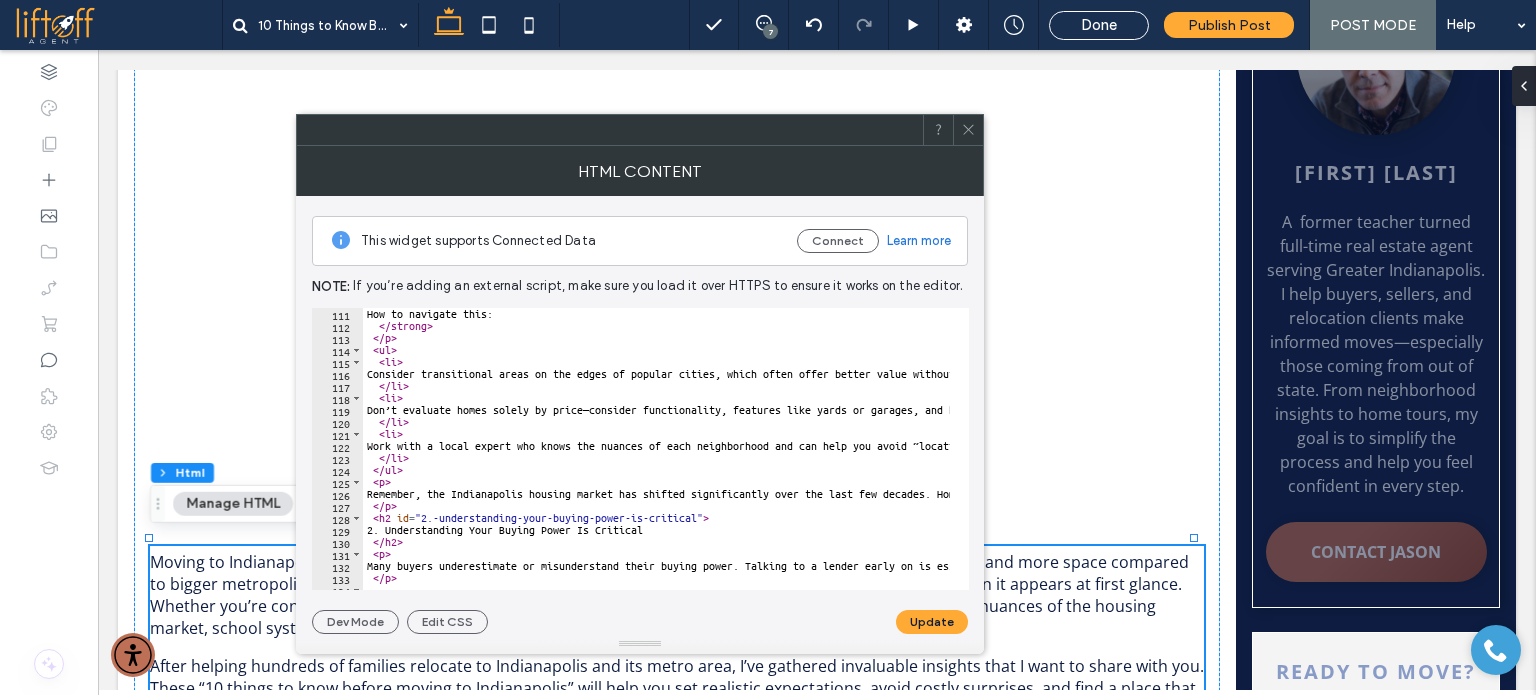 scroll, scrollTop: 1440, scrollLeft: 0, axis: vertical 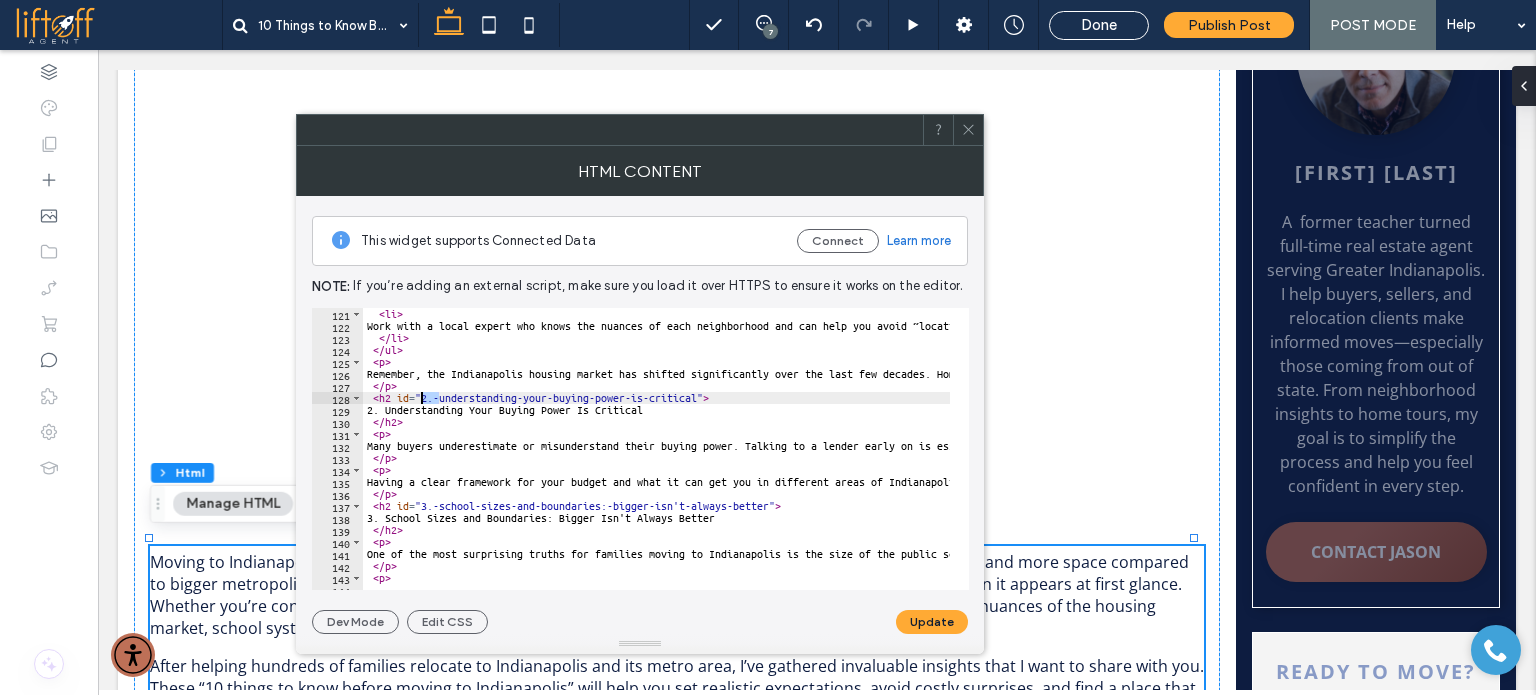 drag, startPoint x: 440, startPoint y: 399, endPoint x: 421, endPoint y: 399, distance: 19 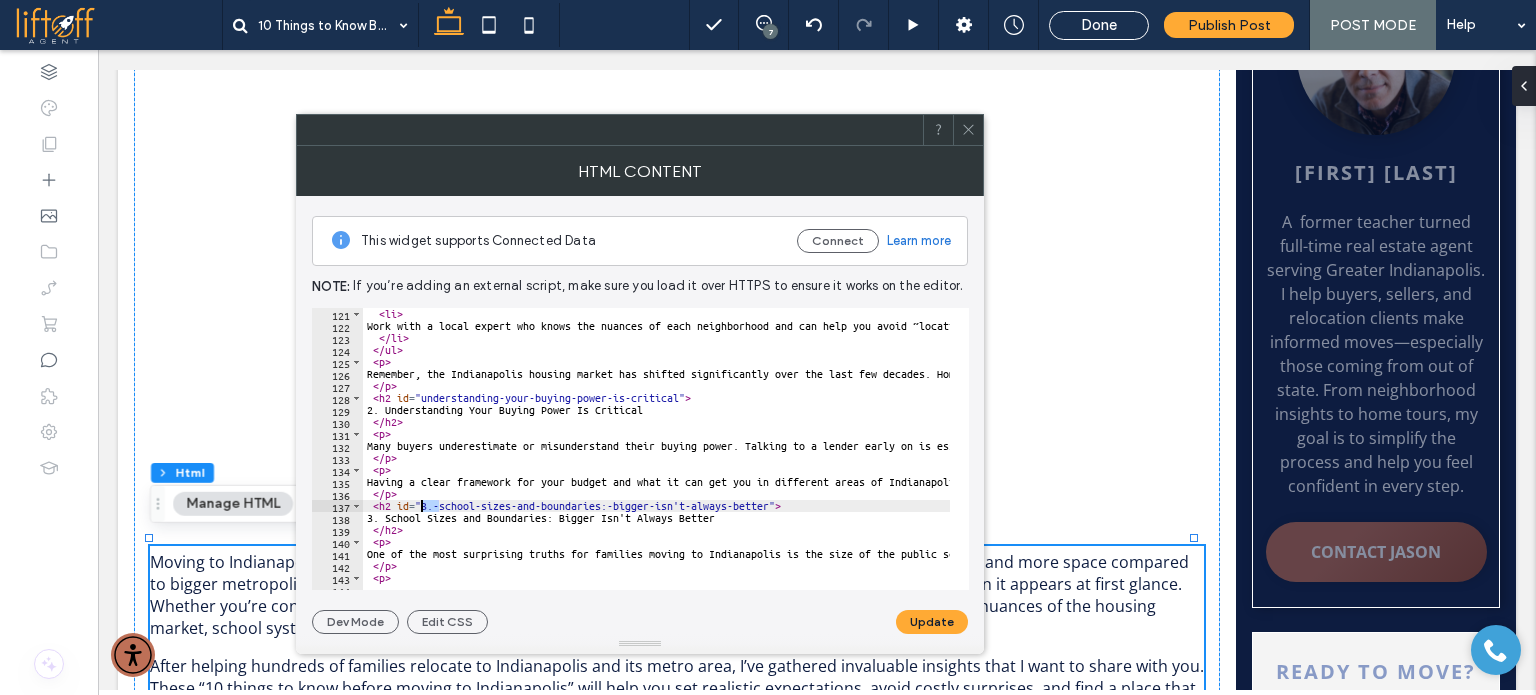 drag, startPoint x: 440, startPoint y: 509, endPoint x: 423, endPoint y: 506, distance: 17.262676 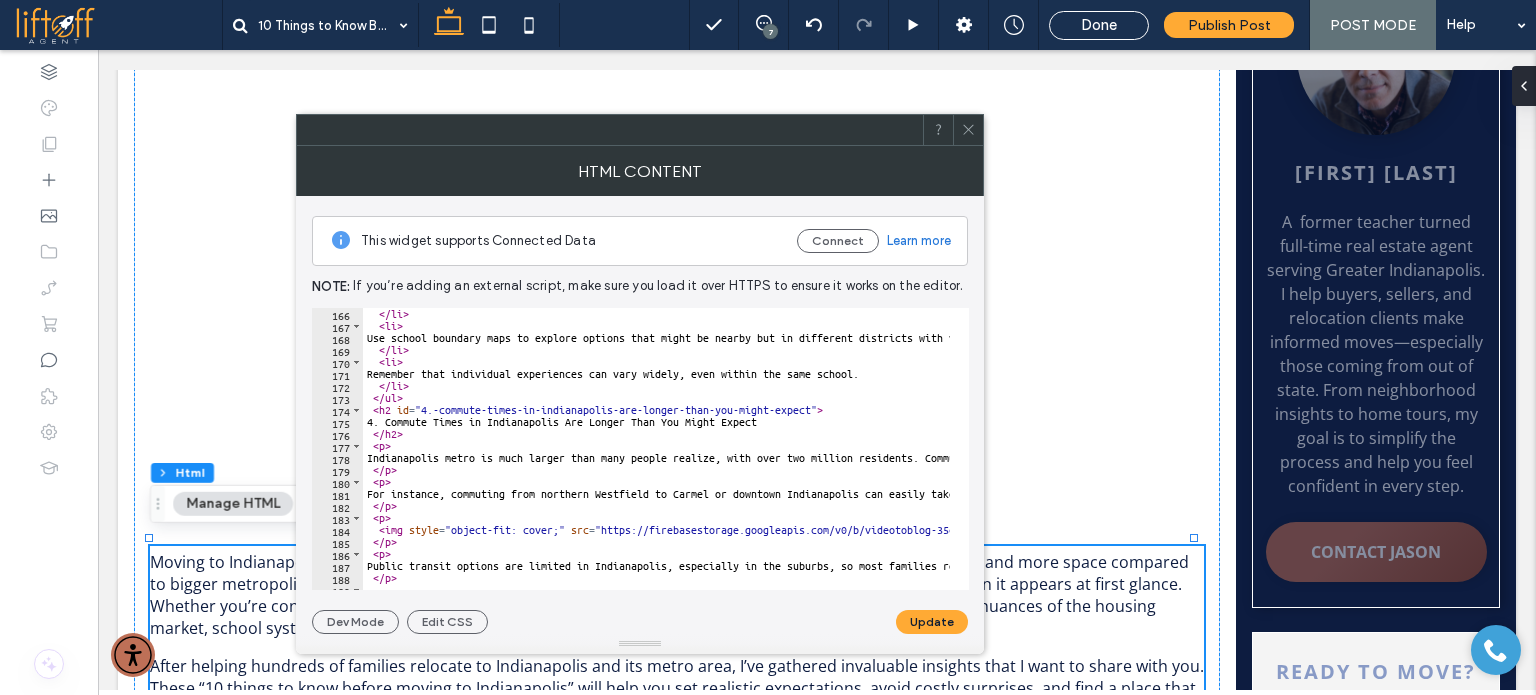 scroll, scrollTop: 1980, scrollLeft: 0, axis: vertical 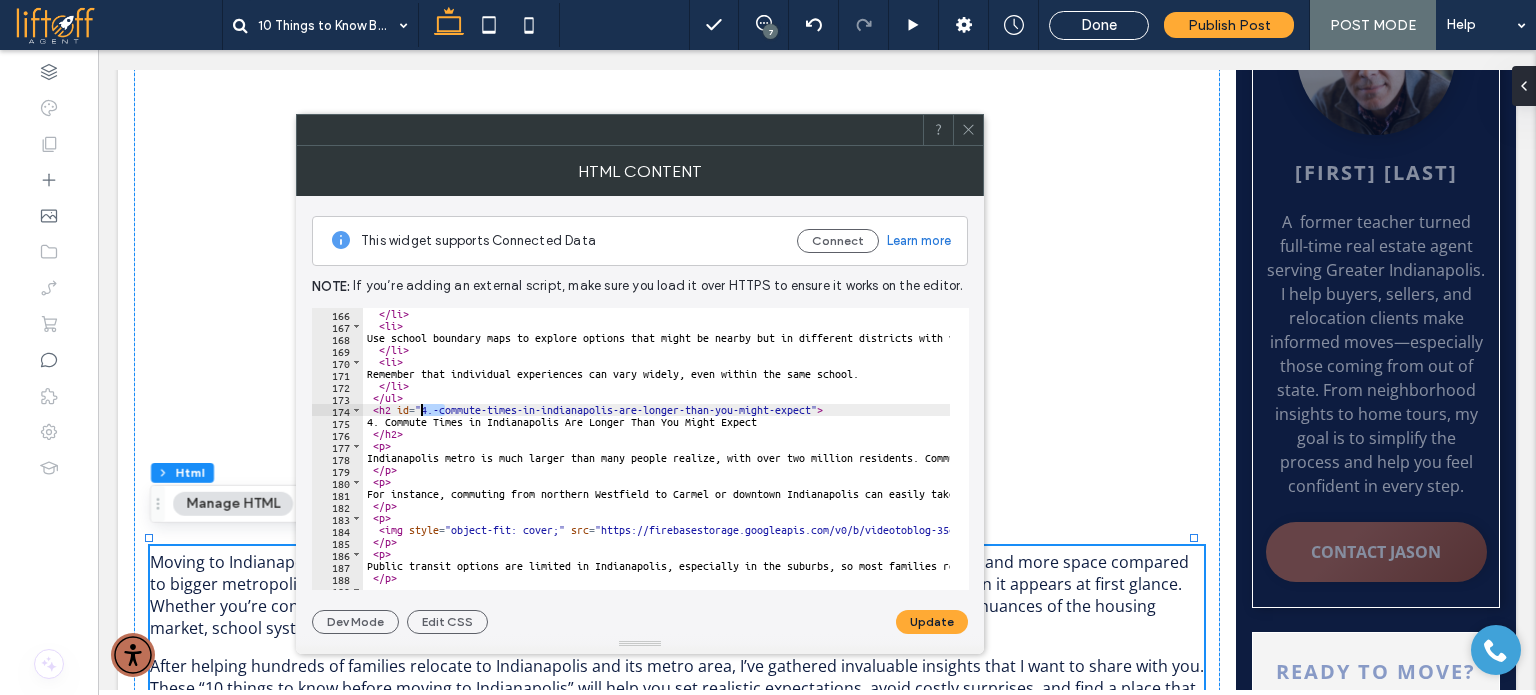 click on "</ li >    < li >    Use school boundary maps to explore options that might be nearby but in different districts with varying school sizes and atmospheres.    </ li >    < li >    Remember that individual experiences can vary widely, even within the same school.    </ li >   </ ul >   < h2   id = "4.-commute-times-in-indianapolis-are-longer-than-you-might-expect" >   4. Commute Times in Indianapolis Are Longer Than You Might Expect   </ h2 >   < p >   Indianapolis metro is much larger than many people realize, with over two million residents. Commute times, especially from northern suburbs like Westfield or Fishers to other parts of the city, can be longer than anticipated.   </ p >   < p >   For instance, commuting from northern Westfield to Carmel or downtown Indianapolis can easily take 20-25 minutes or more, depending on traffic. While this might seem short compared to cities like Los Angeles, it still adds up, especially when commuting twice daily.   </ p >   < p >    < img   style =   src = &amp;   =" at bounding box center (1885, 451) 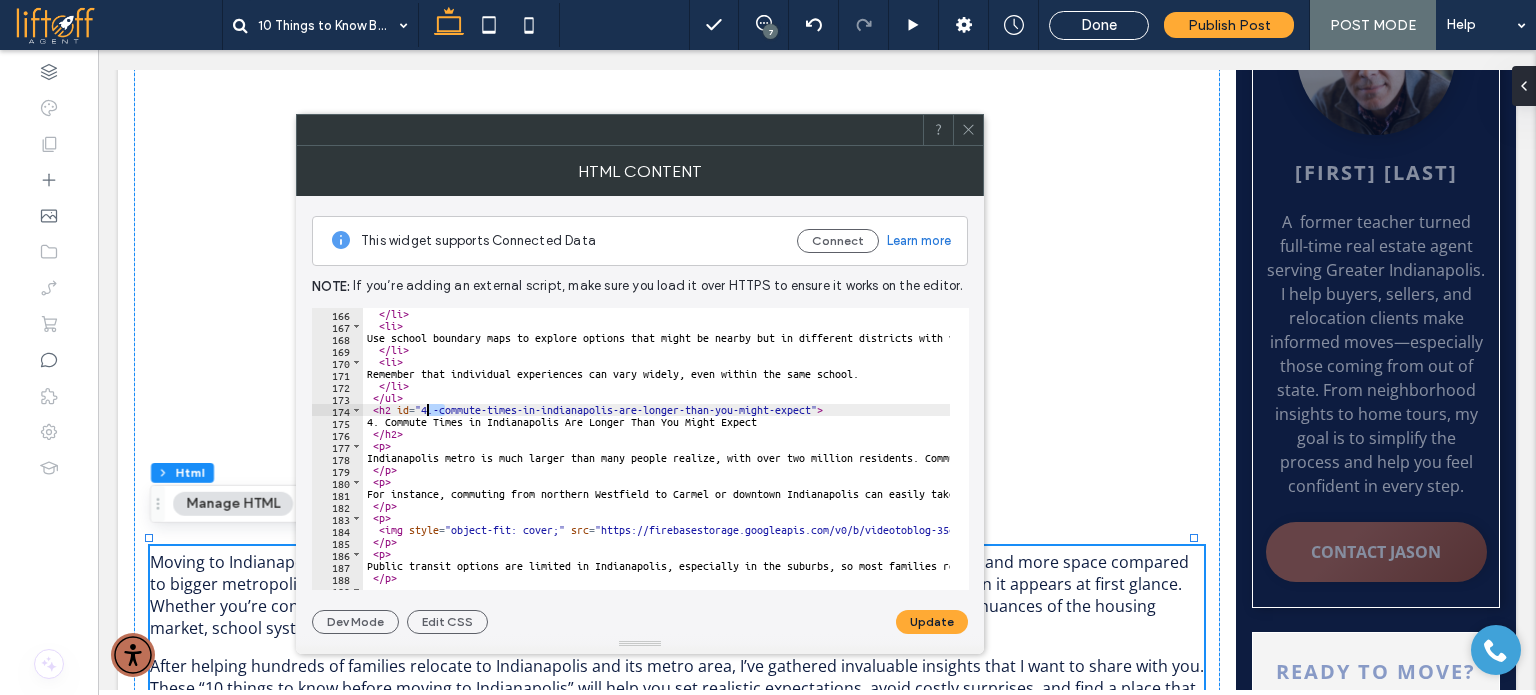 click on "</ li >    < li >    Use school boundary maps to explore options that might be nearby but in different districts with varying school sizes and atmospheres.    </ li >    < li >    Remember that individual experiences can vary widely, even within the same school.    </ li >   </ ul >   < h2   id = "4.-commute-times-in-indianapolis-are-longer-than-you-might-expect" >   4. Commute Times in Indianapolis Are Longer Than You Might Expect   </ h2 >   < p >   Indianapolis metro is much larger than many people realize, with over two million residents. Commute times, especially from northern suburbs like Westfield or Fishers to other parts of the city, can be longer than anticipated.   </ p >   < p >   For instance, commuting from northern Westfield to Carmel or downtown Indianapolis can easily take 20-25 minutes or more, depending on traffic. While this might seem short compared to cities like Los Angeles, it still adds up, especially when commuting twice daily.   </ p >   < p >    < img   style =   src = &amp;   =" at bounding box center (656, 449) 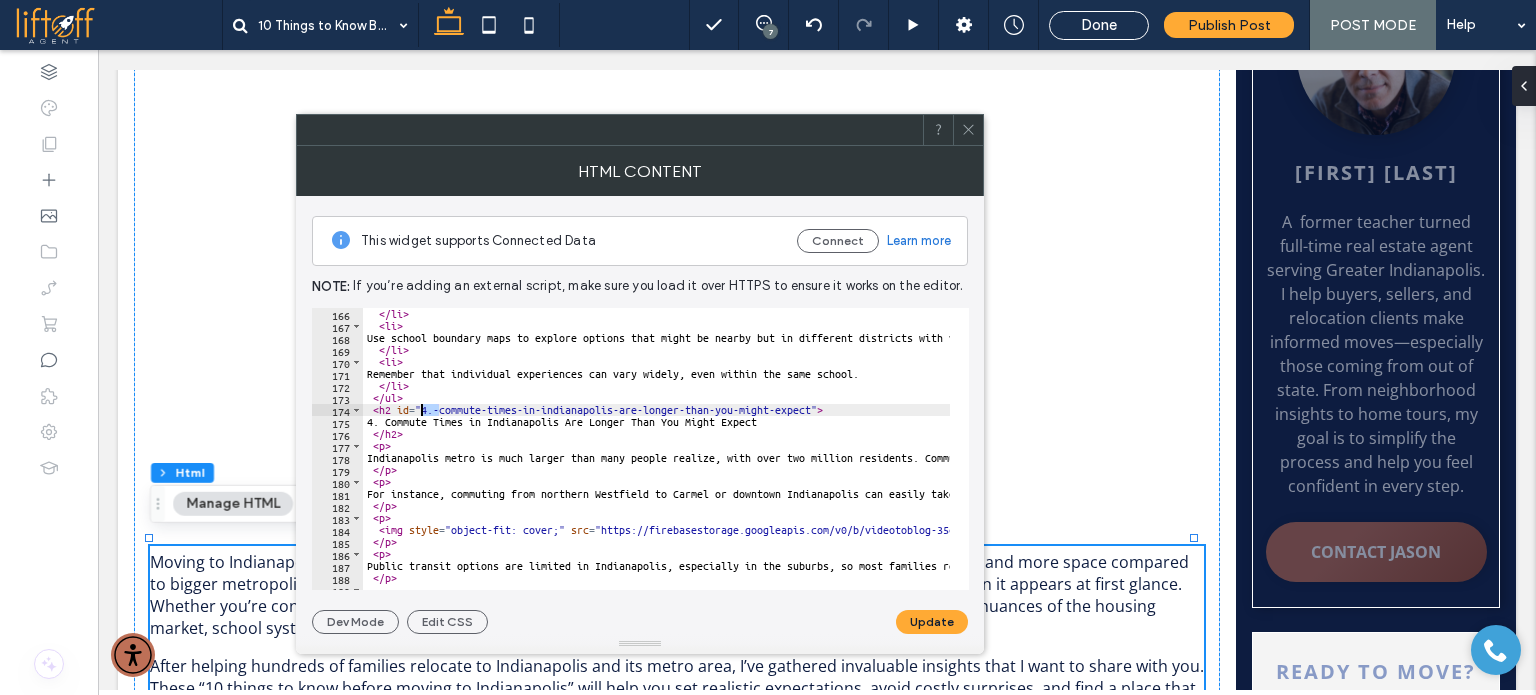 drag, startPoint x: 440, startPoint y: 410, endPoint x: 420, endPoint y: 410, distance: 20 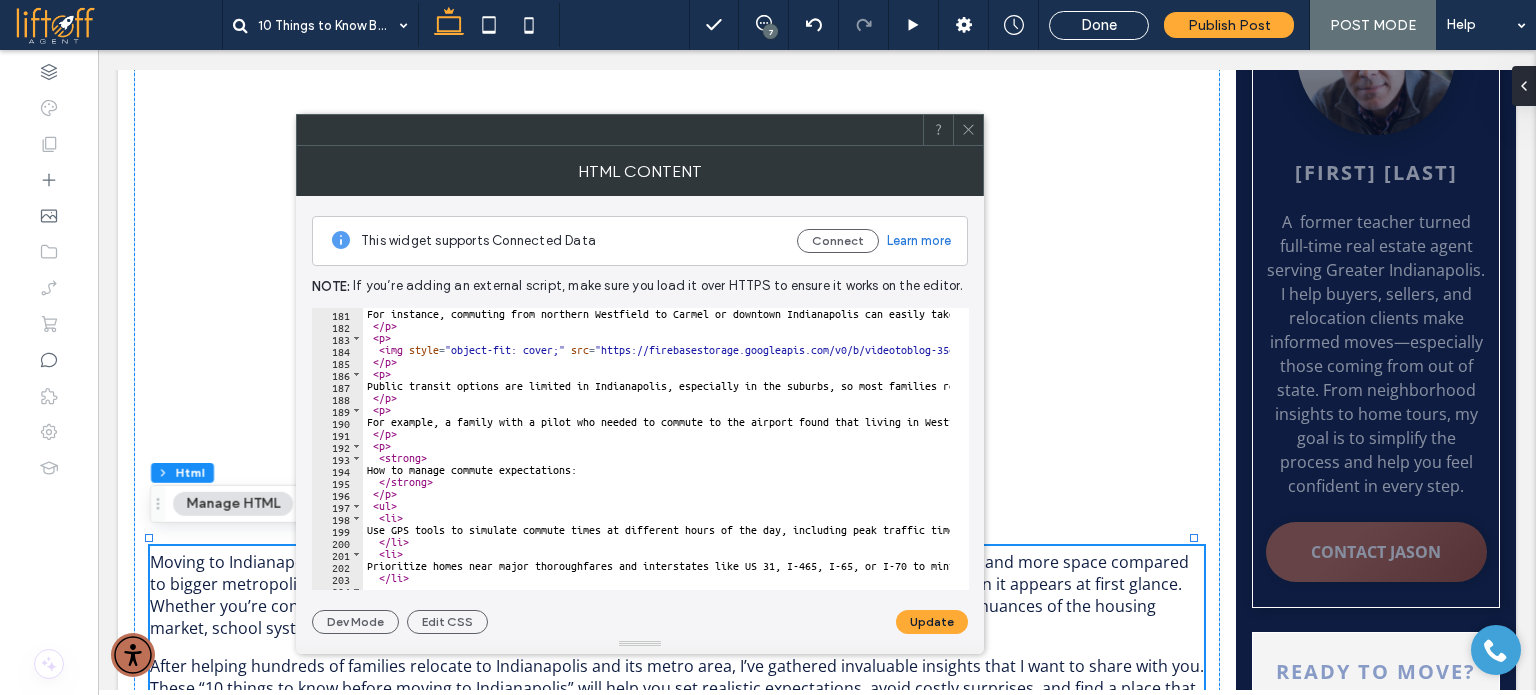 scroll, scrollTop: 2280, scrollLeft: 0, axis: vertical 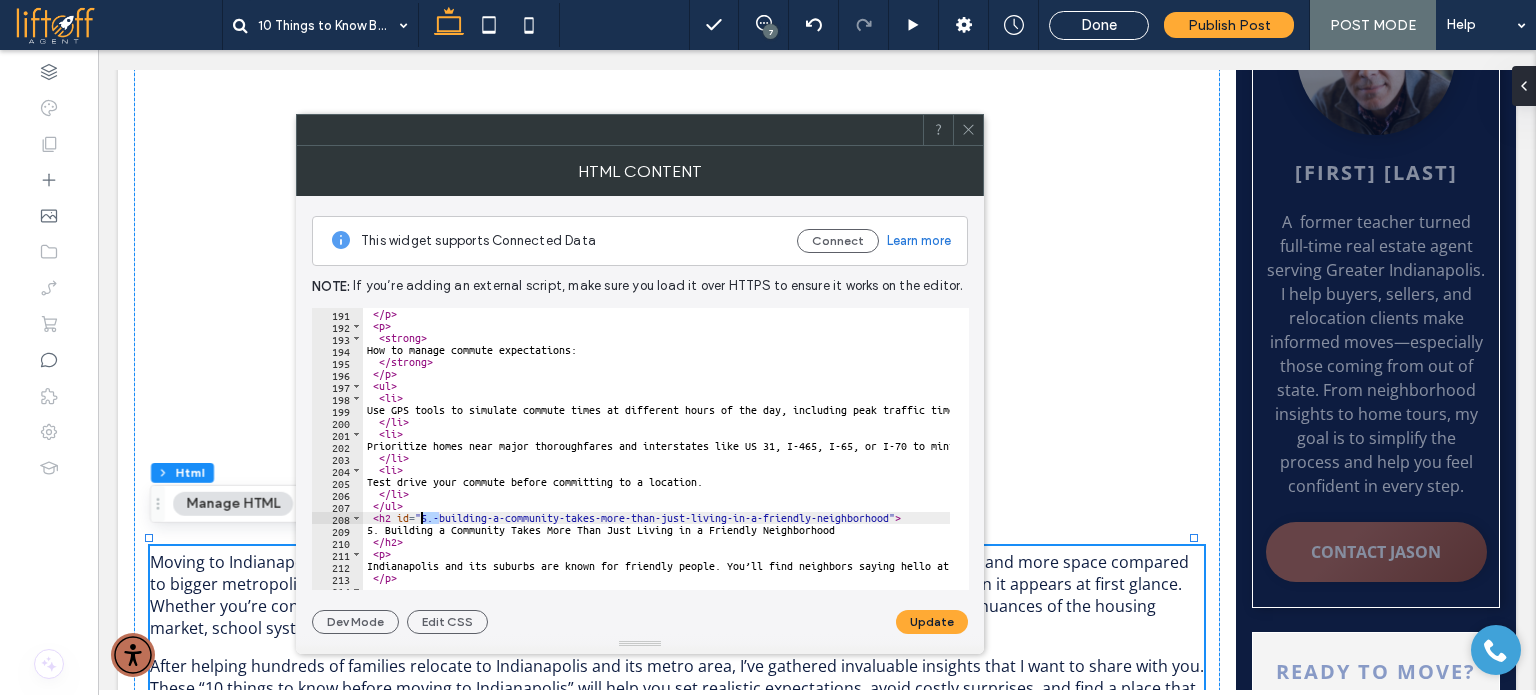 drag, startPoint x: 437, startPoint y: 513, endPoint x: 422, endPoint y: 514, distance: 15.033297 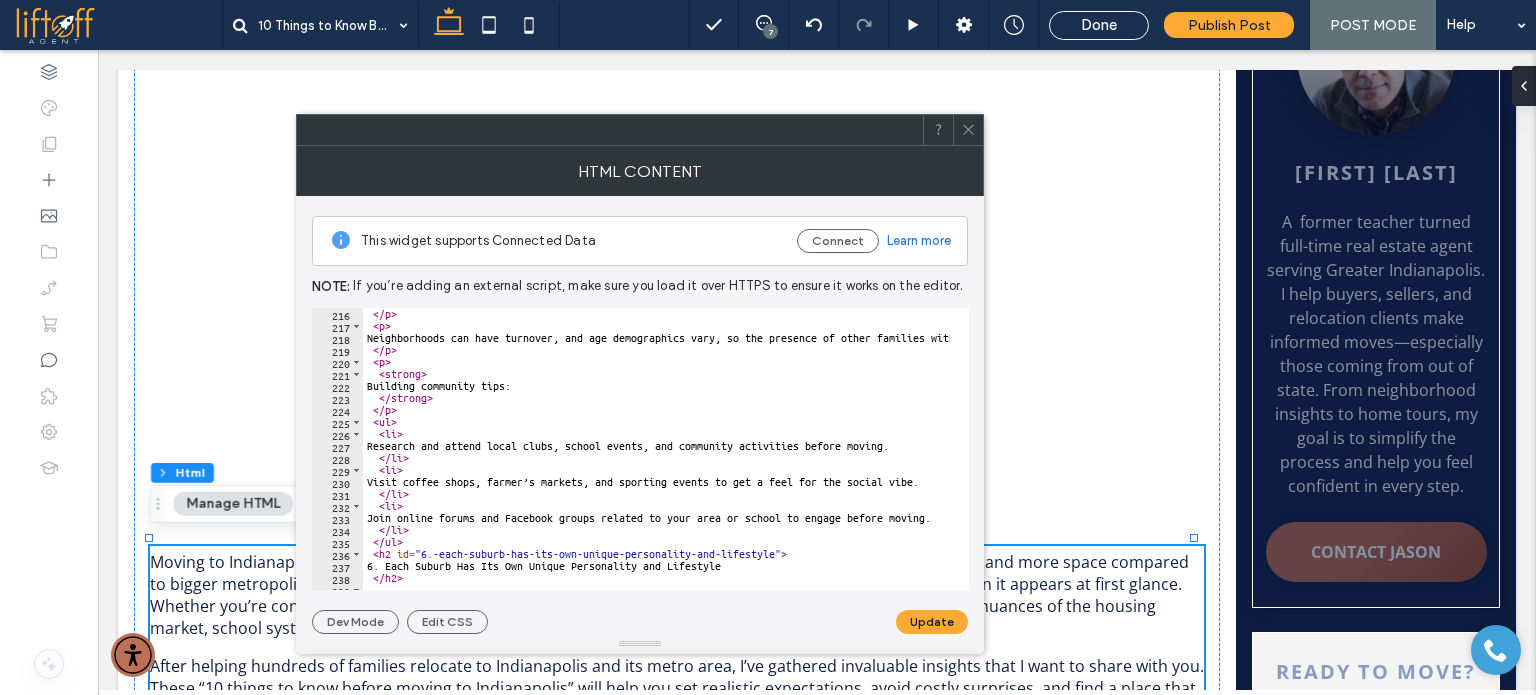 scroll, scrollTop: 2700, scrollLeft: 0, axis: vertical 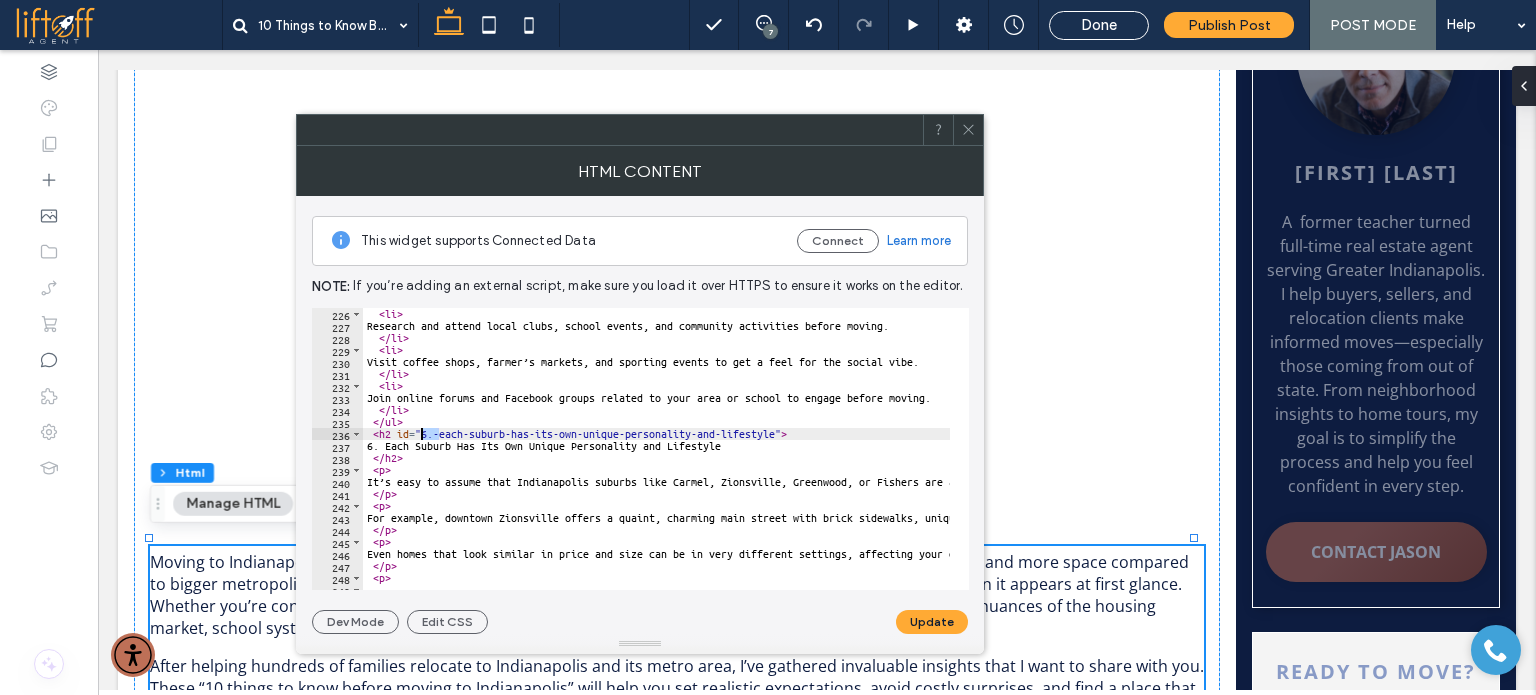 drag, startPoint x: 440, startPoint y: 435, endPoint x: 423, endPoint y: 433, distance: 17.117243 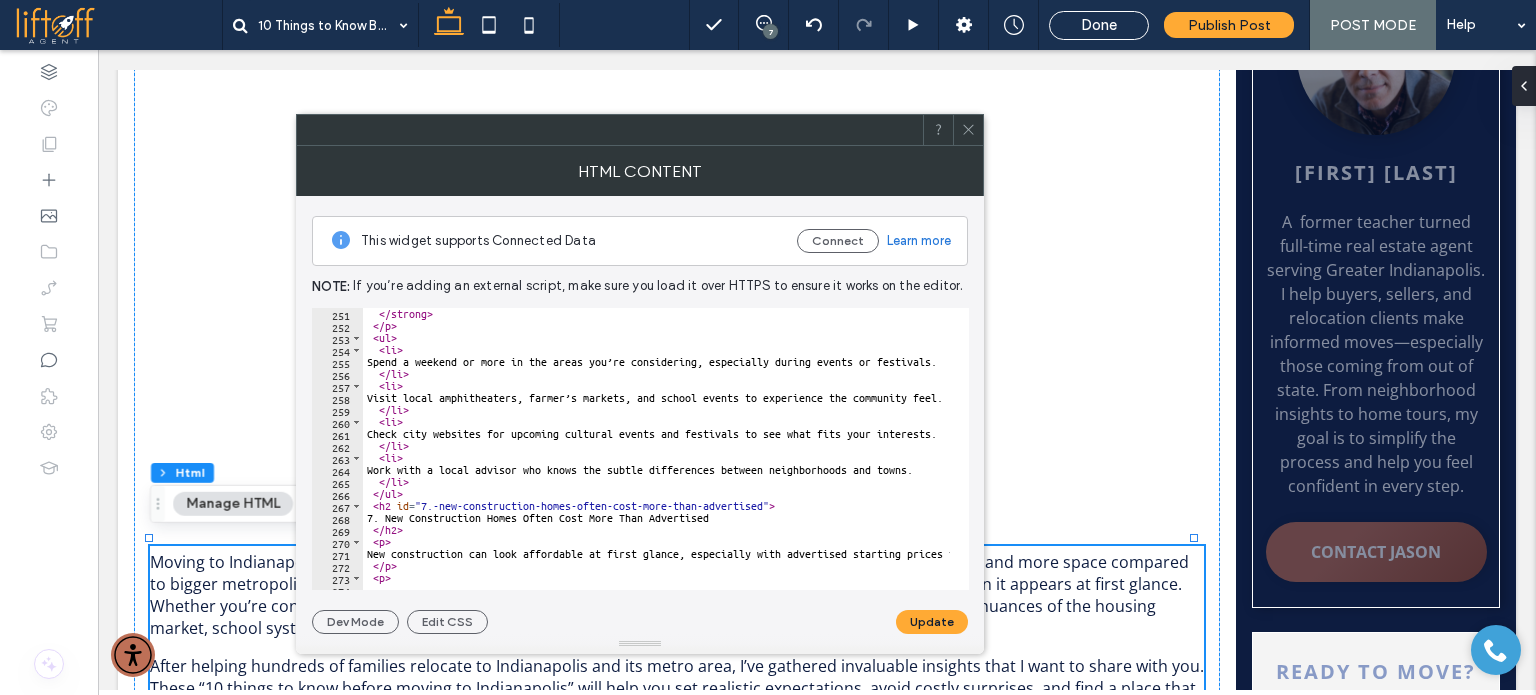 scroll, scrollTop: 3120, scrollLeft: 0, axis: vertical 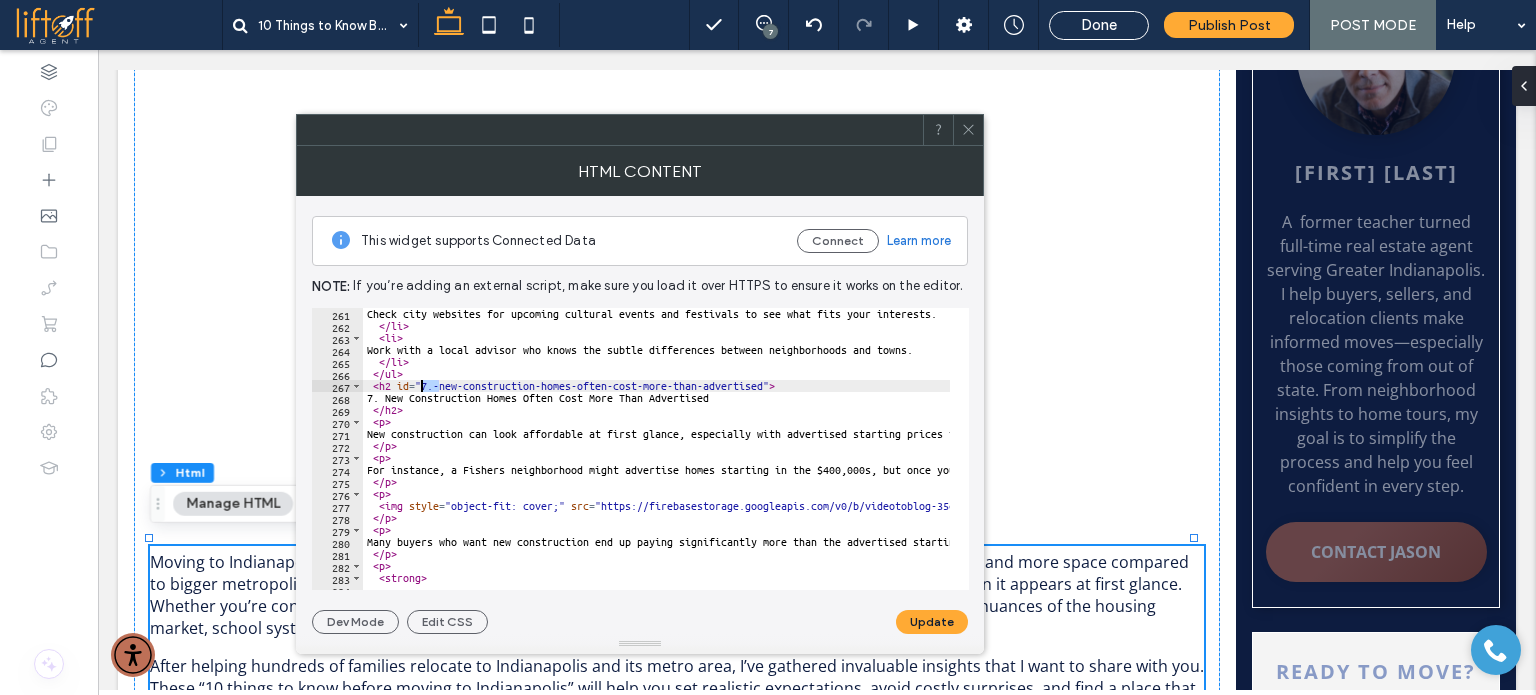 drag, startPoint x: 440, startPoint y: 384, endPoint x: 420, endPoint y: 383, distance: 20.024984 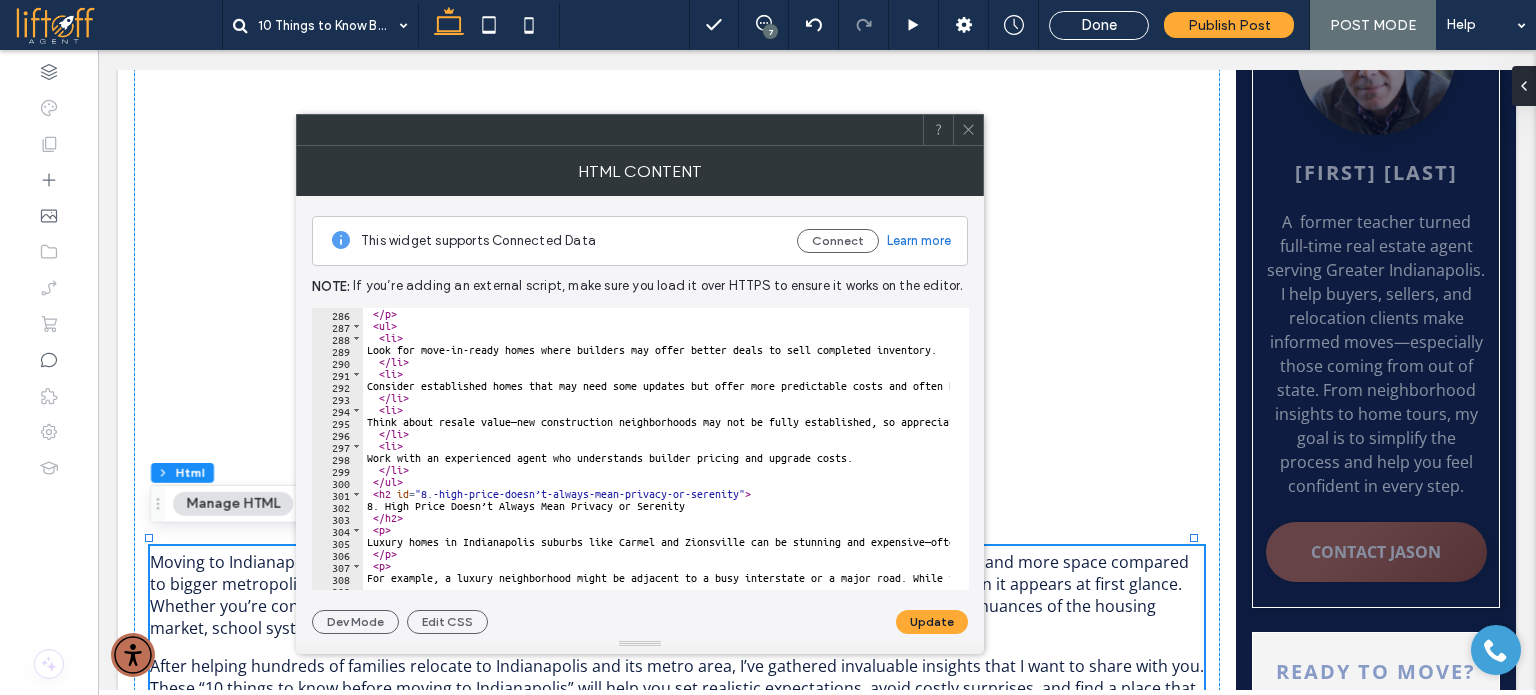 scroll, scrollTop: 3540, scrollLeft: 0, axis: vertical 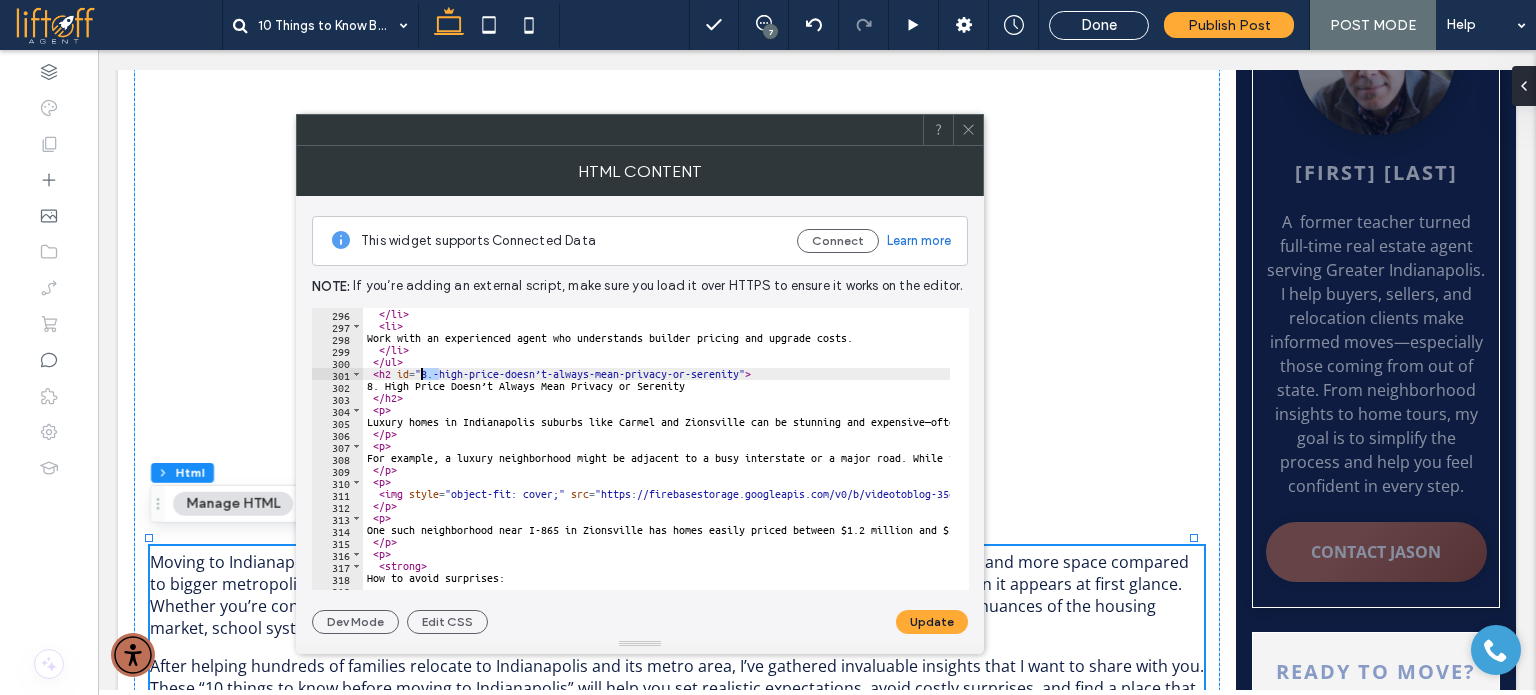 drag, startPoint x: 439, startPoint y: 367, endPoint x: 420, endPoint y: 370, distance: 19.235384 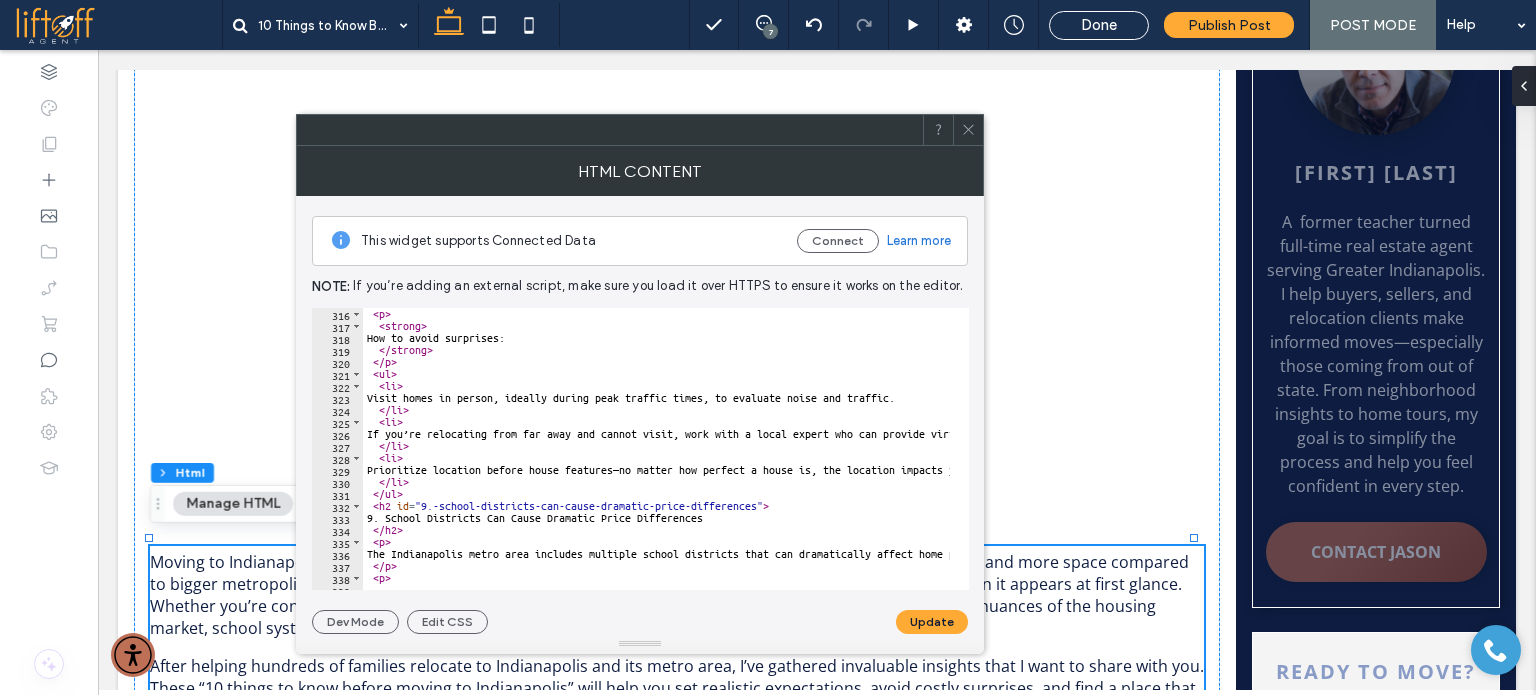 scroll, scrollTop: 3840, scrollLeft: 0, axis: vertical 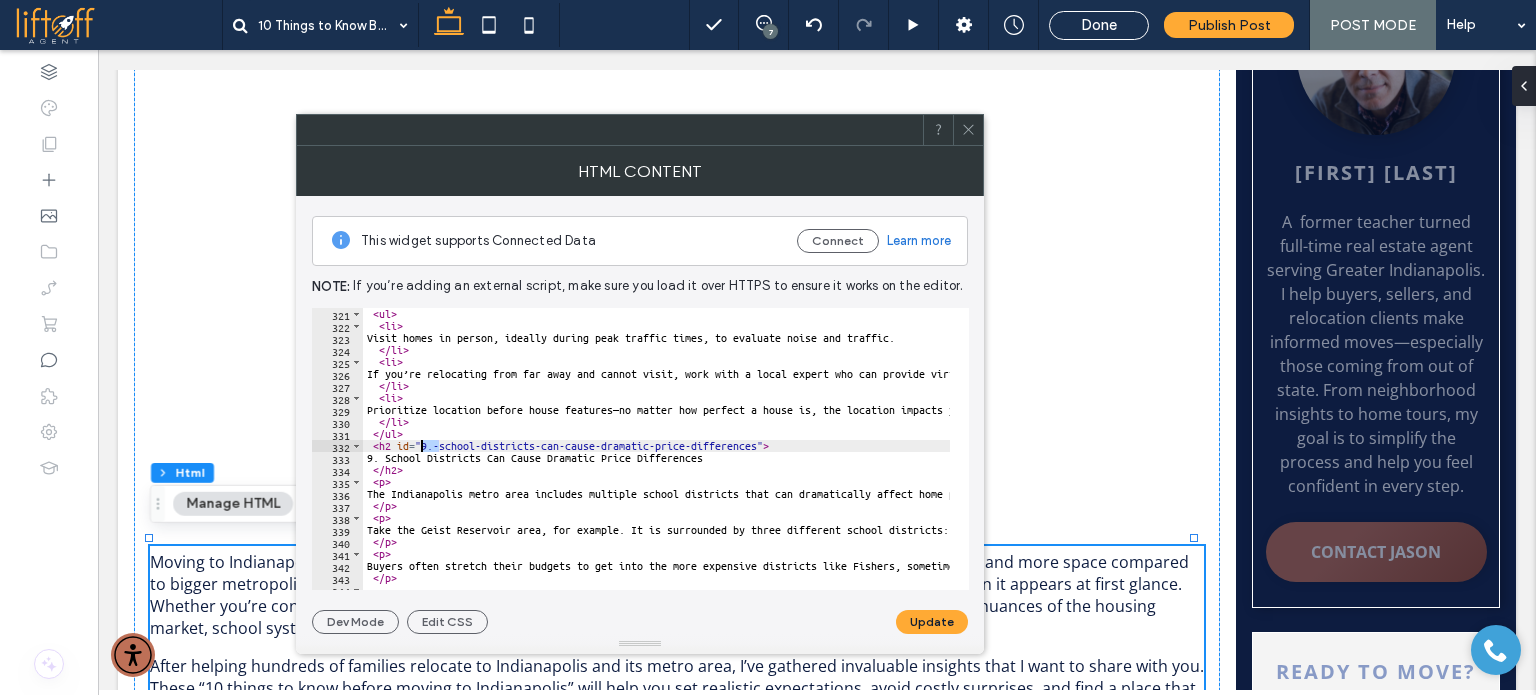 drag, startPoint x: 439, startPoint y: 450, endPoint x: 421, endPoint y: 447, distance: 18.248287 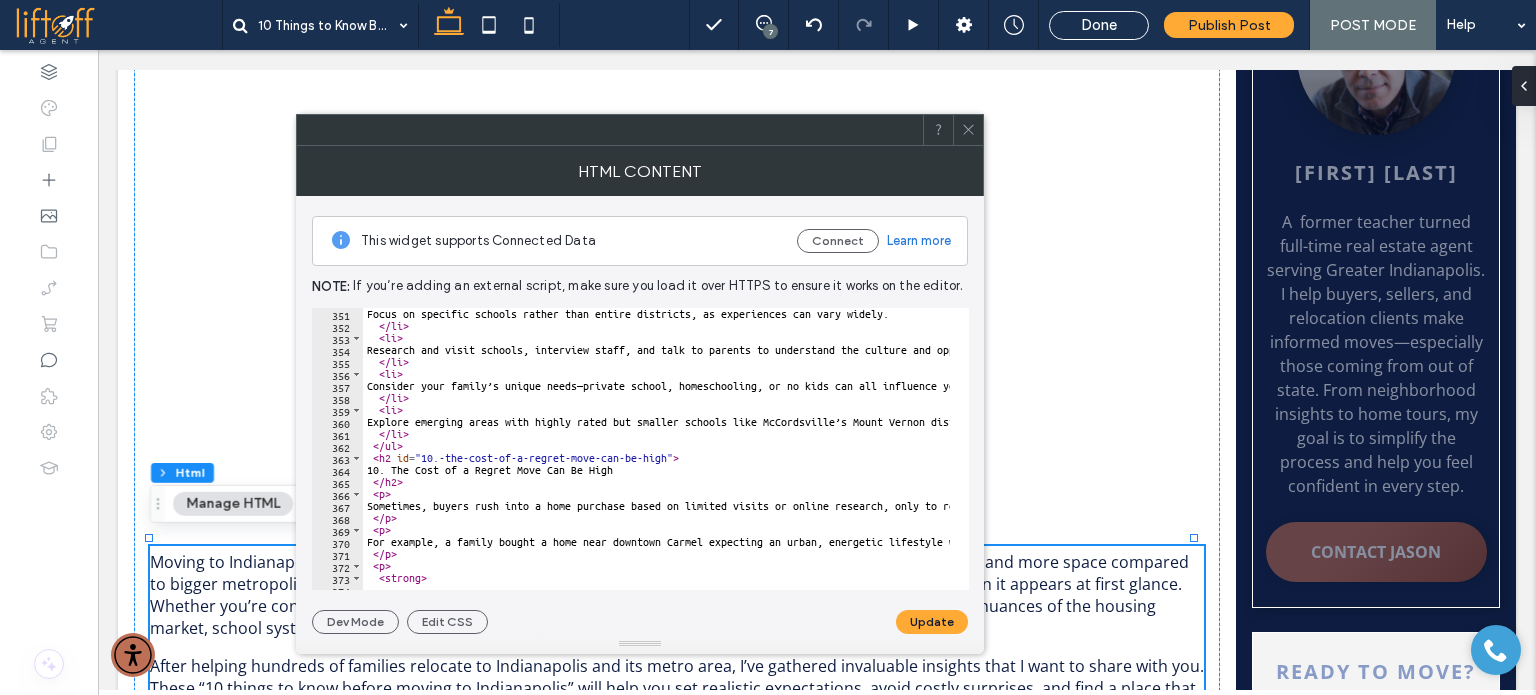 scroll, scrollTop: 4260, scrollLeft: 0, axis: vertical 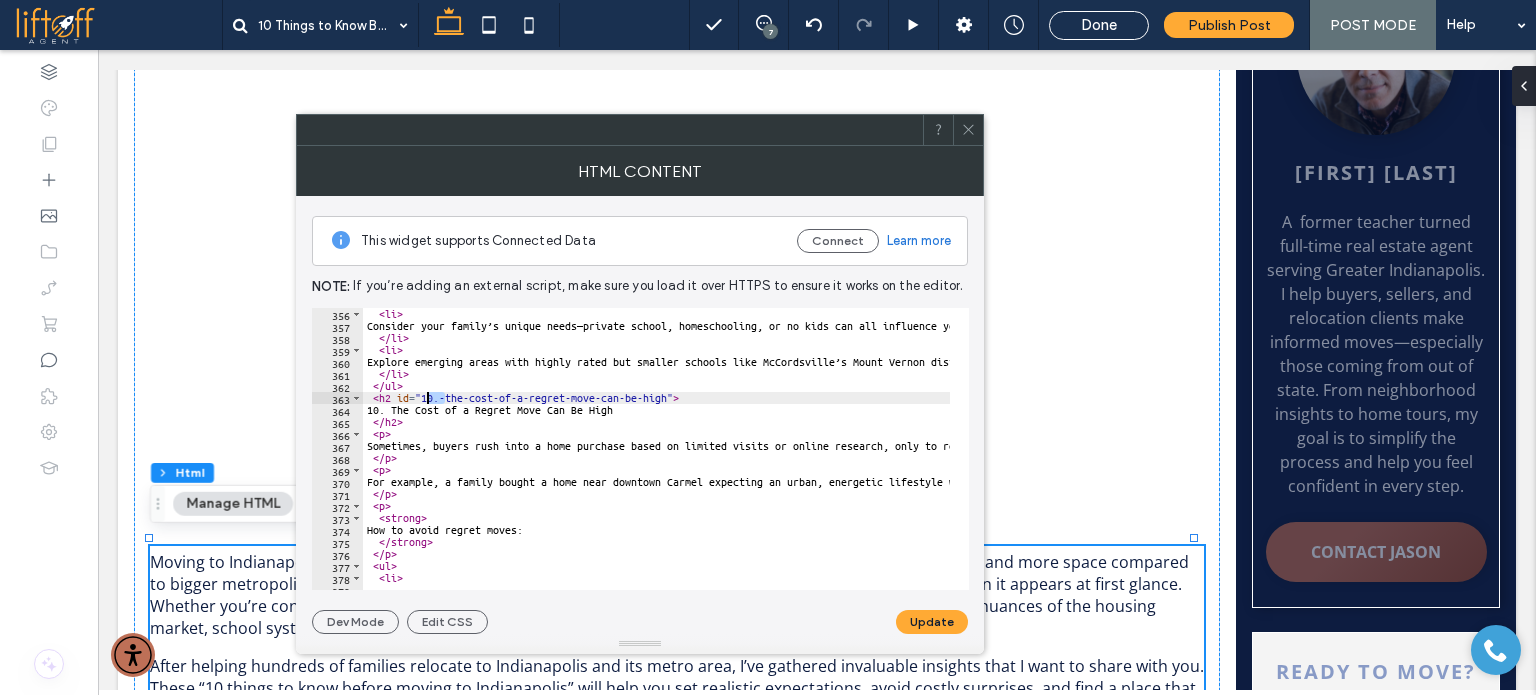 drag, startPoint x: 444, startPoint y: 399, endPoint x: 427, endPoint y: 398, distance: 17.029387 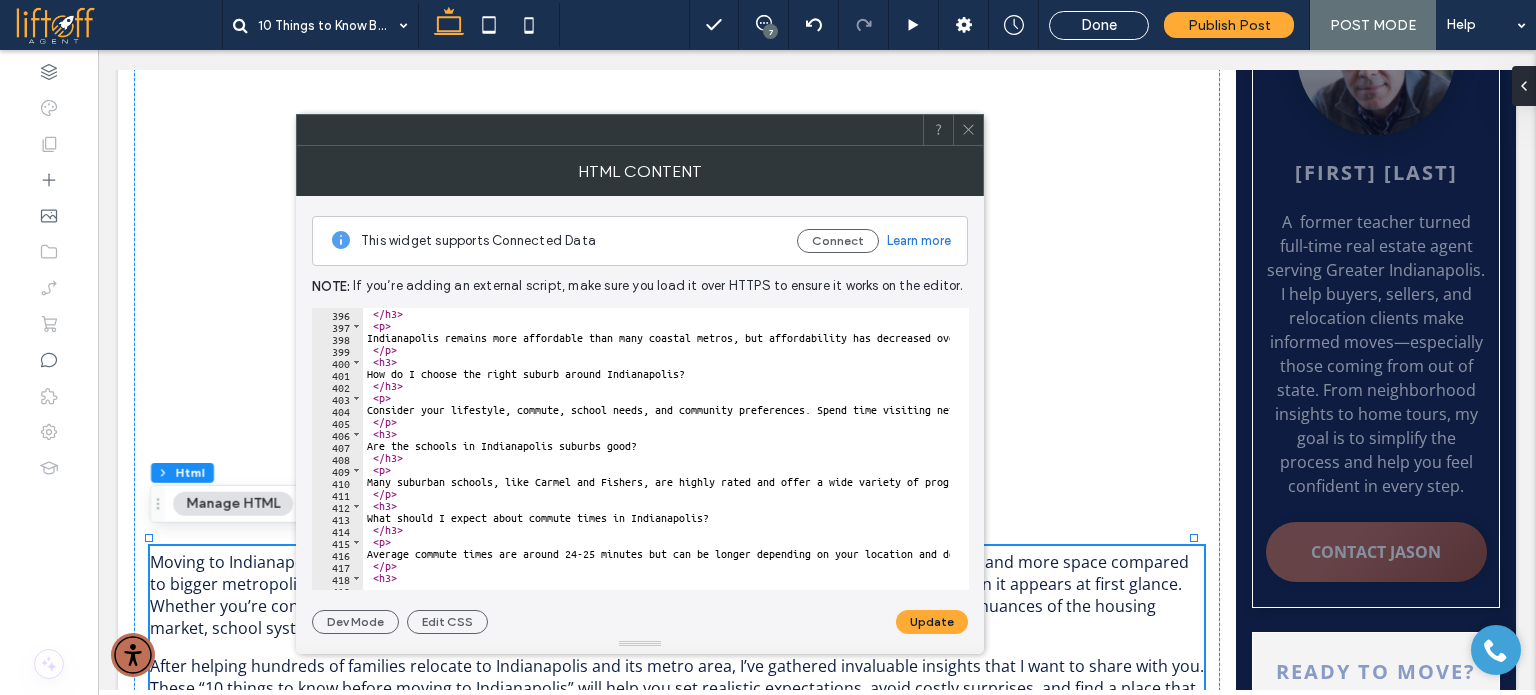 scroll, scrollTop: 4620, scrollLeft: 0, axis: vertical 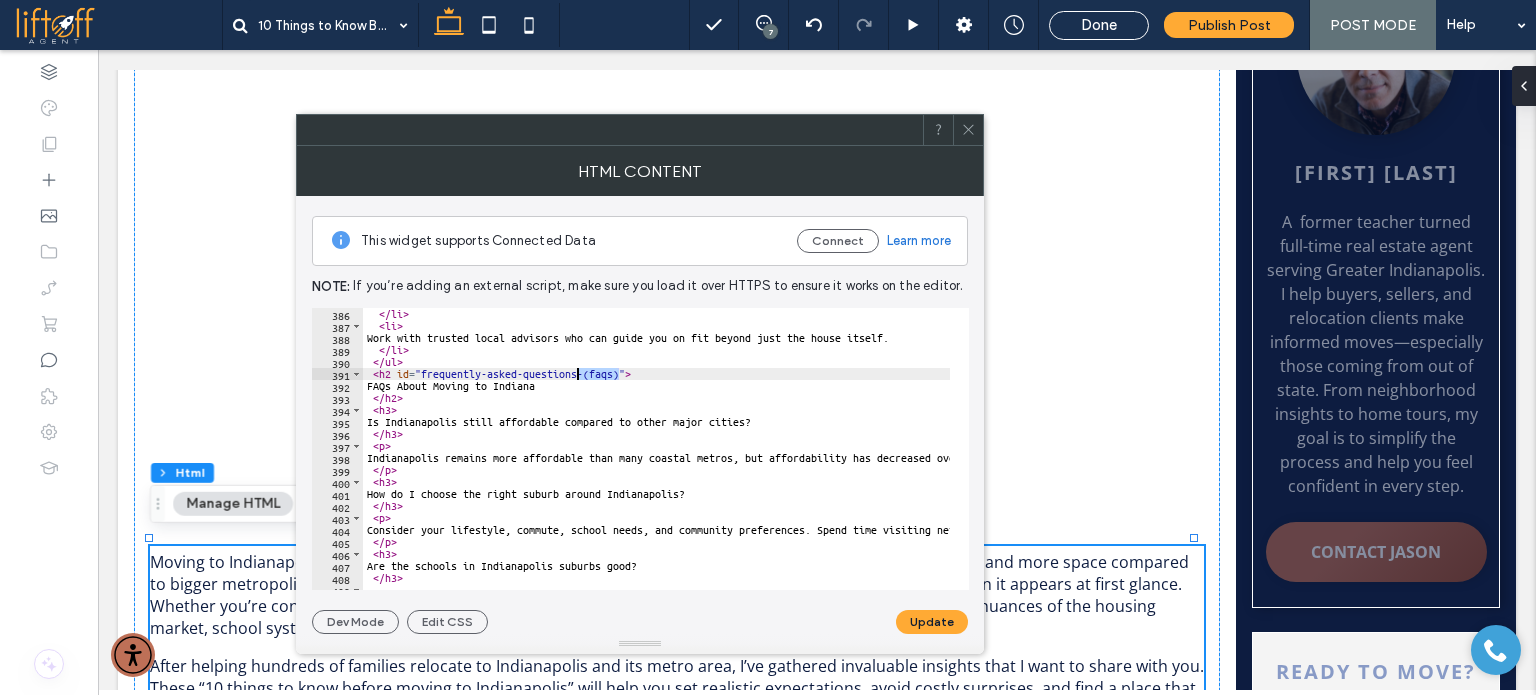 drag, startPoint x: 619, startPoint y: 375, endPoint x: 575, endPoint y: 378, distance: 44.102154 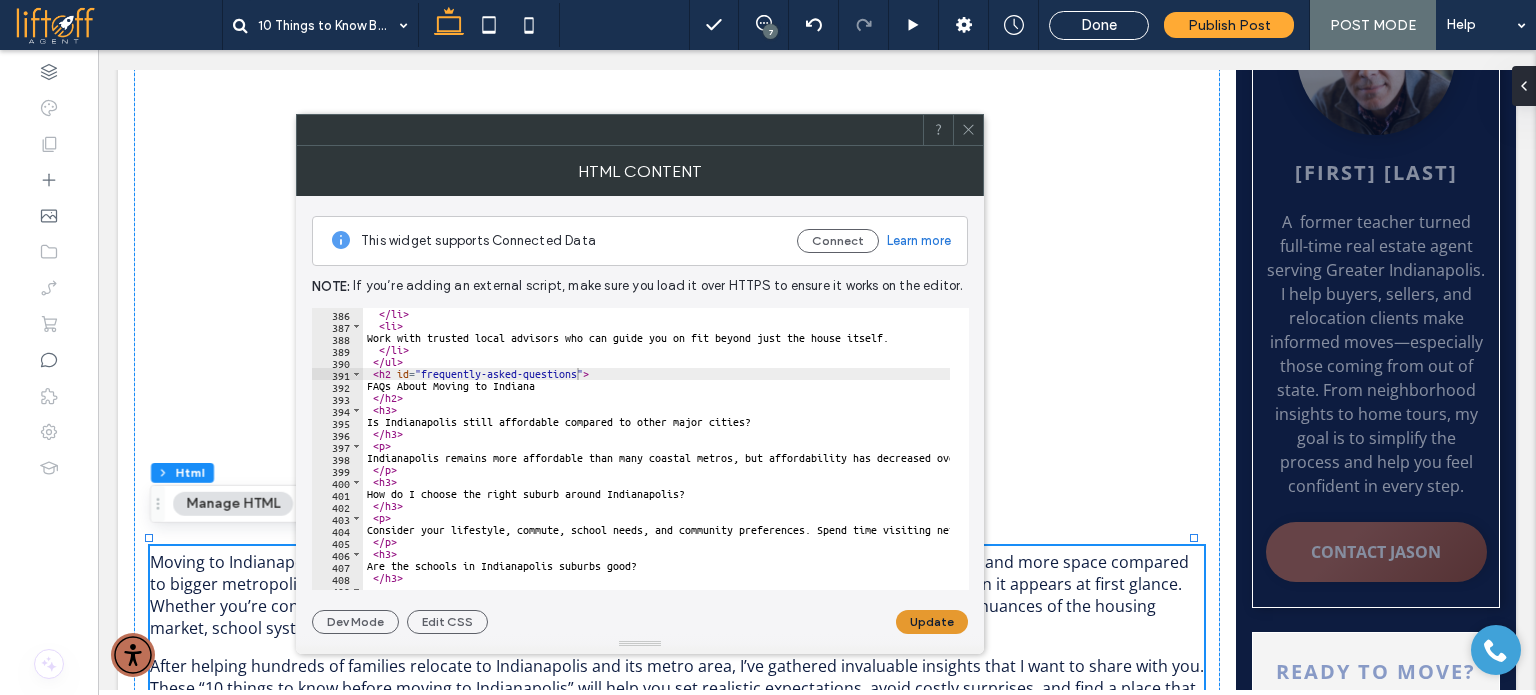 click on "Update" at bounding box center (932, 622) 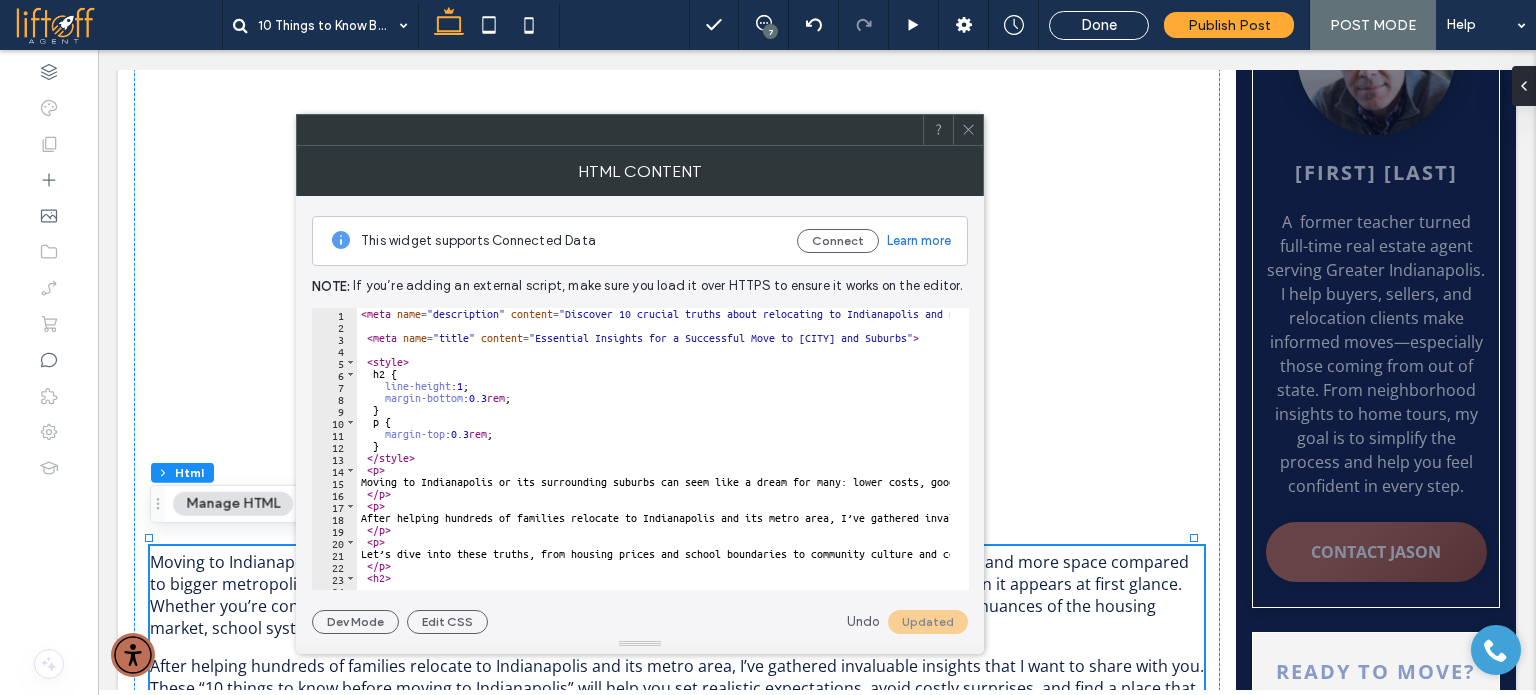 scroll, scrollTop: 0, scrollLeft: 0, axis: both 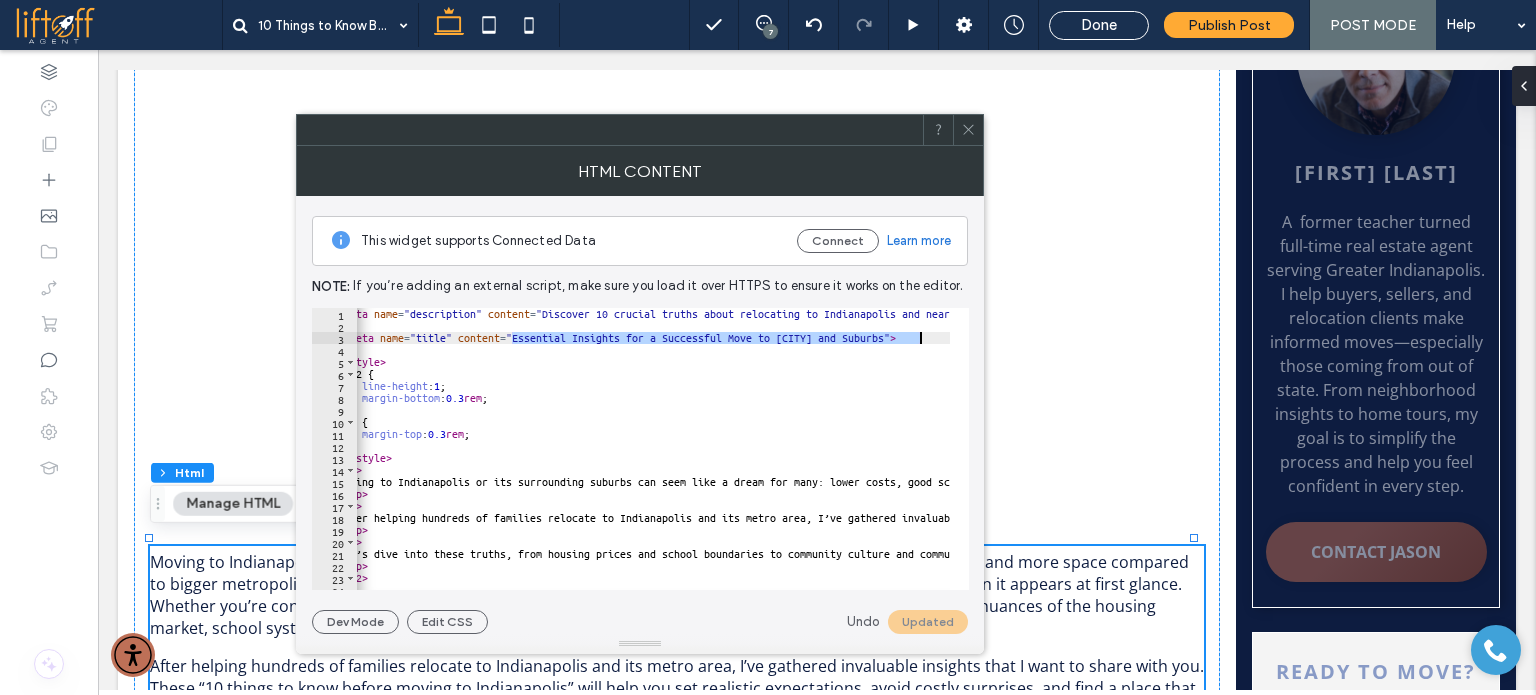 drag, startPoint x: 536, startPoint y: 336, endPoint x: 919, endPoint y: 341, distance: 383.03262 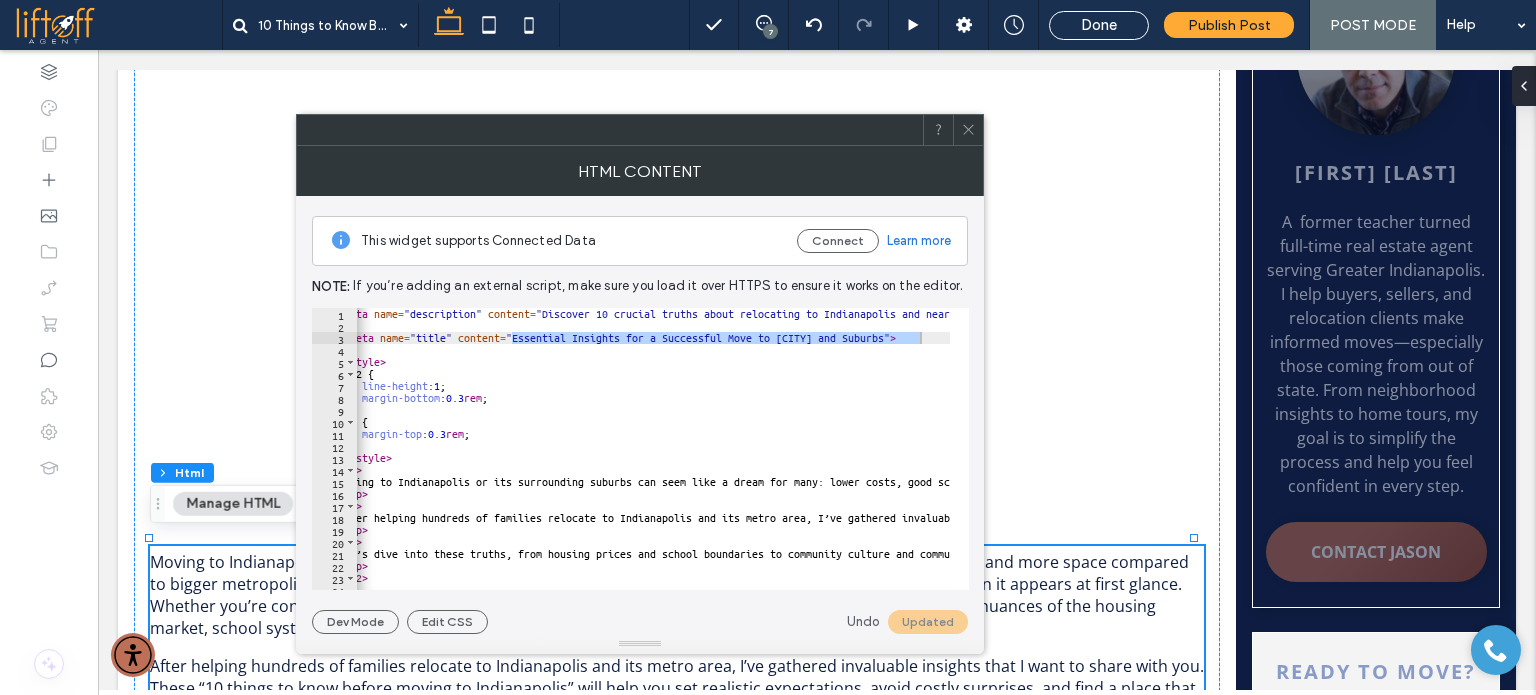 drag, startPoint x: 971, startPoint y: 133, endPoint x: 874, endPoint y: 46, distance: 130.29965 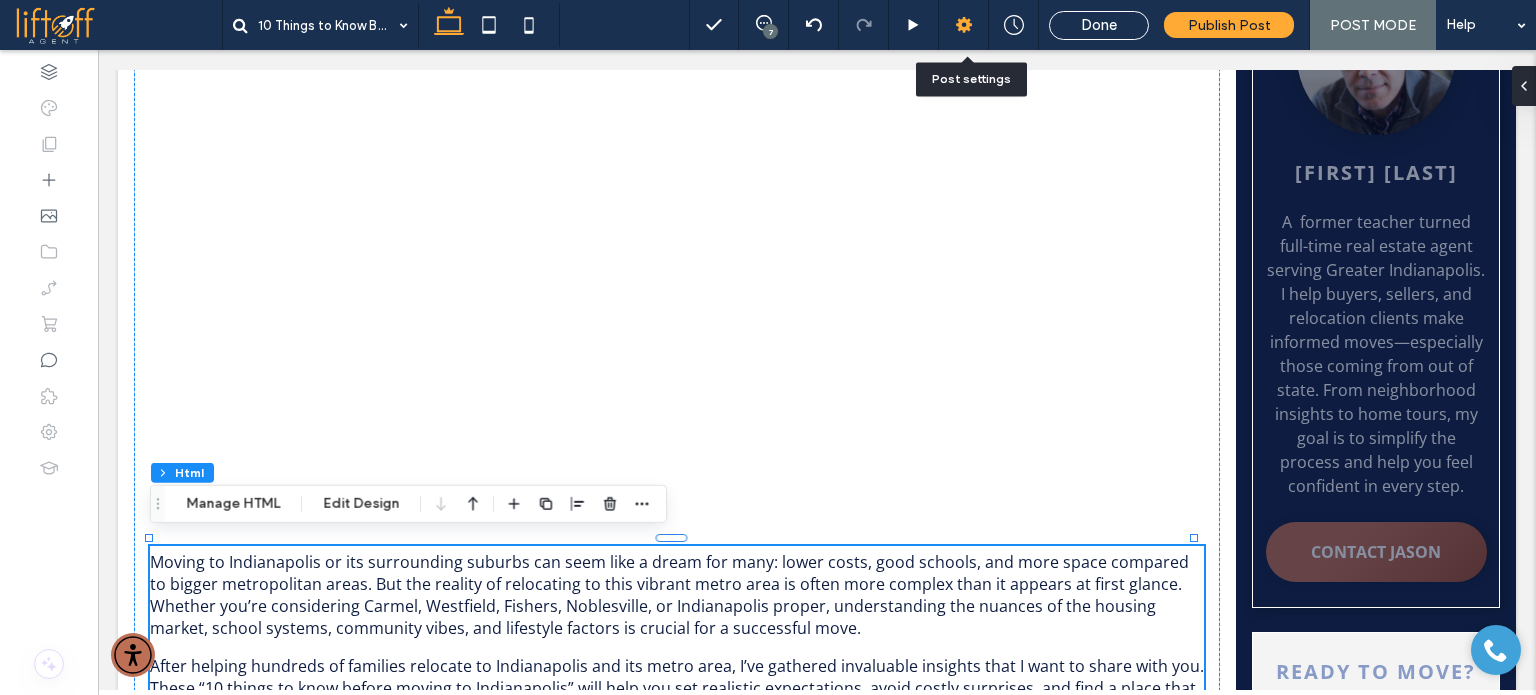 click 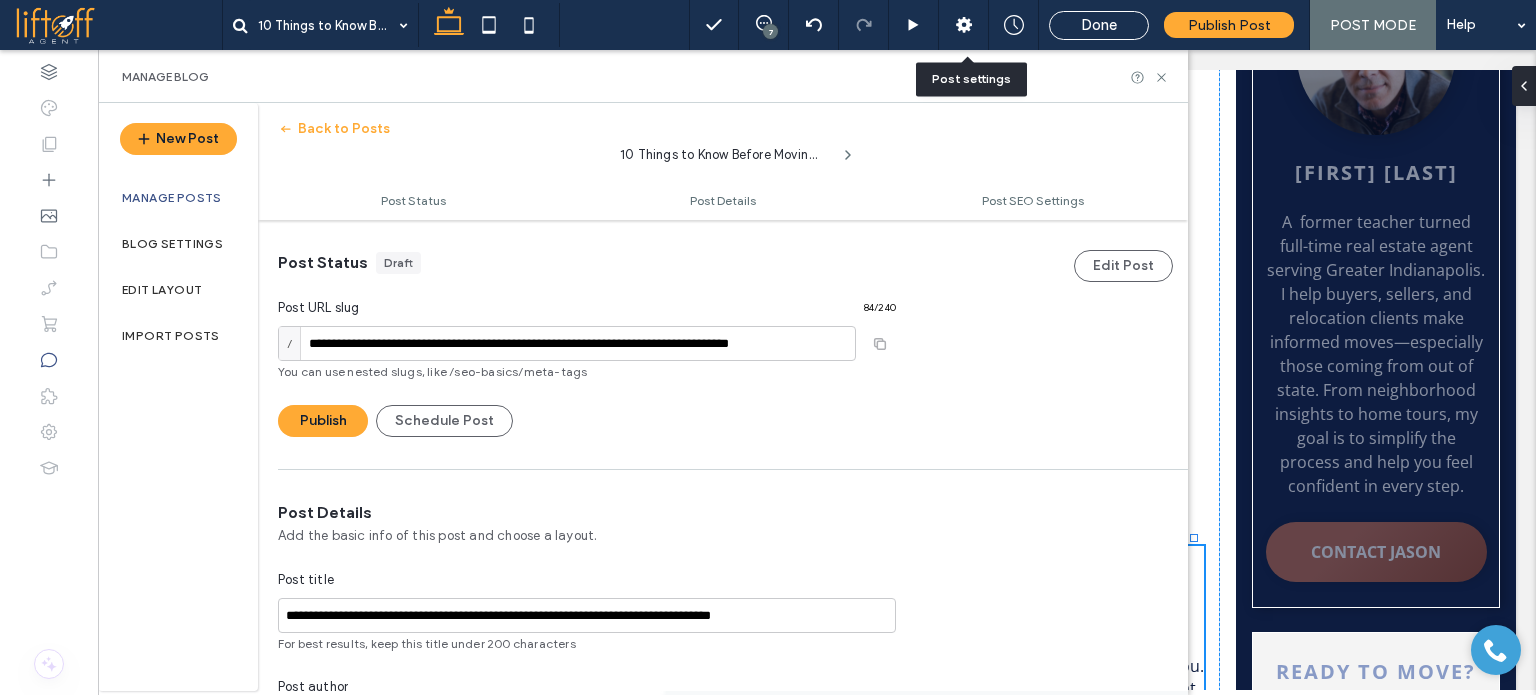 scroll, scrollTop: 0, scrollLeft: 0, axis: both 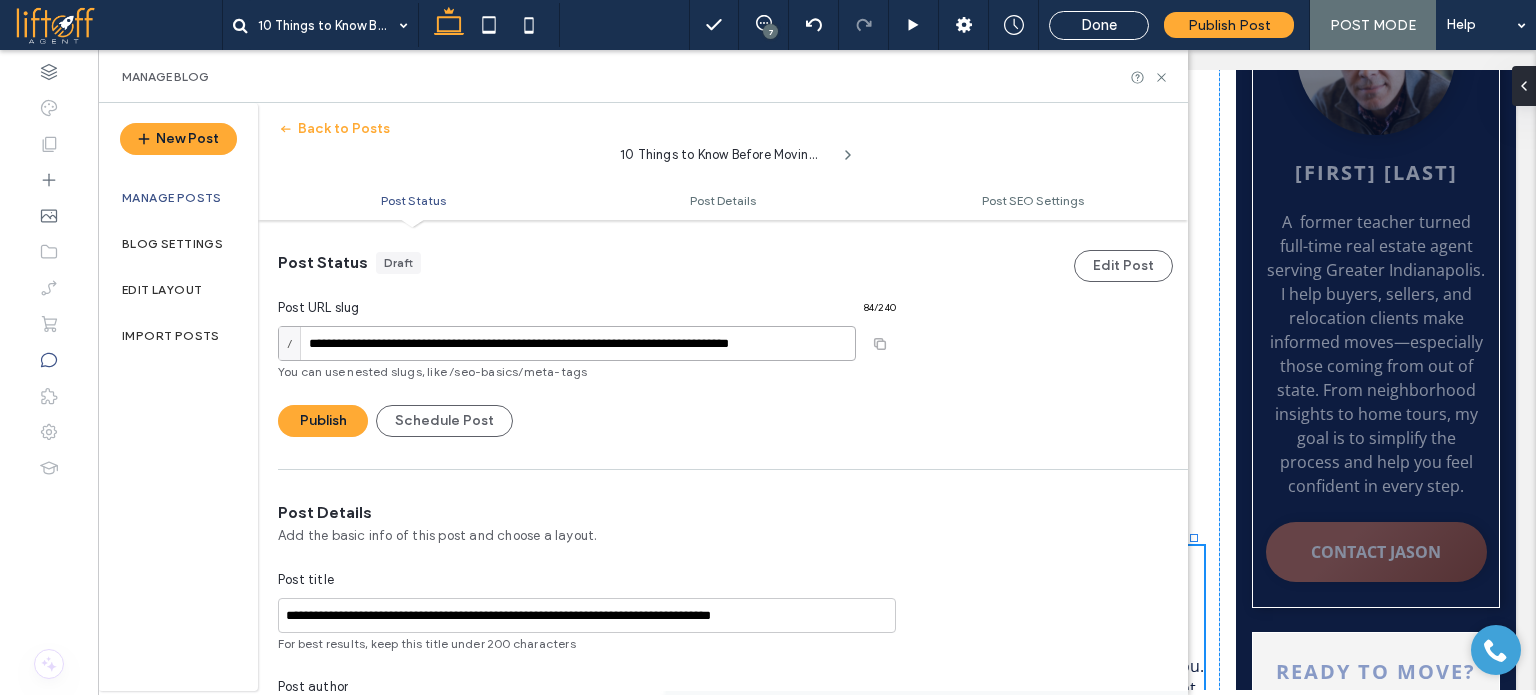 click on "**********" at bounding box center [567, 343] 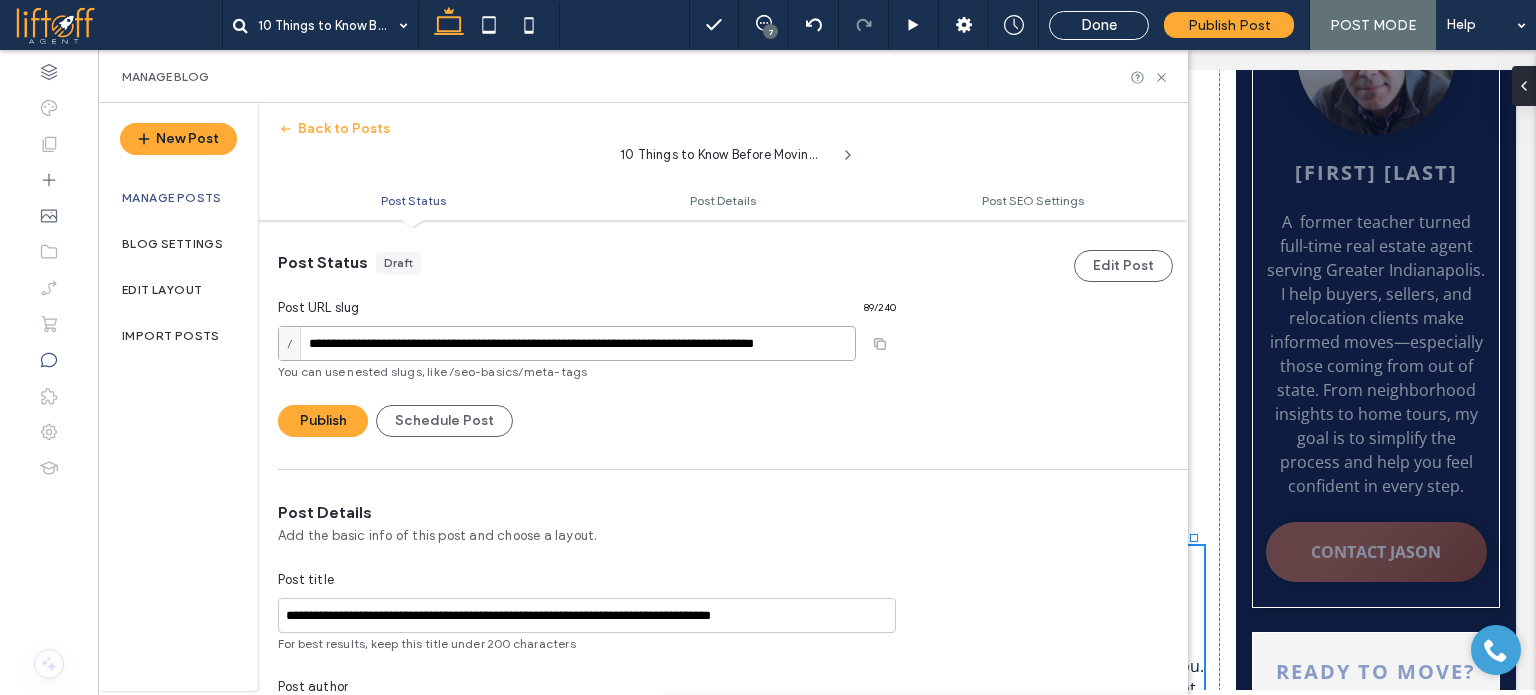 type on "**********" 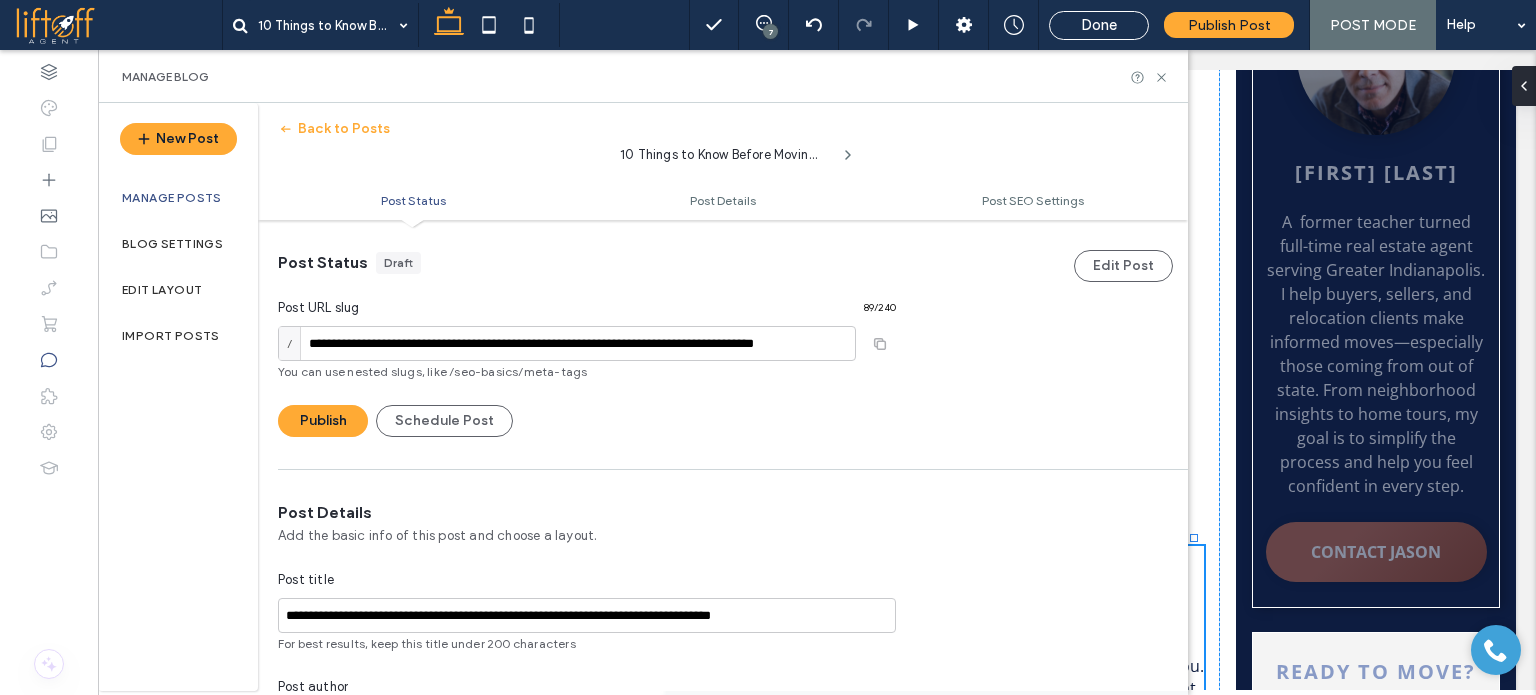 type 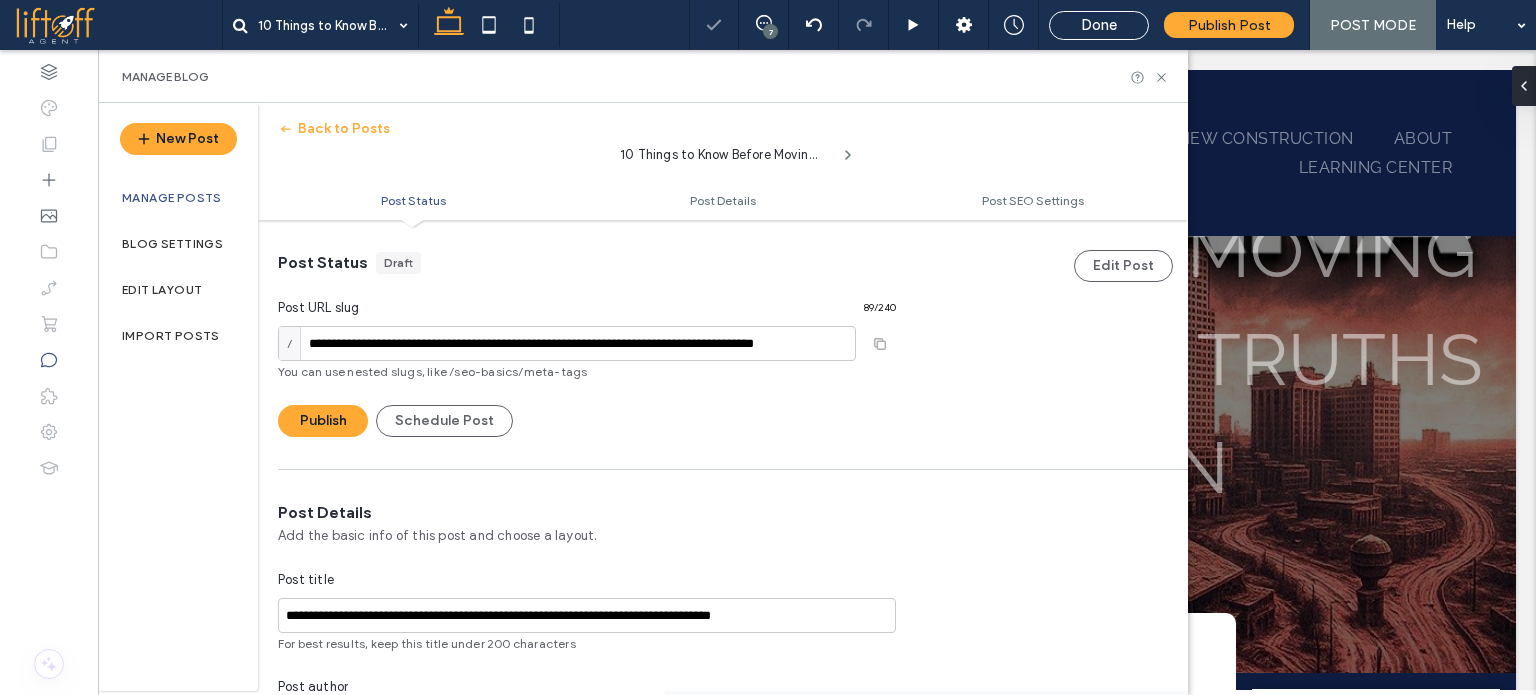 scroll, scrollTop: 0, scrollLeft: 0, axis: both 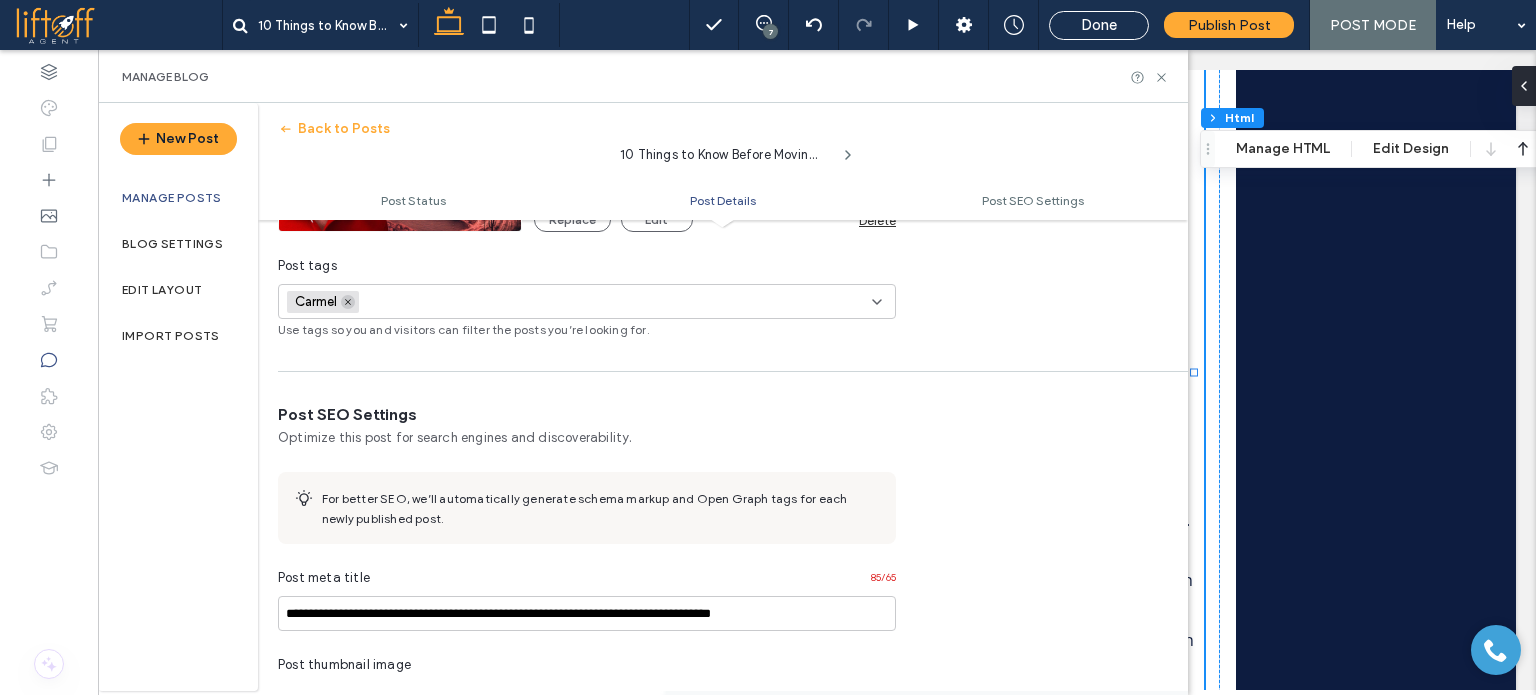 click 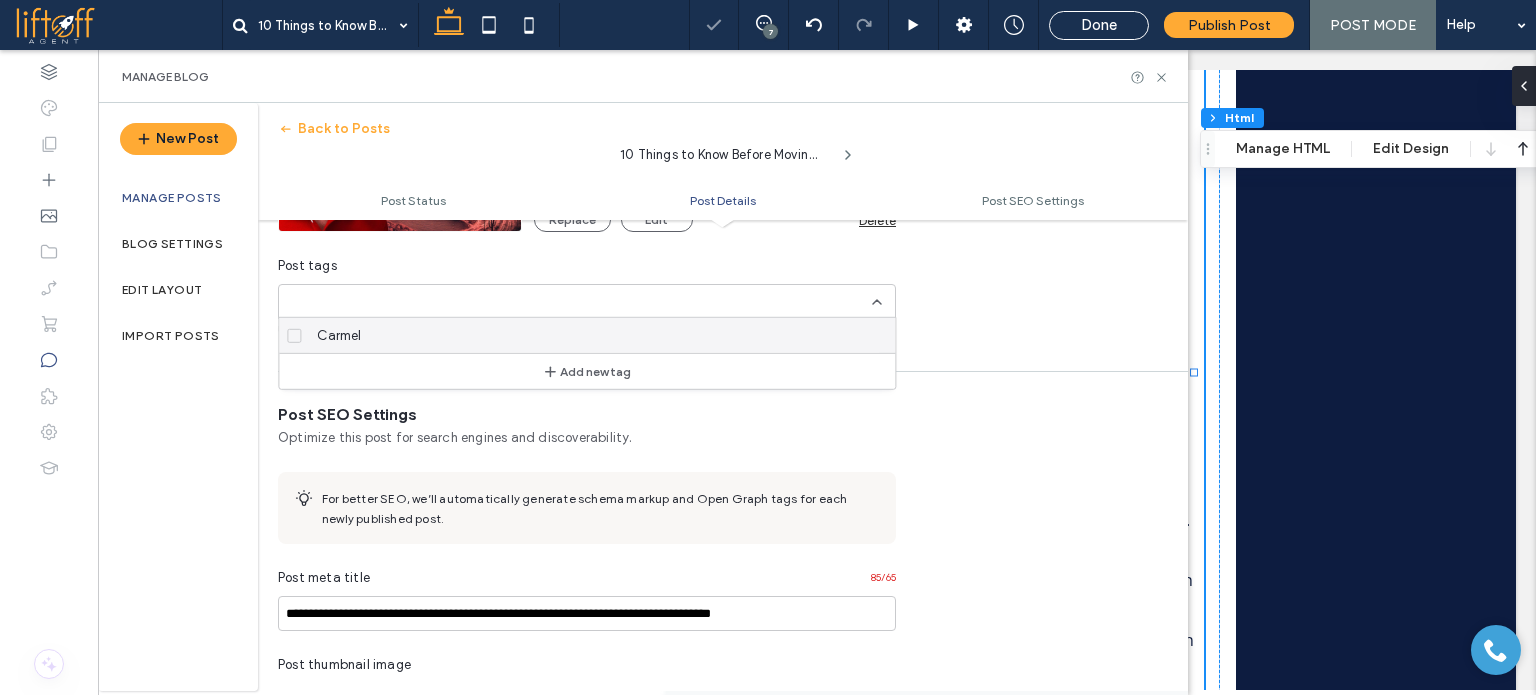 click at bounding box center (356, 302) 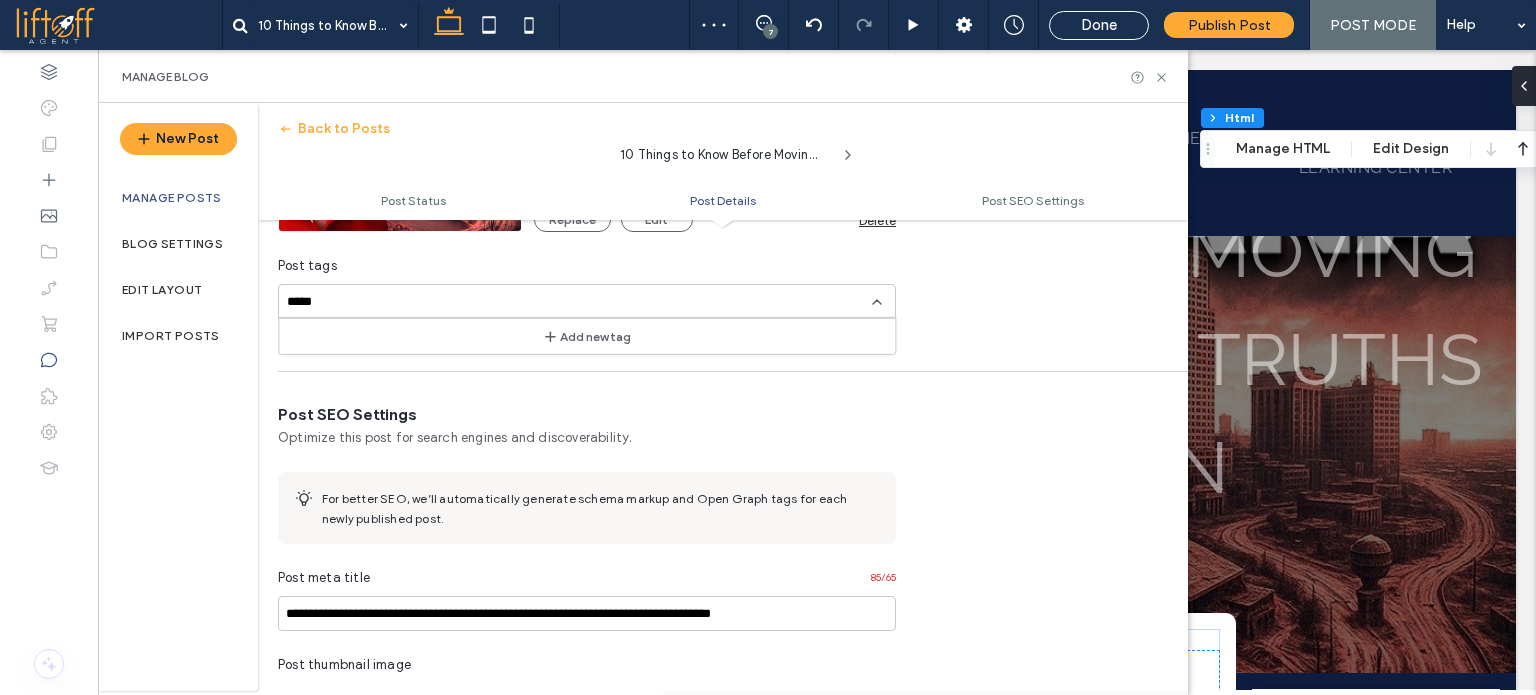scroll, scrollTop: 5608, scrollLeft: 0, axis: vertical 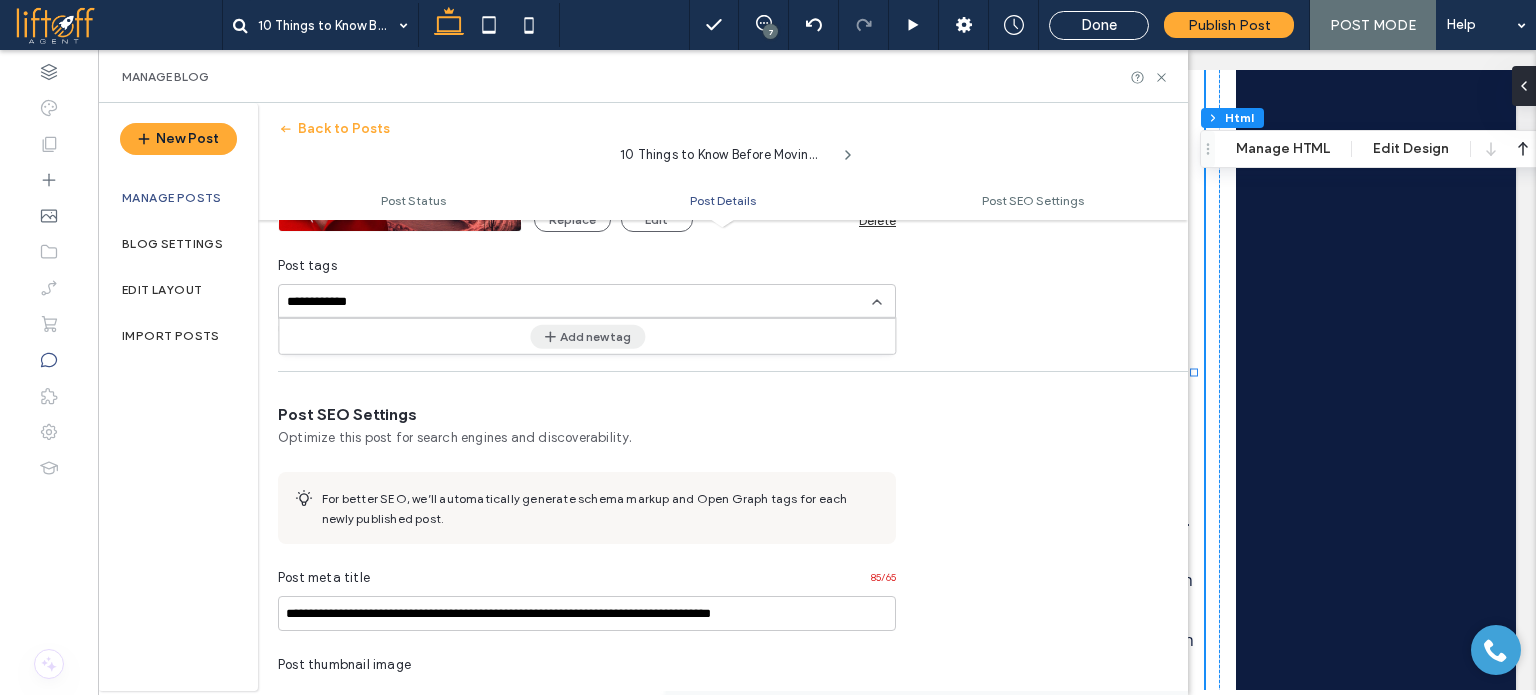 type on "**********" 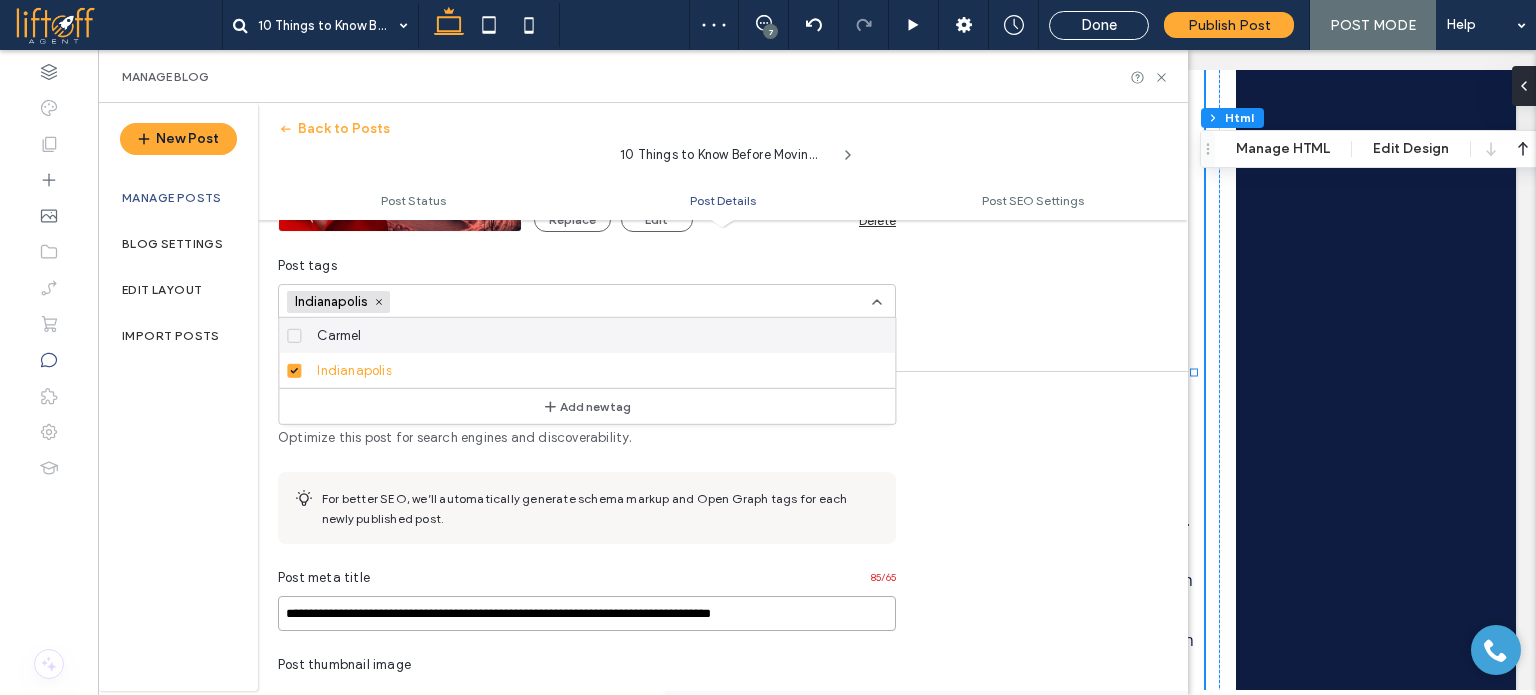 click on "**********" at bounding box center [587, 613] 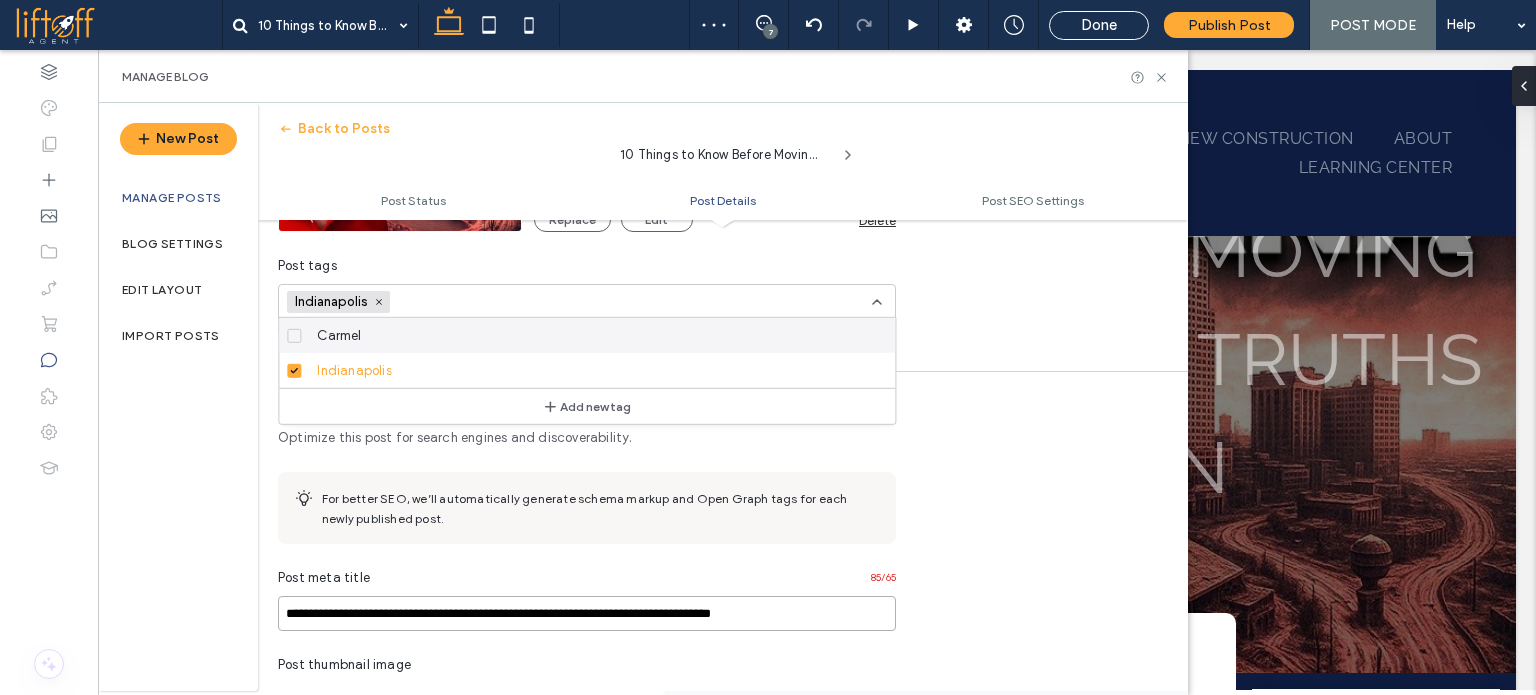 paste 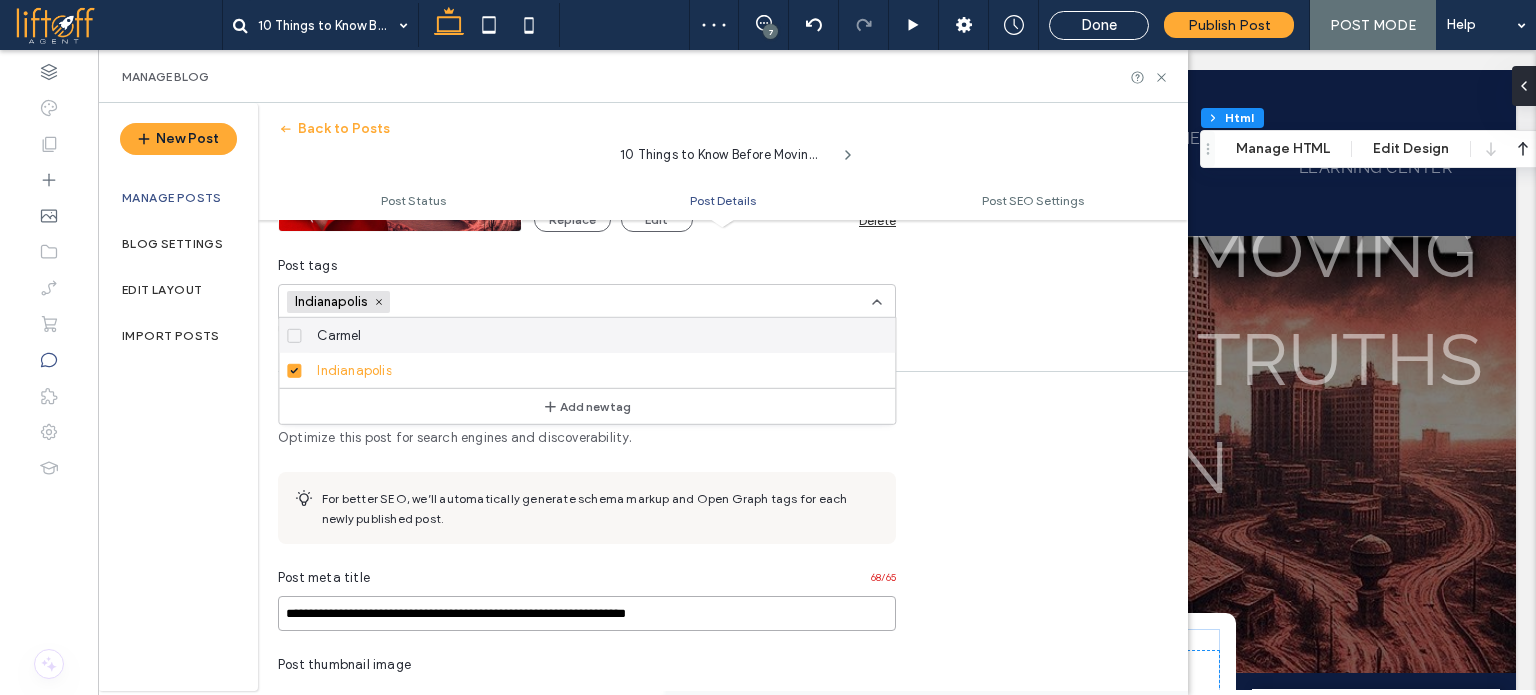 scroll, scrollTop: 4352, scrollLeft: 0, axis: vertical 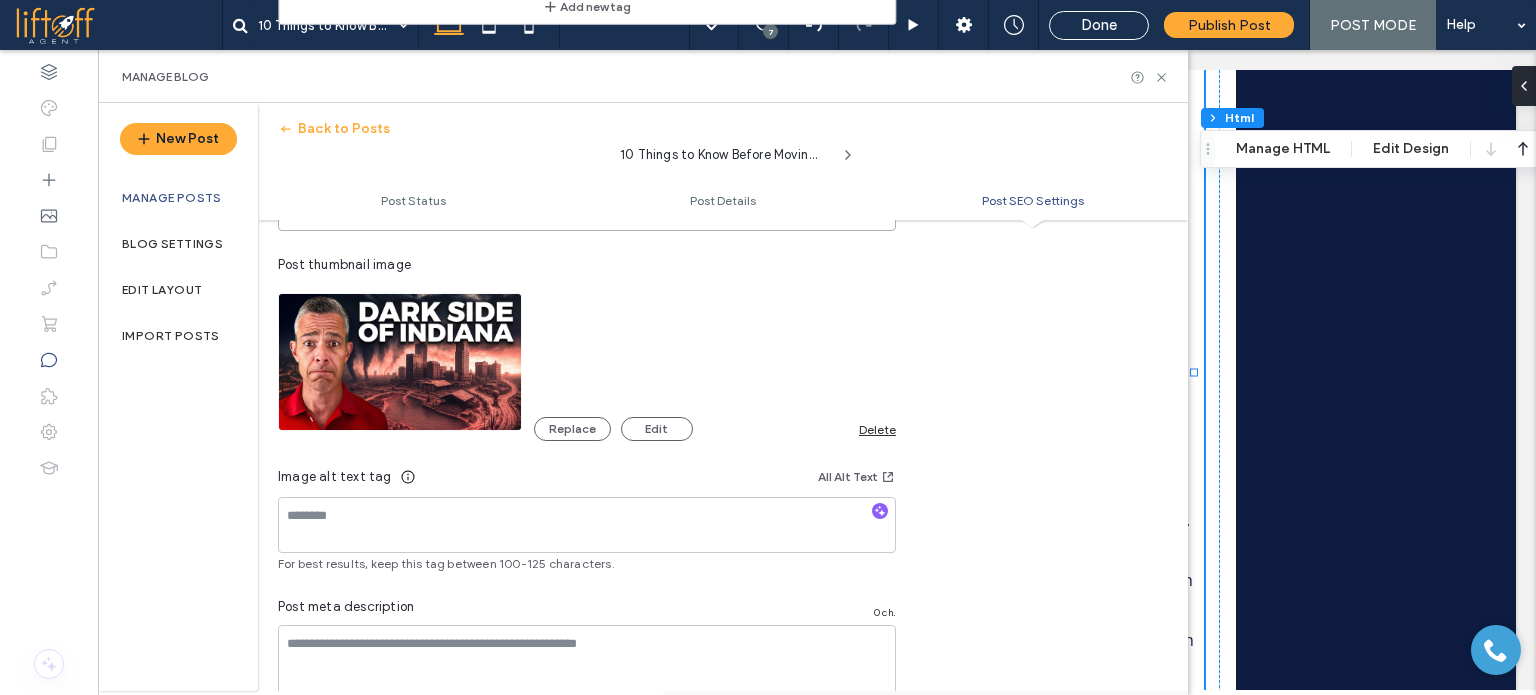 type on "**********" 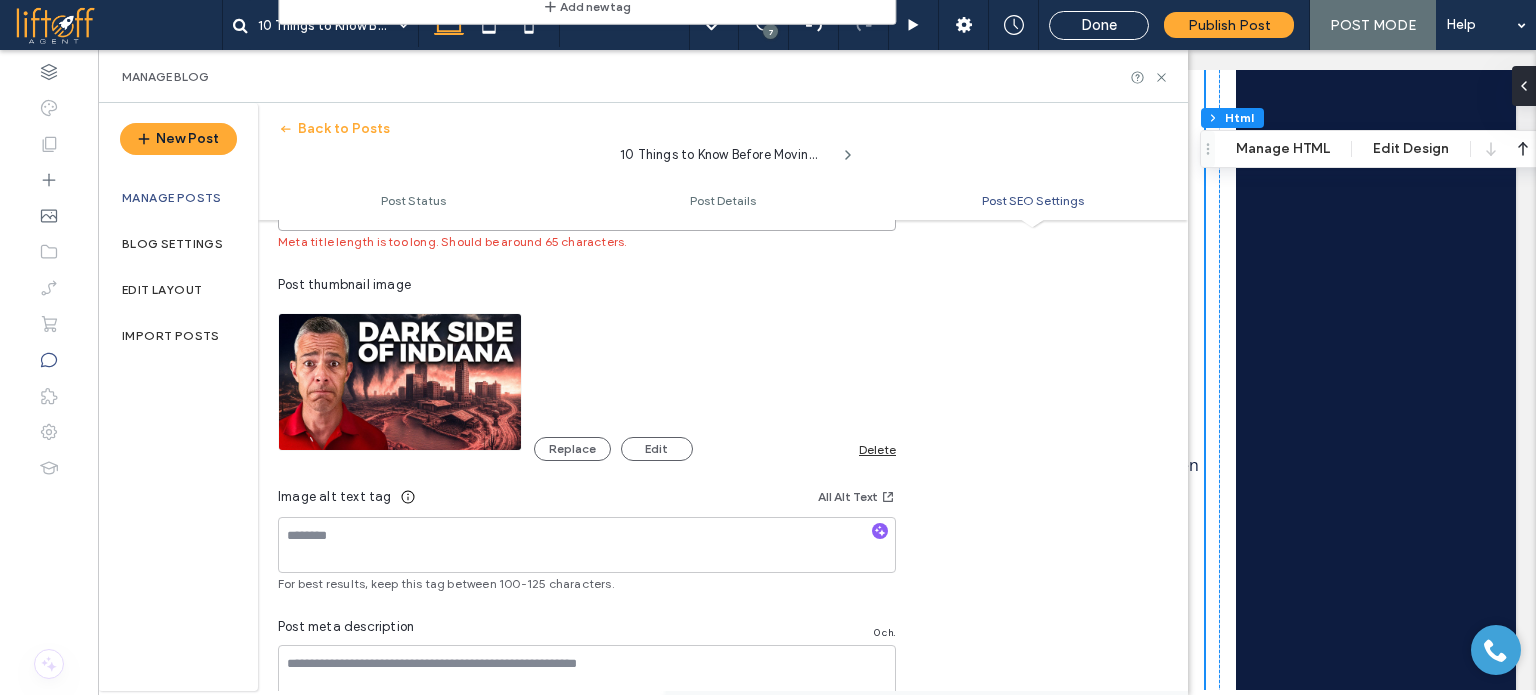 scroll, scrollTop: 5665, scrollLeft: 0, axis: vertical 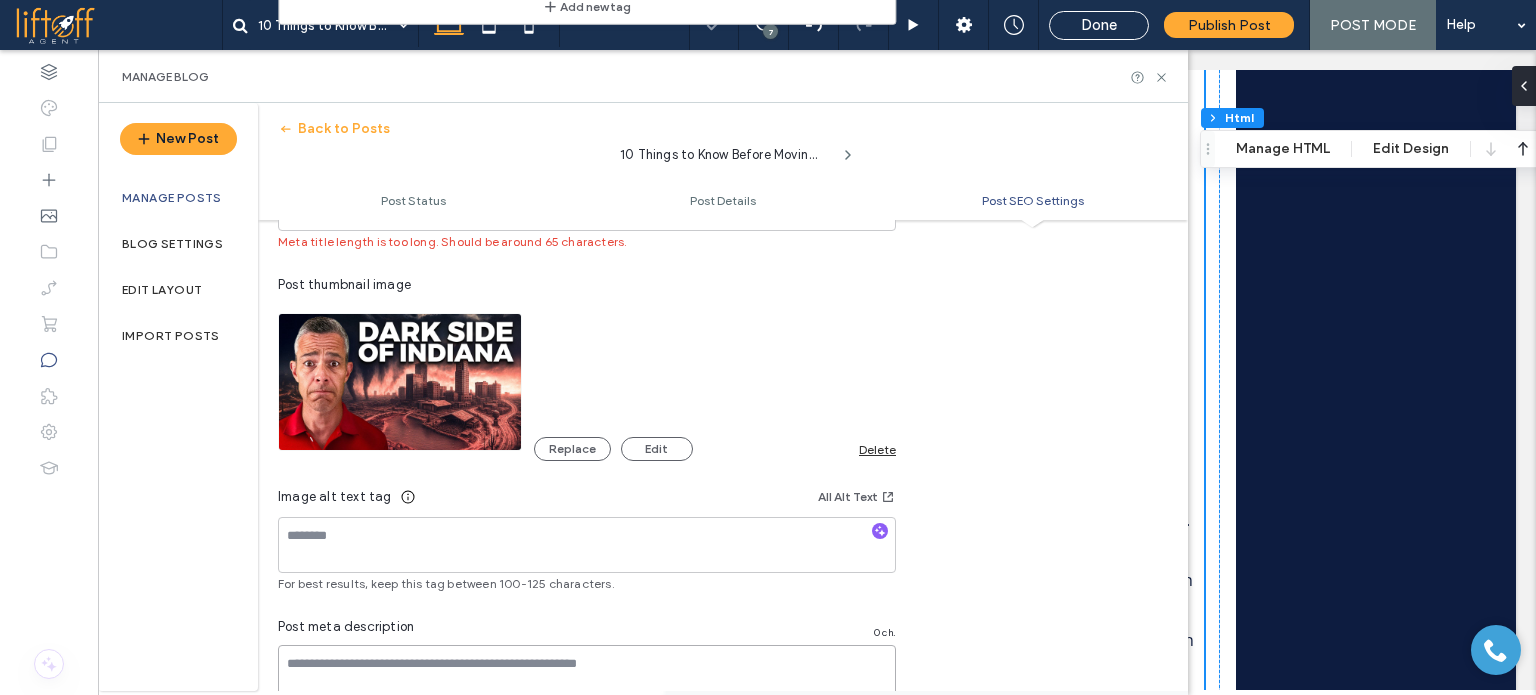 click at bounding box center [587, 695] 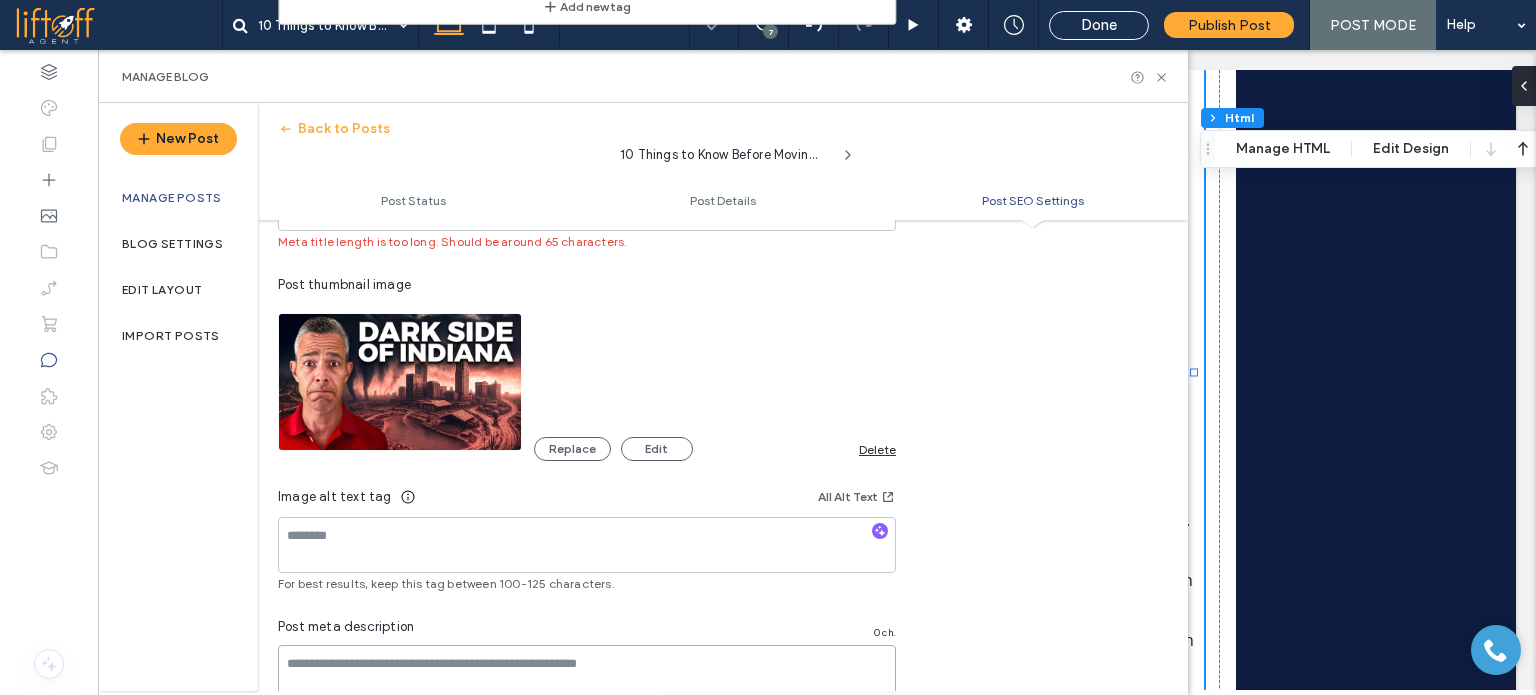 paste on "**********" 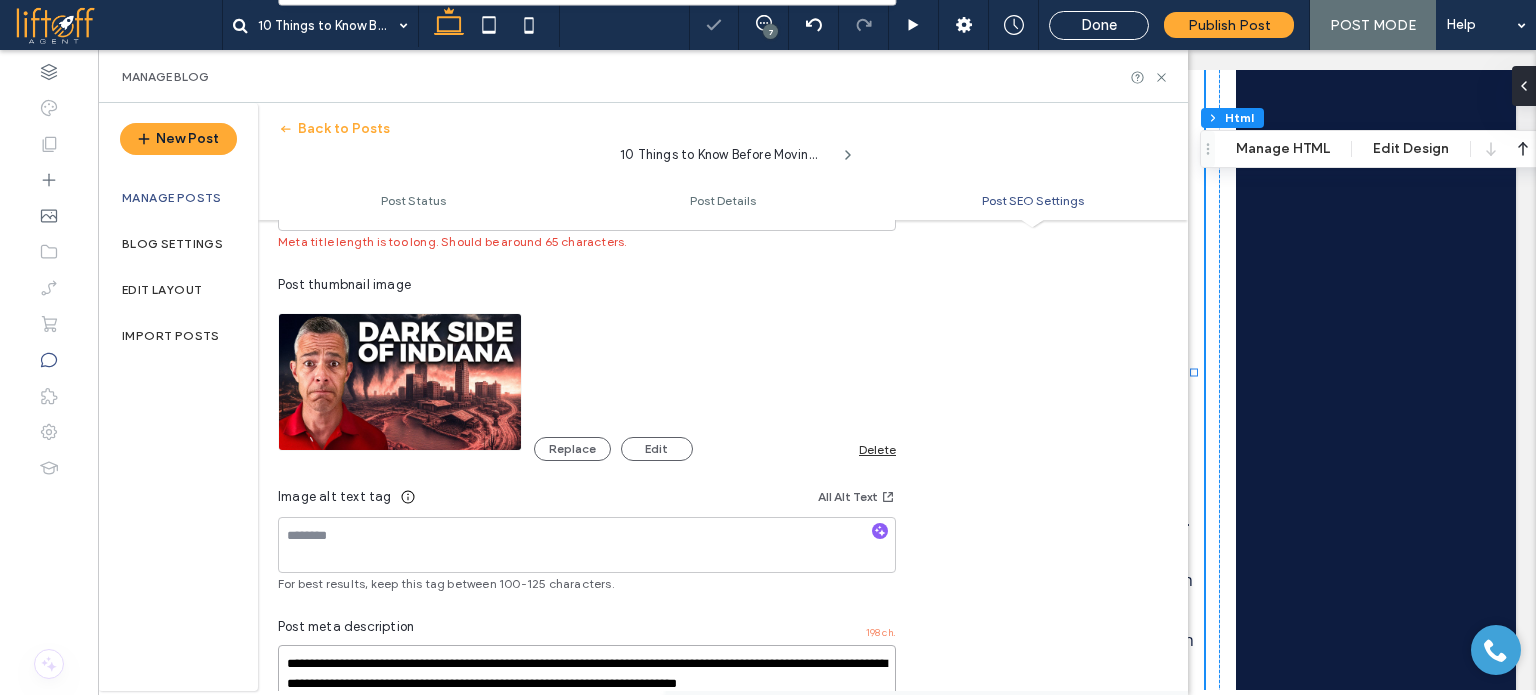 scroll, scrollTop: 19, scrollLeft: 0, axis: vertical 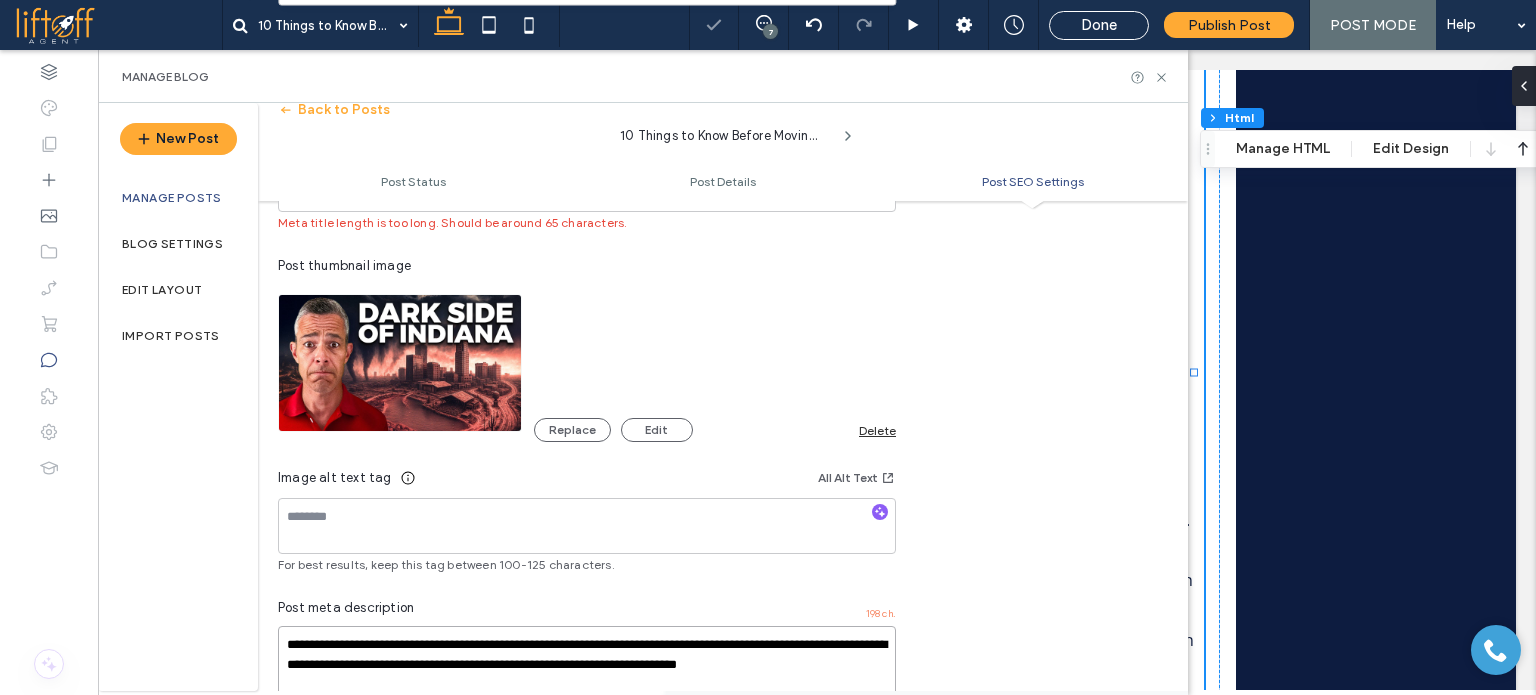 type on "**********" 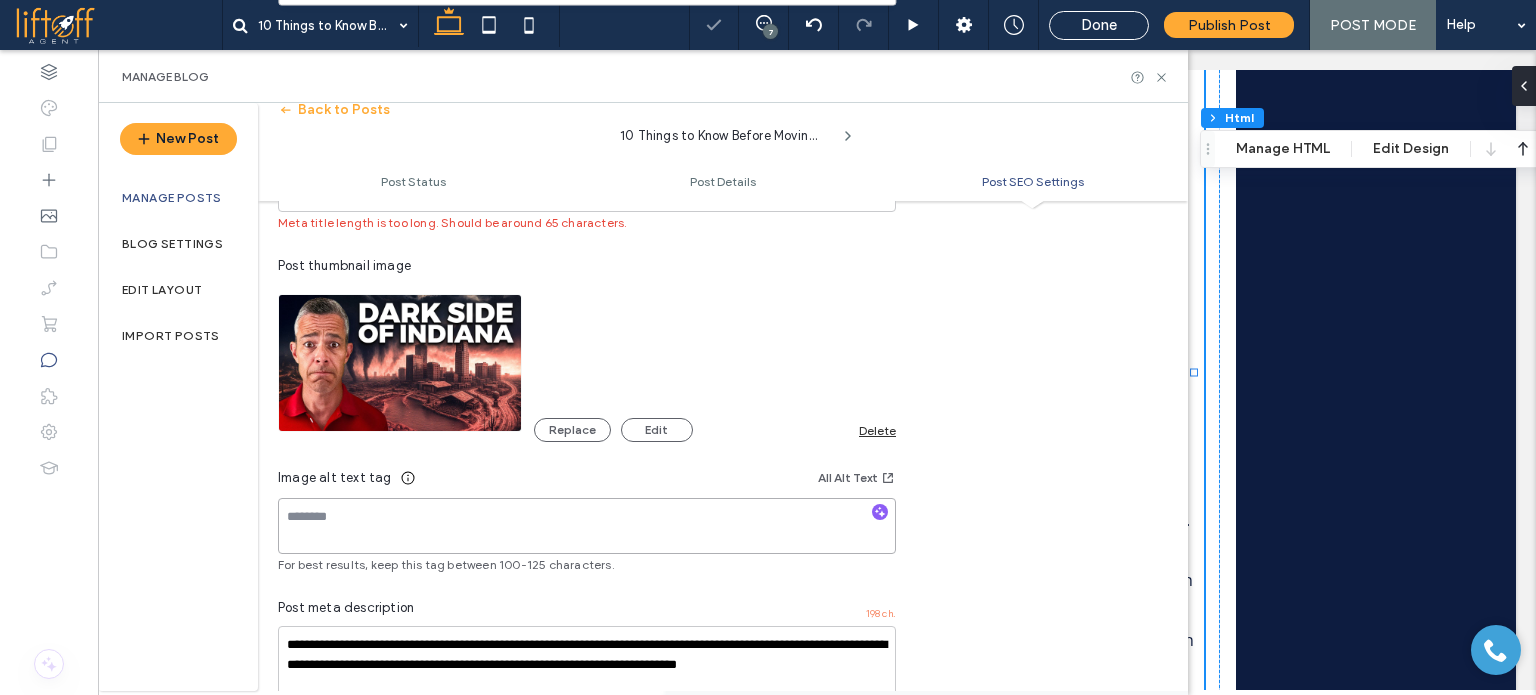click at bounding box center (587, 526) 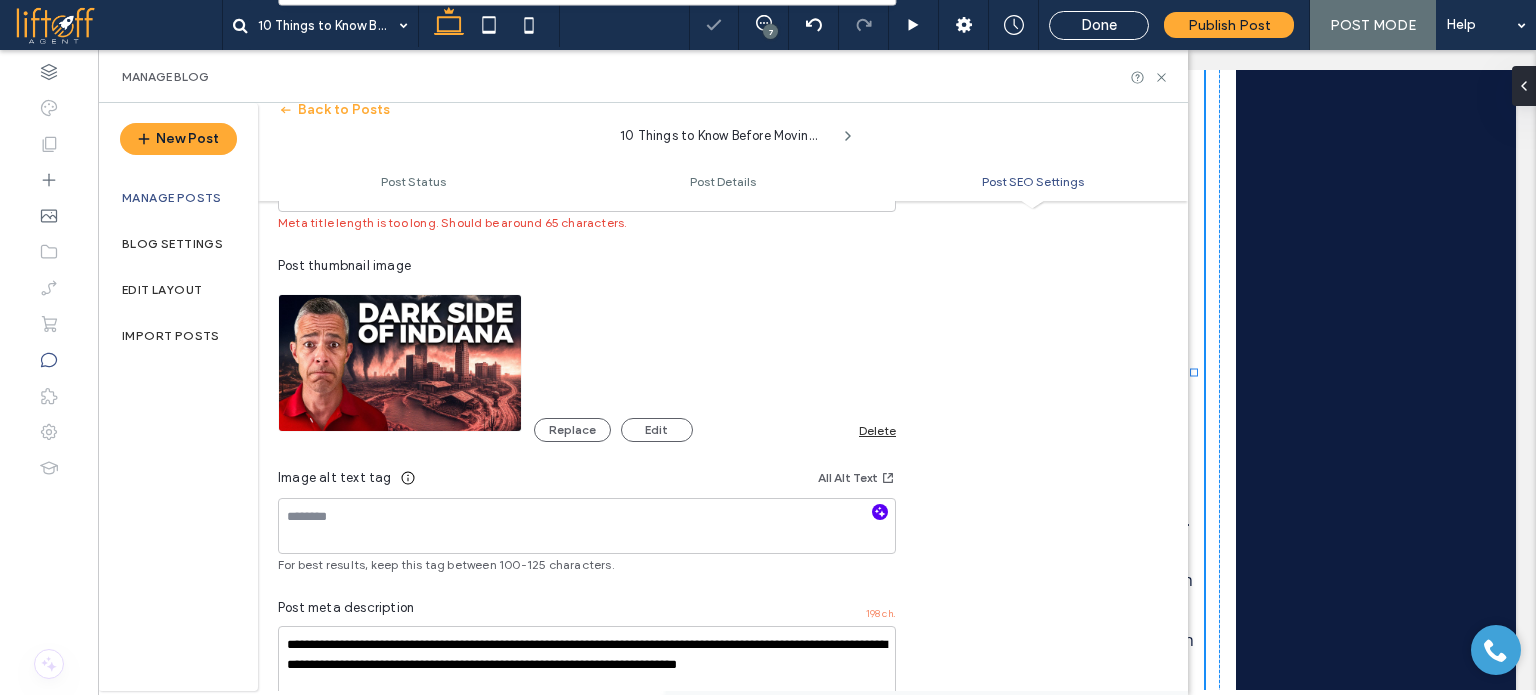 click 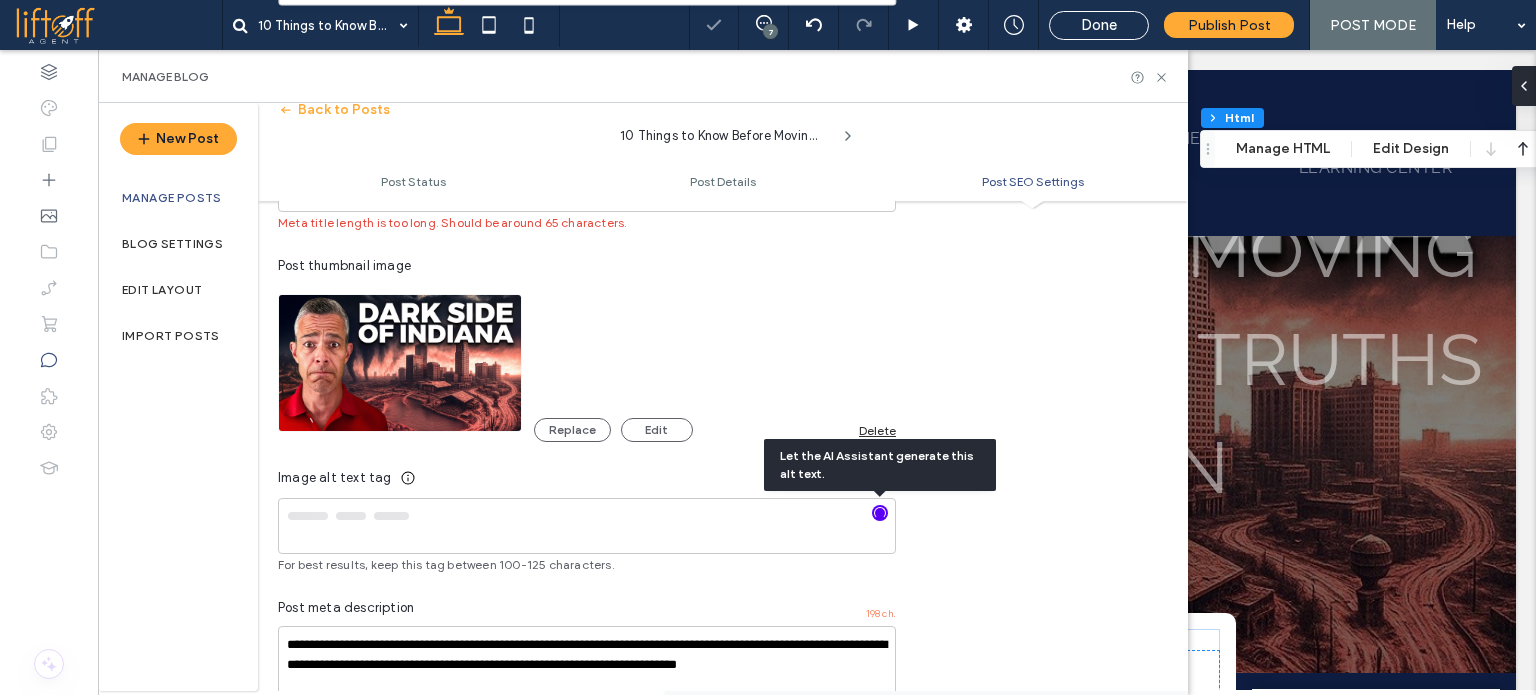 scroll, scrollTop: 3741, scrollLeft: 0, axis: vertical 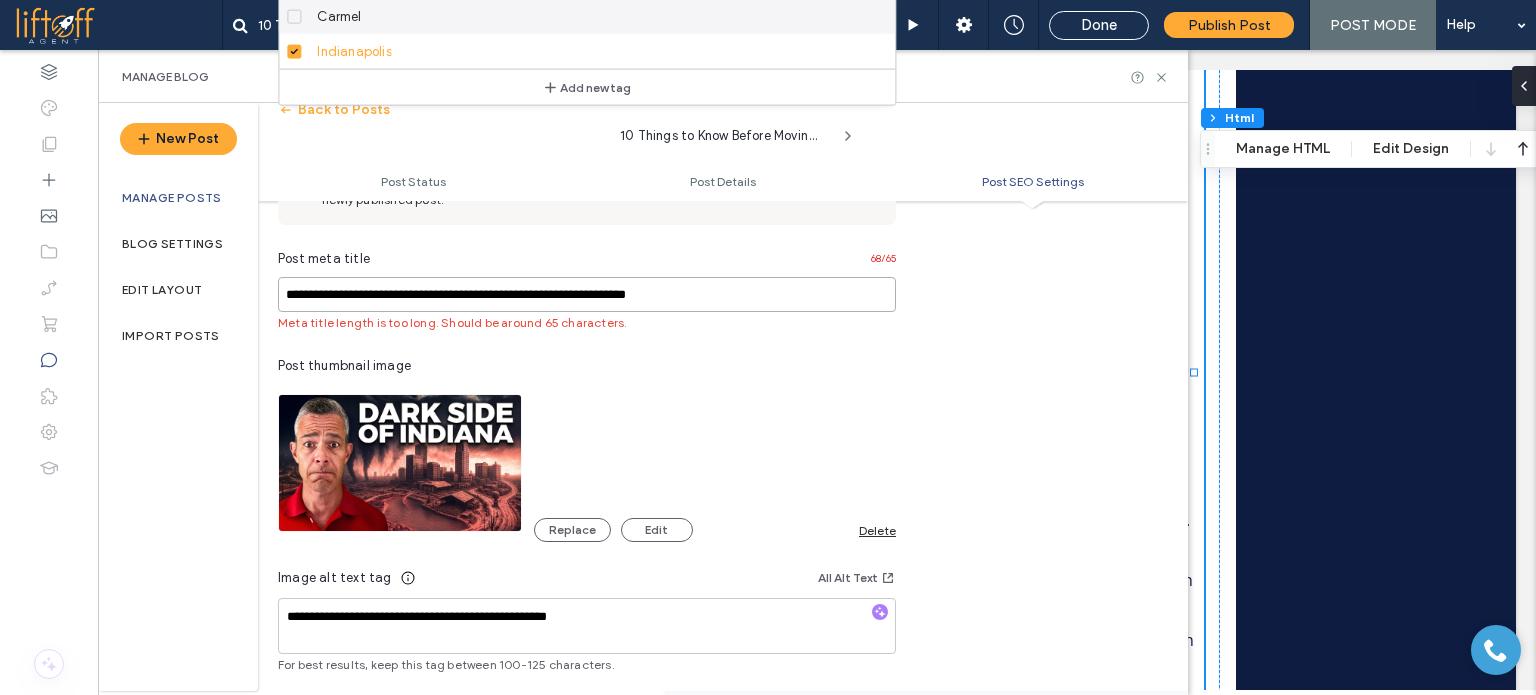 click on "**********" at bounding box center (587, 294) 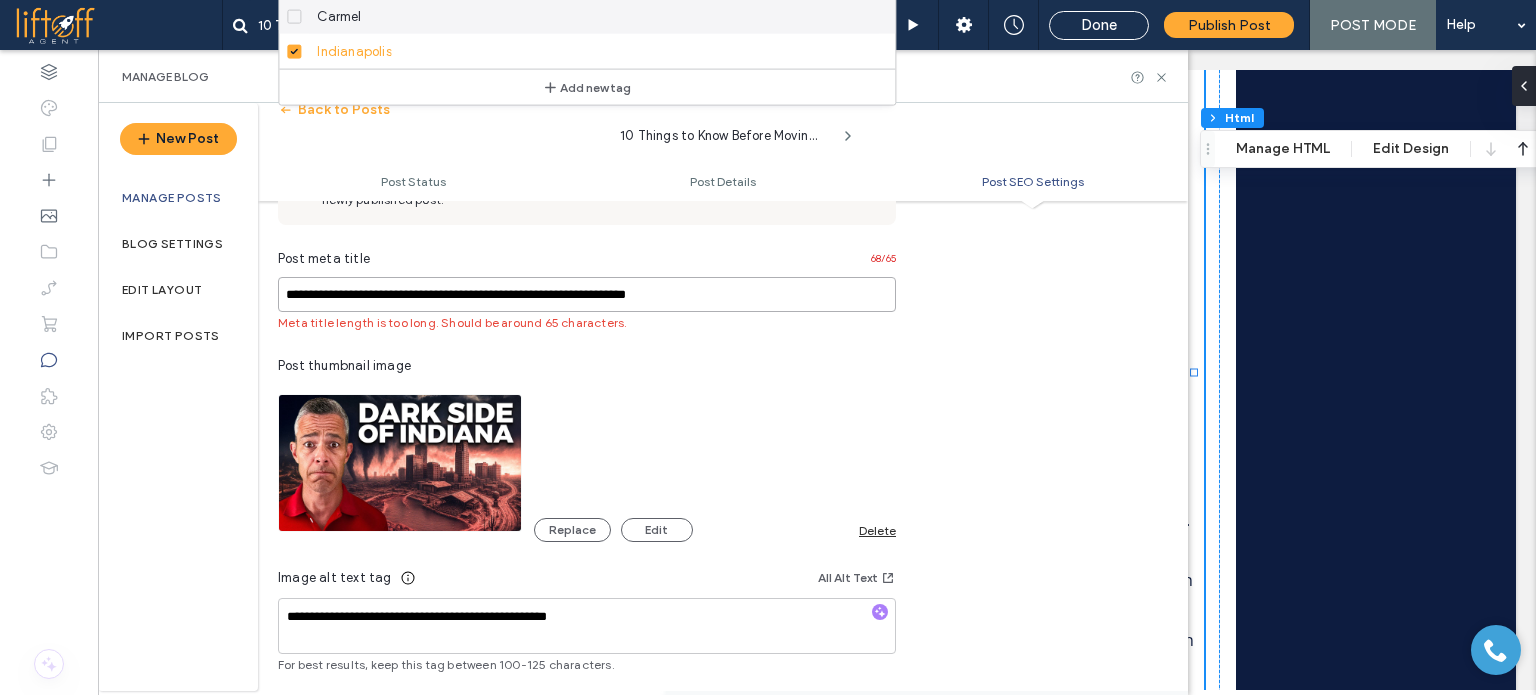 click on "**********" at bounding box center (587, 294) 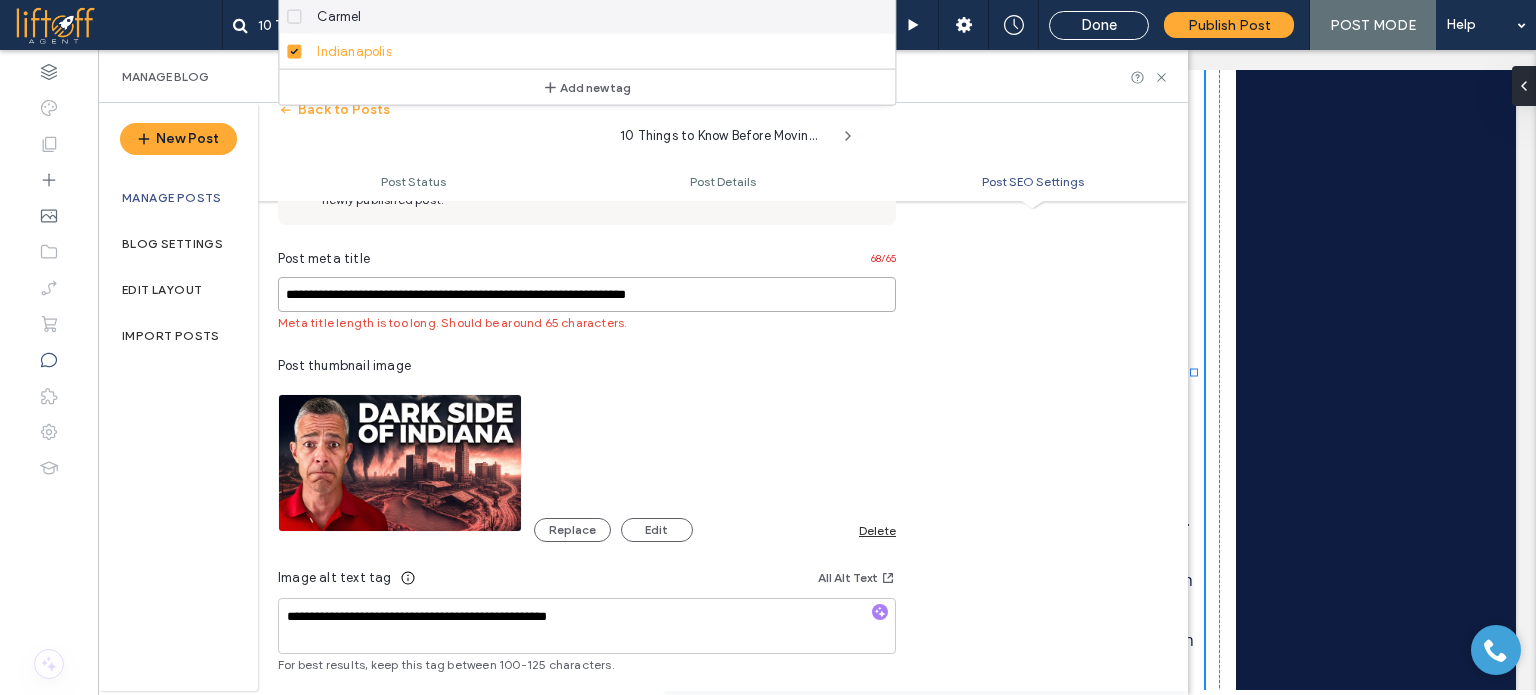 paste 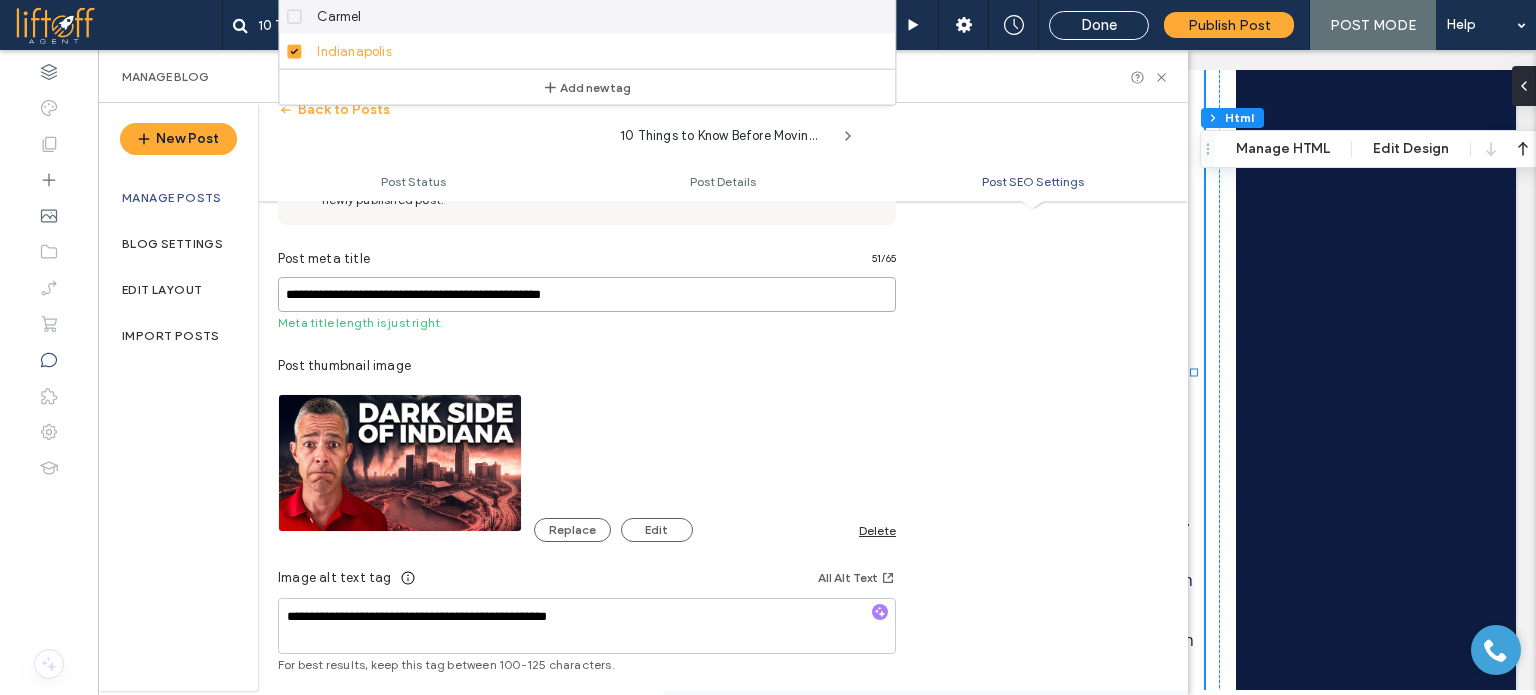 type on "**********" 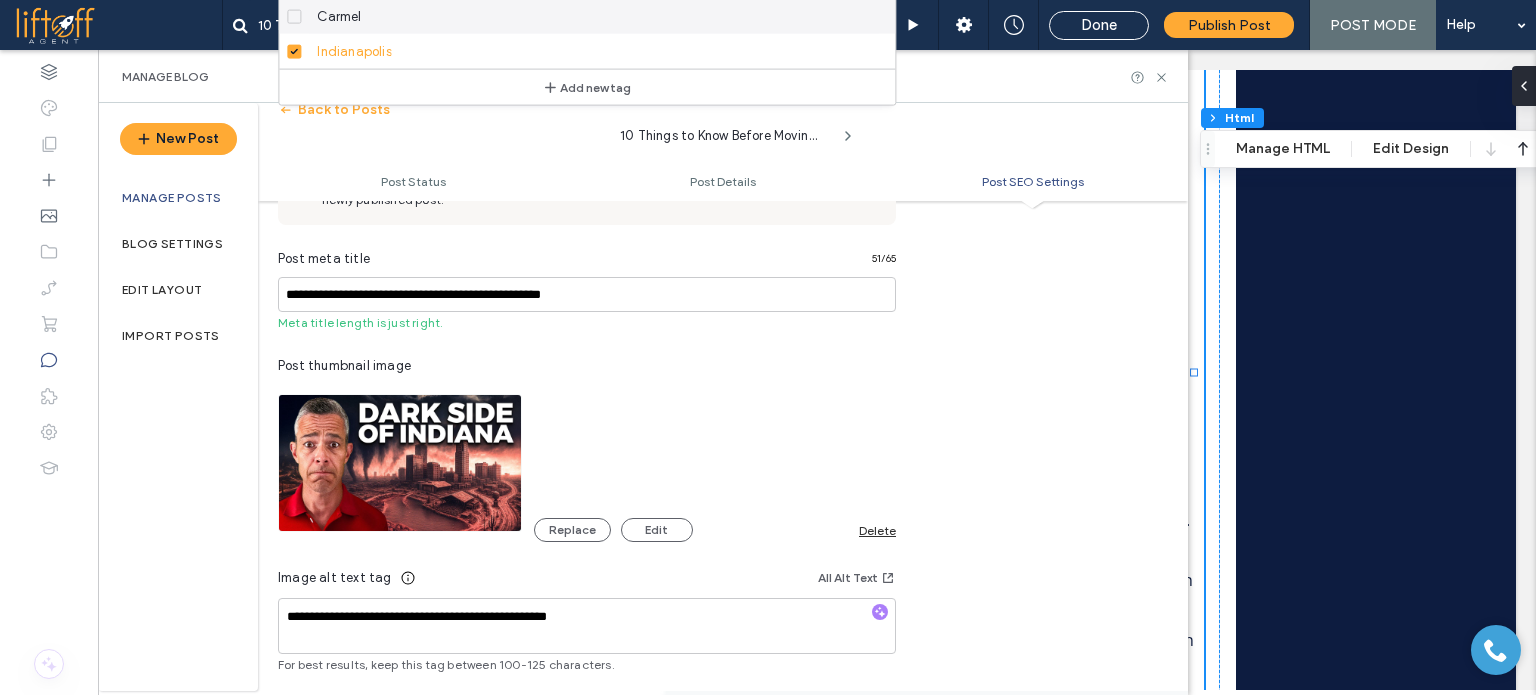 click on "**********" at bounding box center [723, 467] 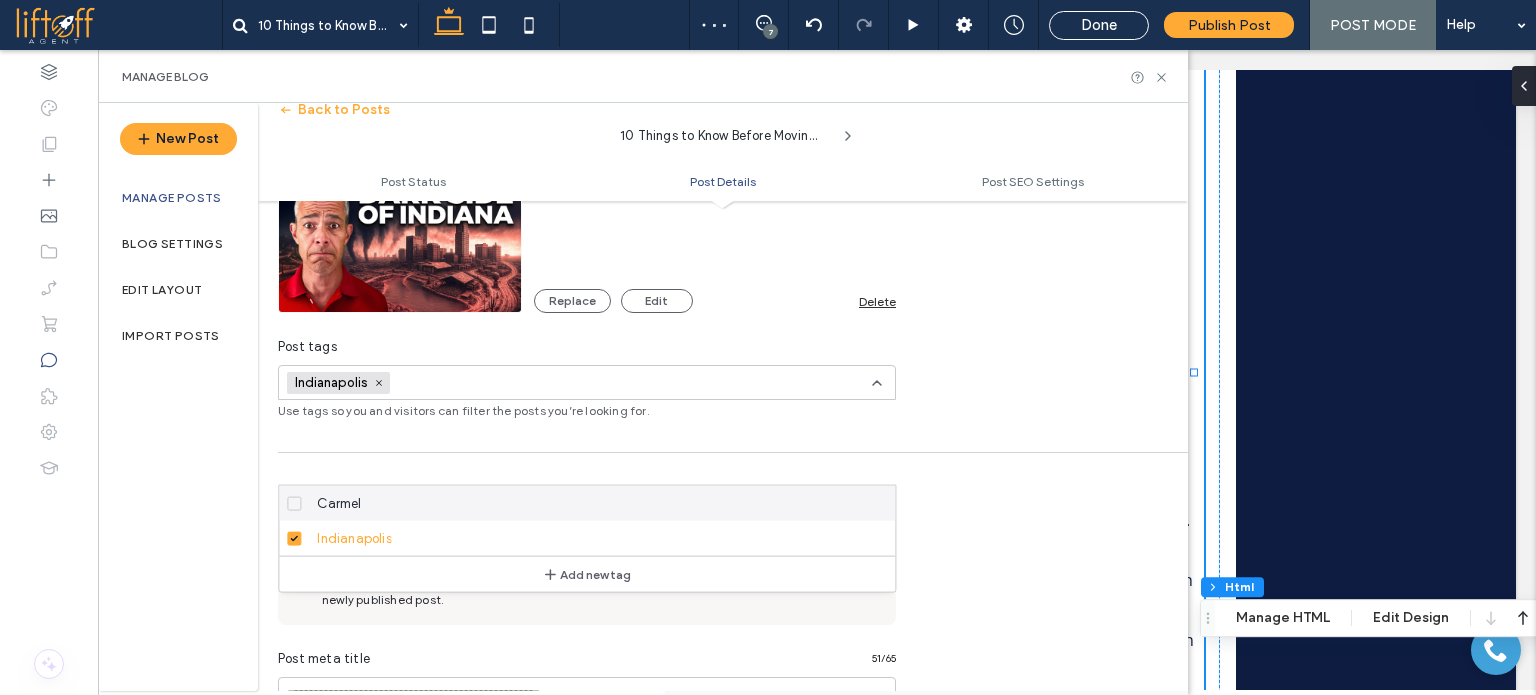 scroll, scrollTop: 200, scrollLeft: 0, axis: vertical 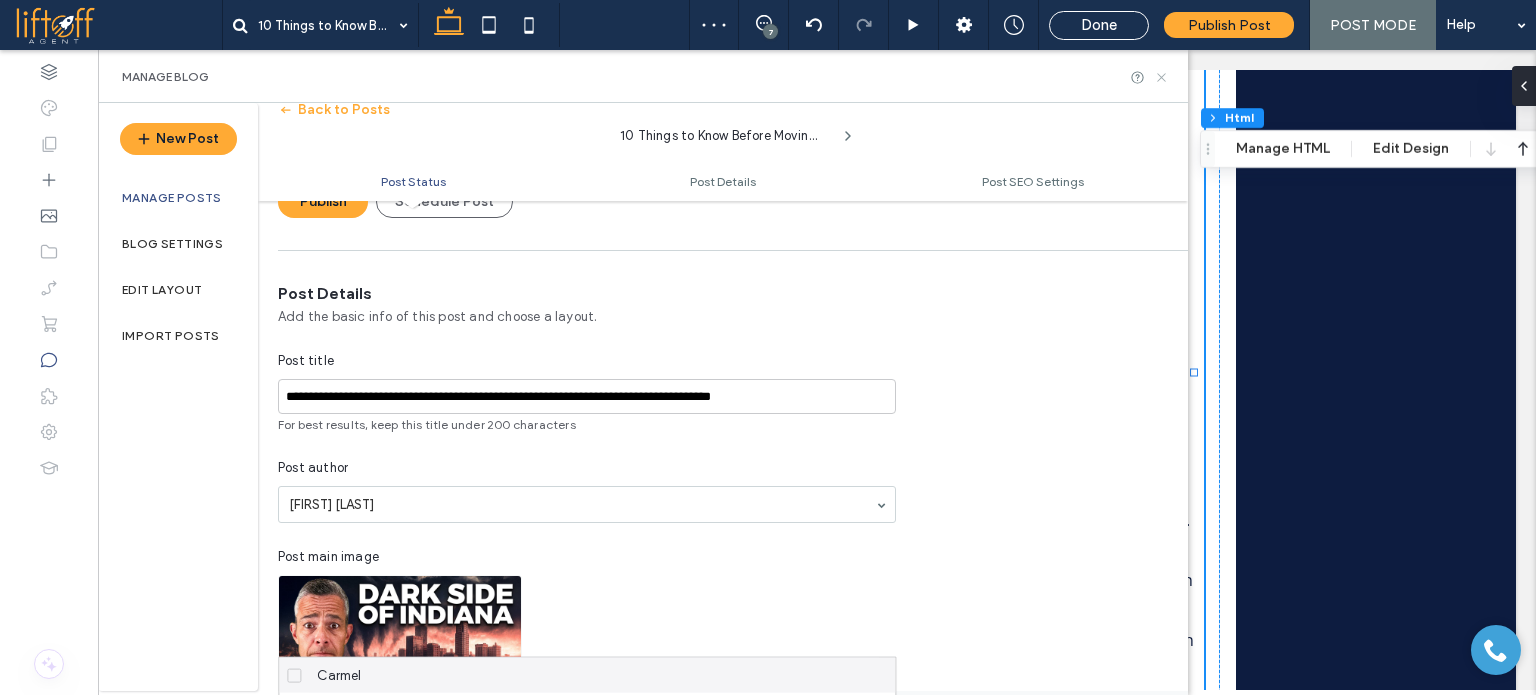 click 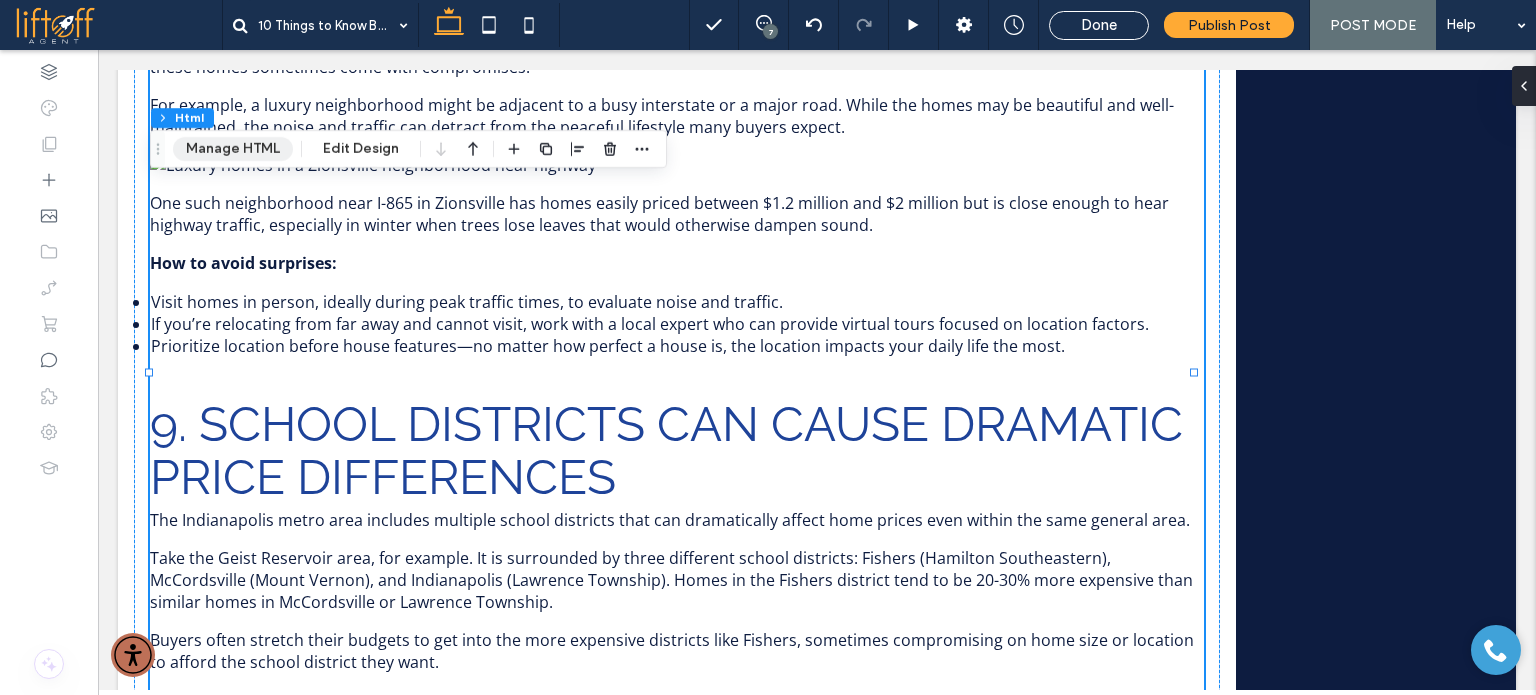 click on "Manage HTML" at bounding box center [233, 149] 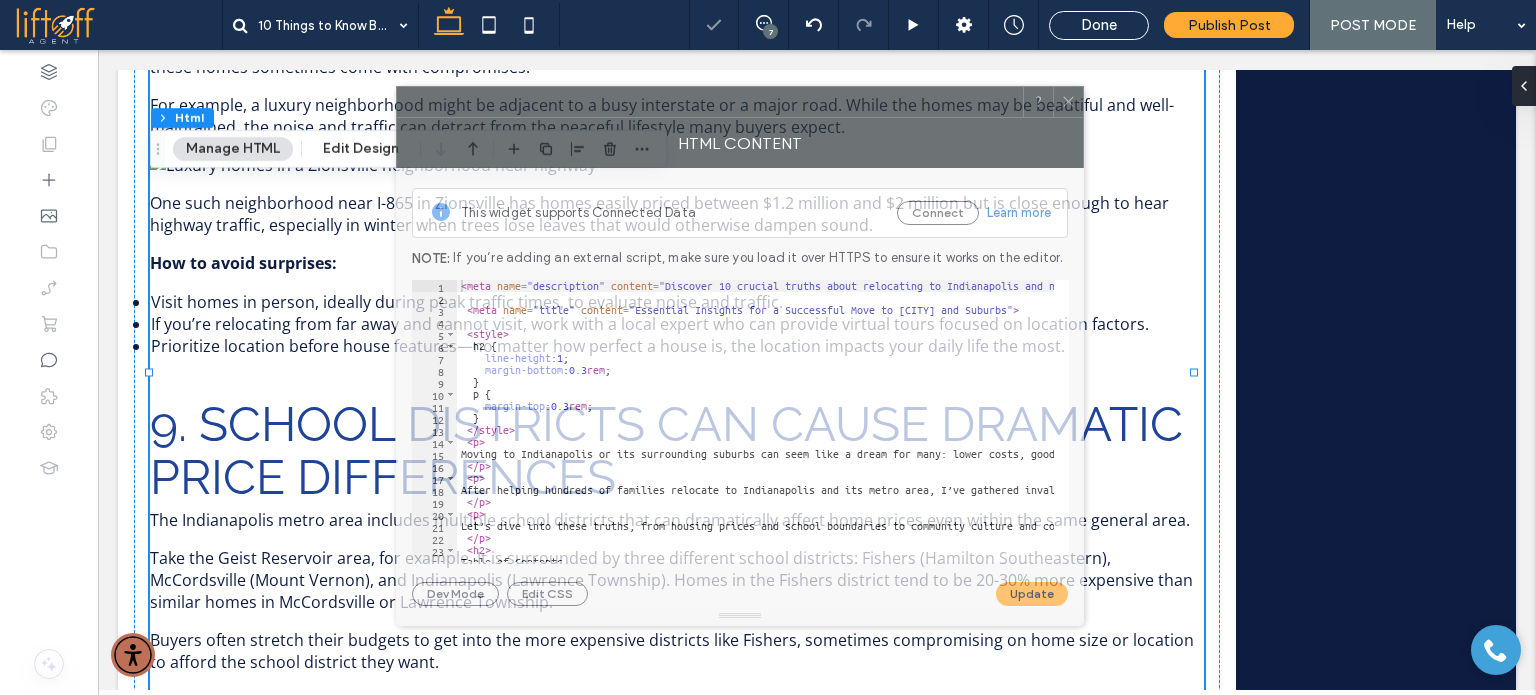 drag, startPoint x: 1059, startPoint y: 92, endPoint x: 542, endPoint y: 99, distance: 517.04736 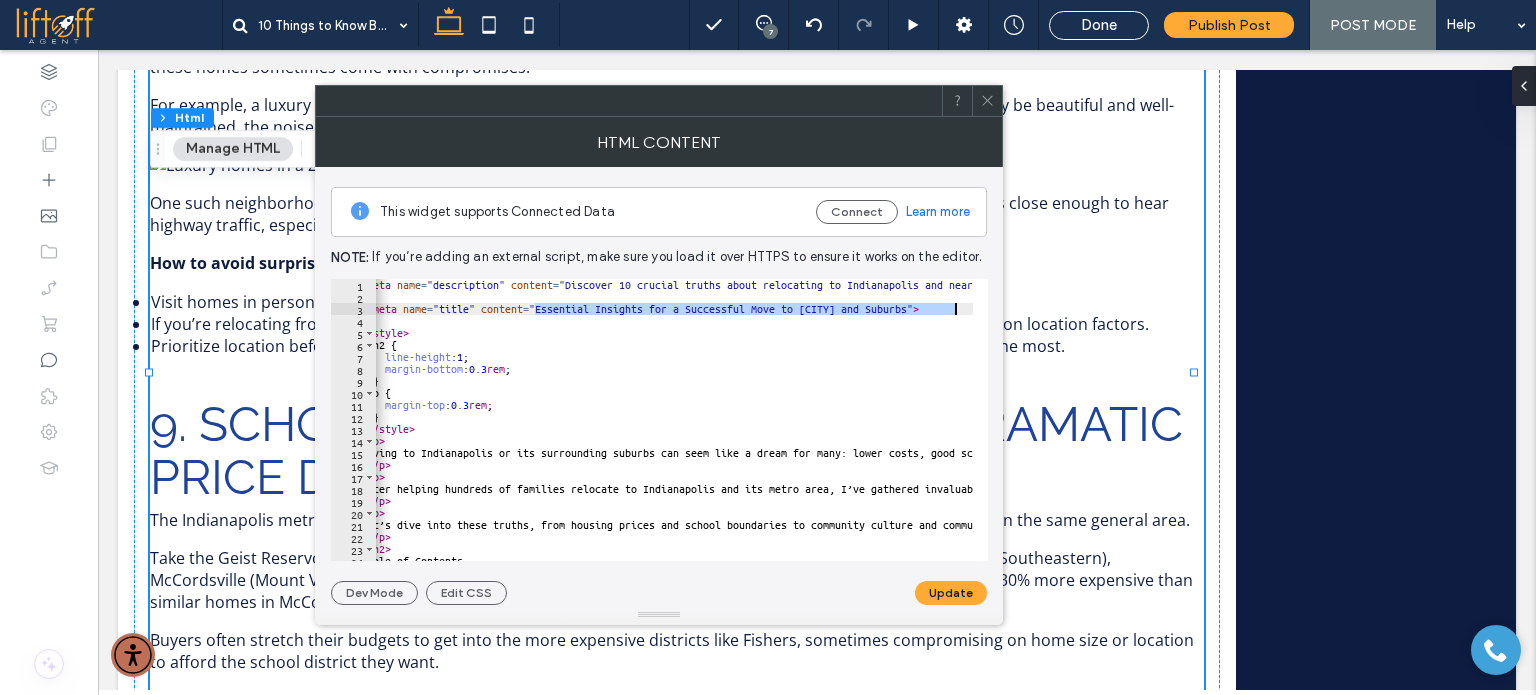 scroll, scrollTop: 0, scrollLeft: 19, axis: horizontal 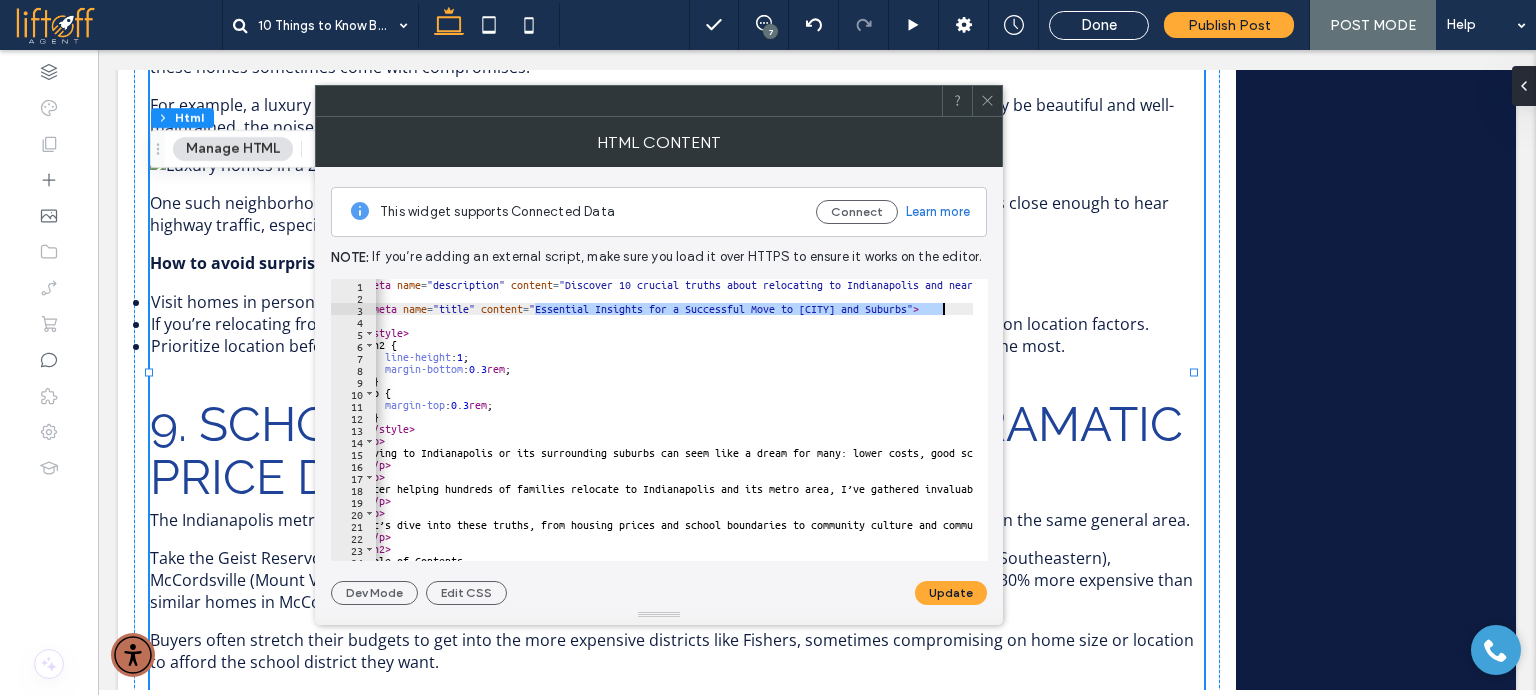 drag, startPoint x: 554, startPoint y: 312, endPoint x: 940, endPoint y: 305, distance: 386.06348 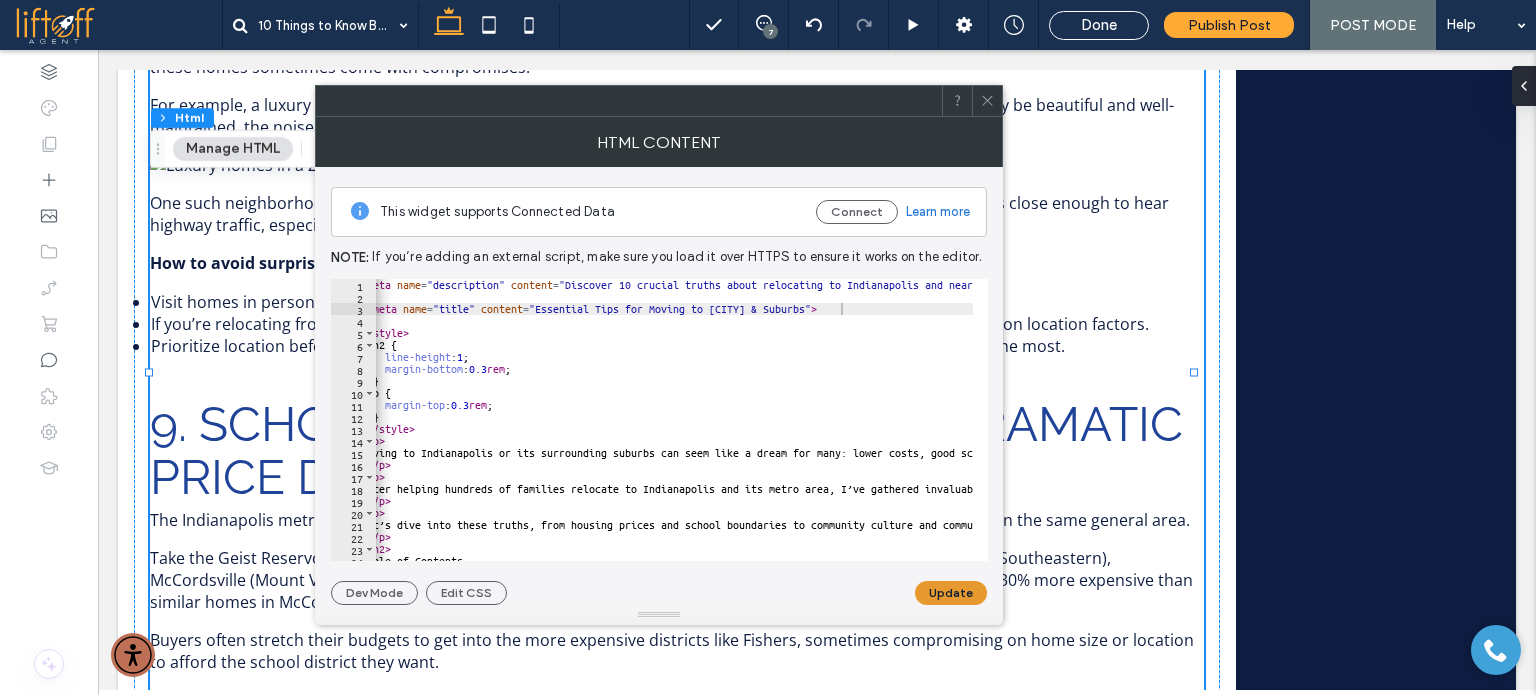 click on "Update" at bounding box center (951, 593) 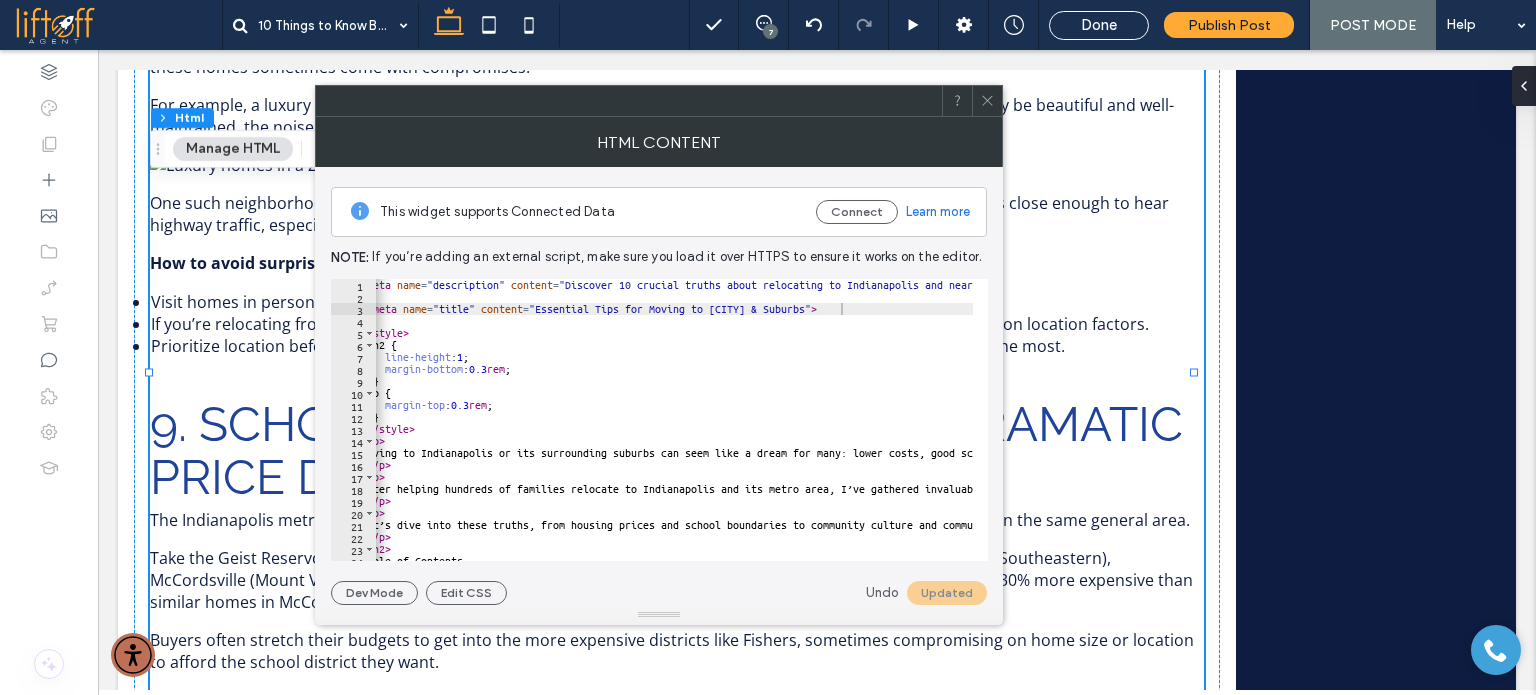 click 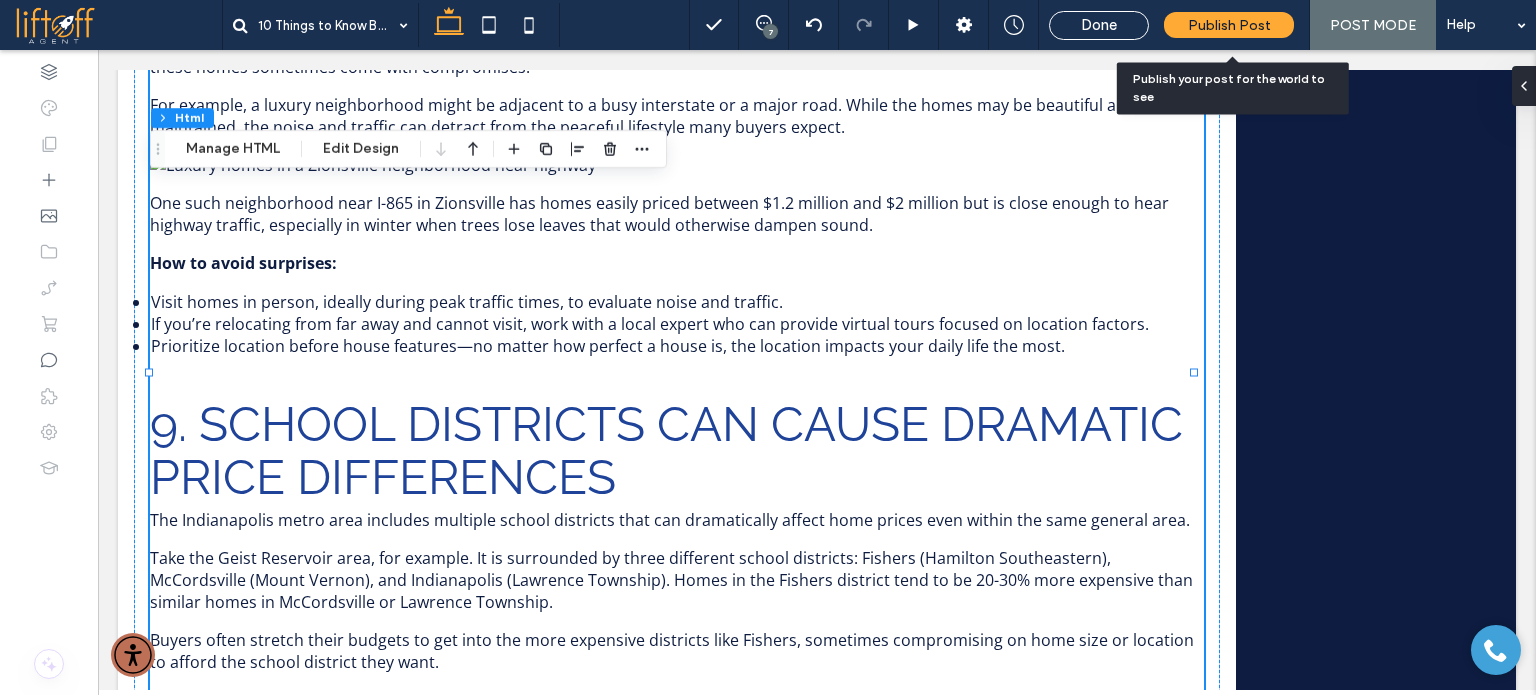 click on "Publish Post" at bounding box center [1229, 25] 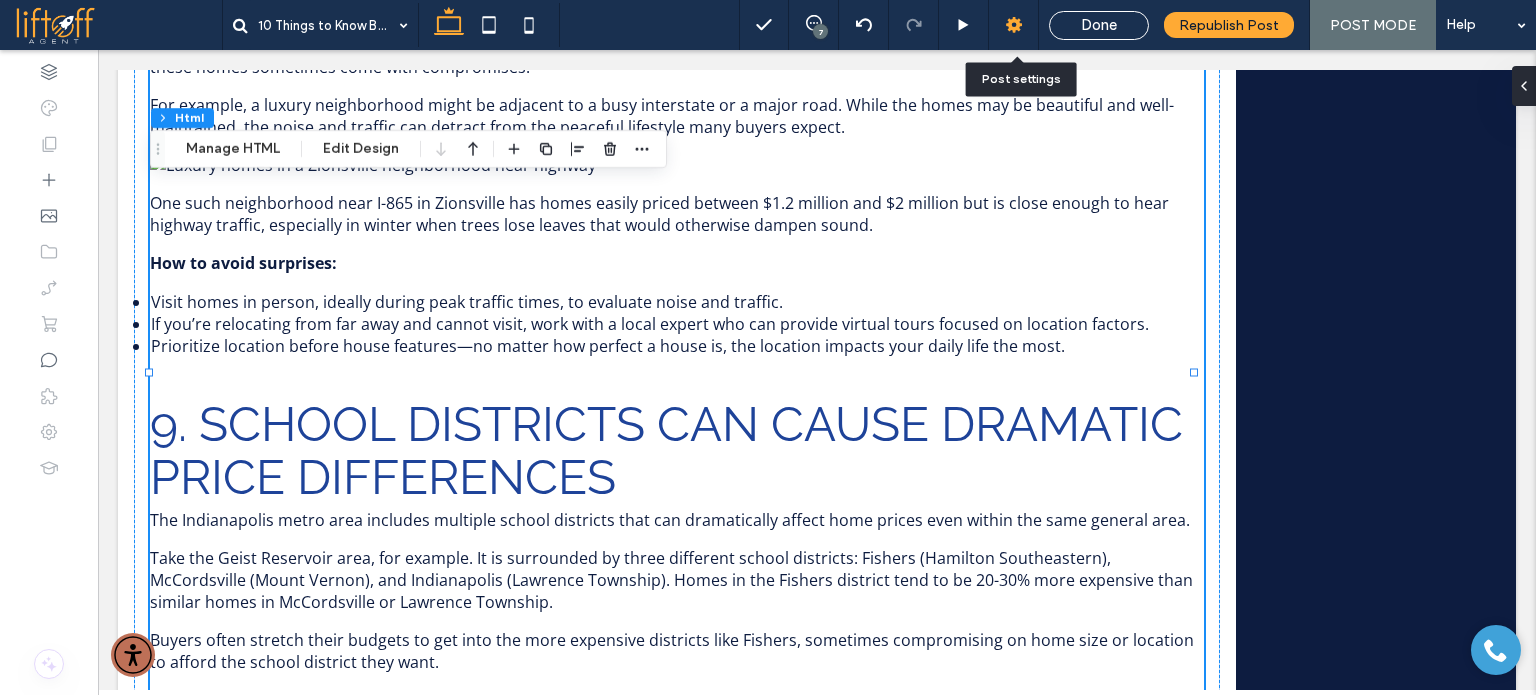 click at bounding box center [1014, 25] 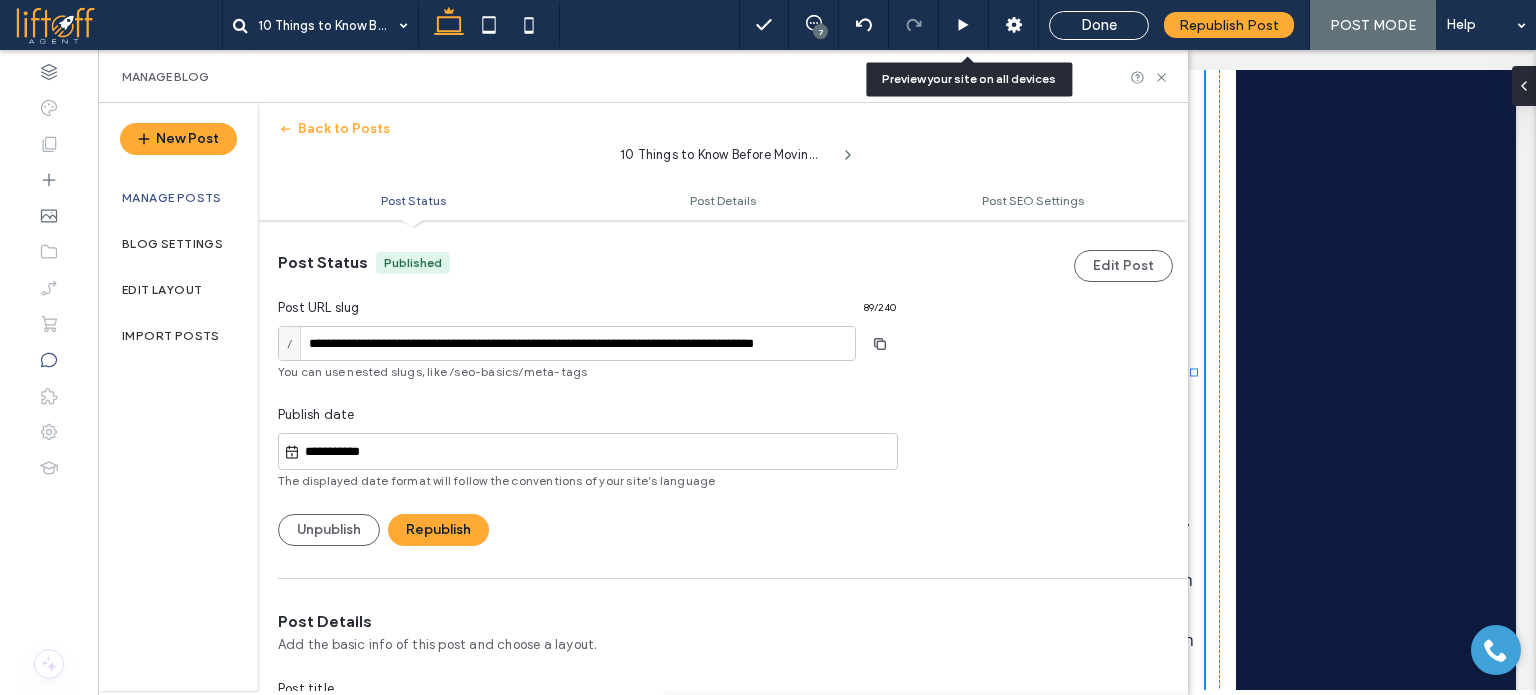 scroll, scrollTop: 0, scrollLeft: 0, axis: both 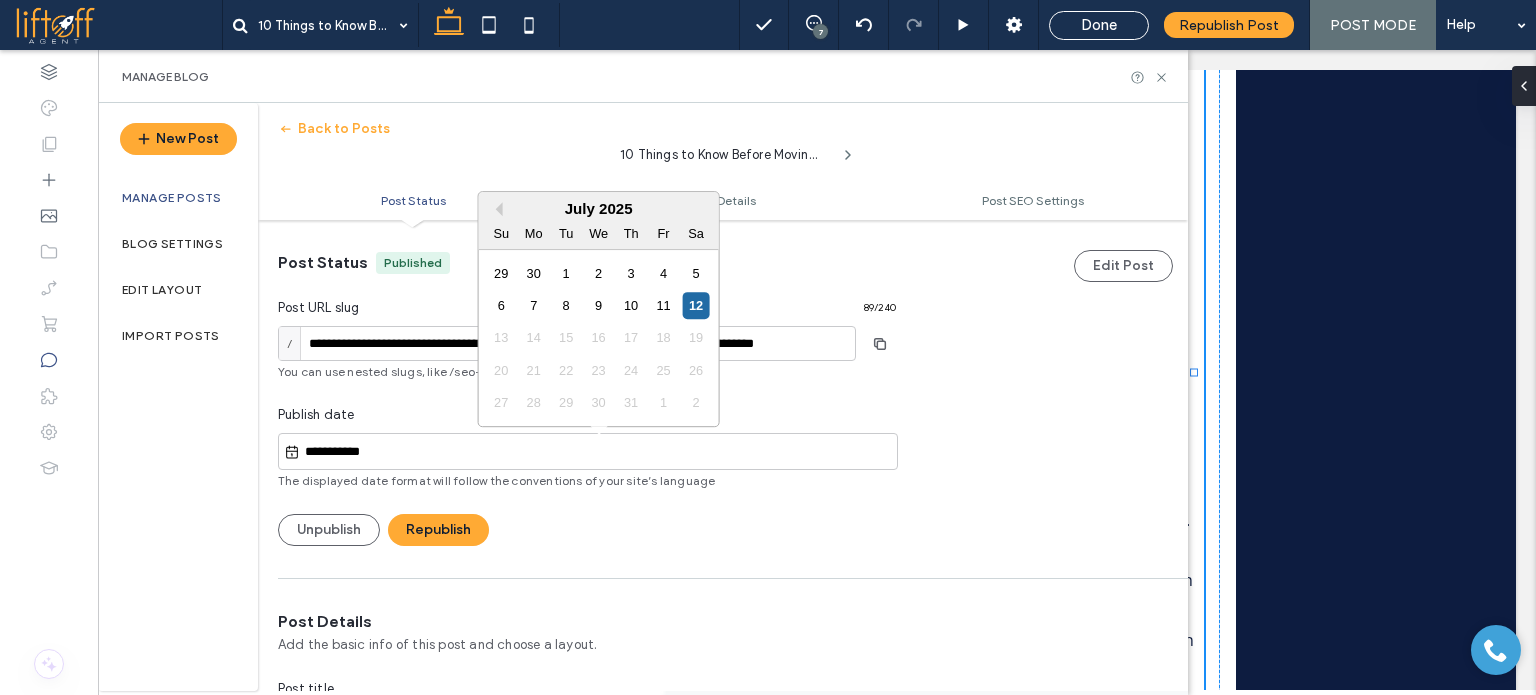 click on "**********" at bounding box center (598, 452) 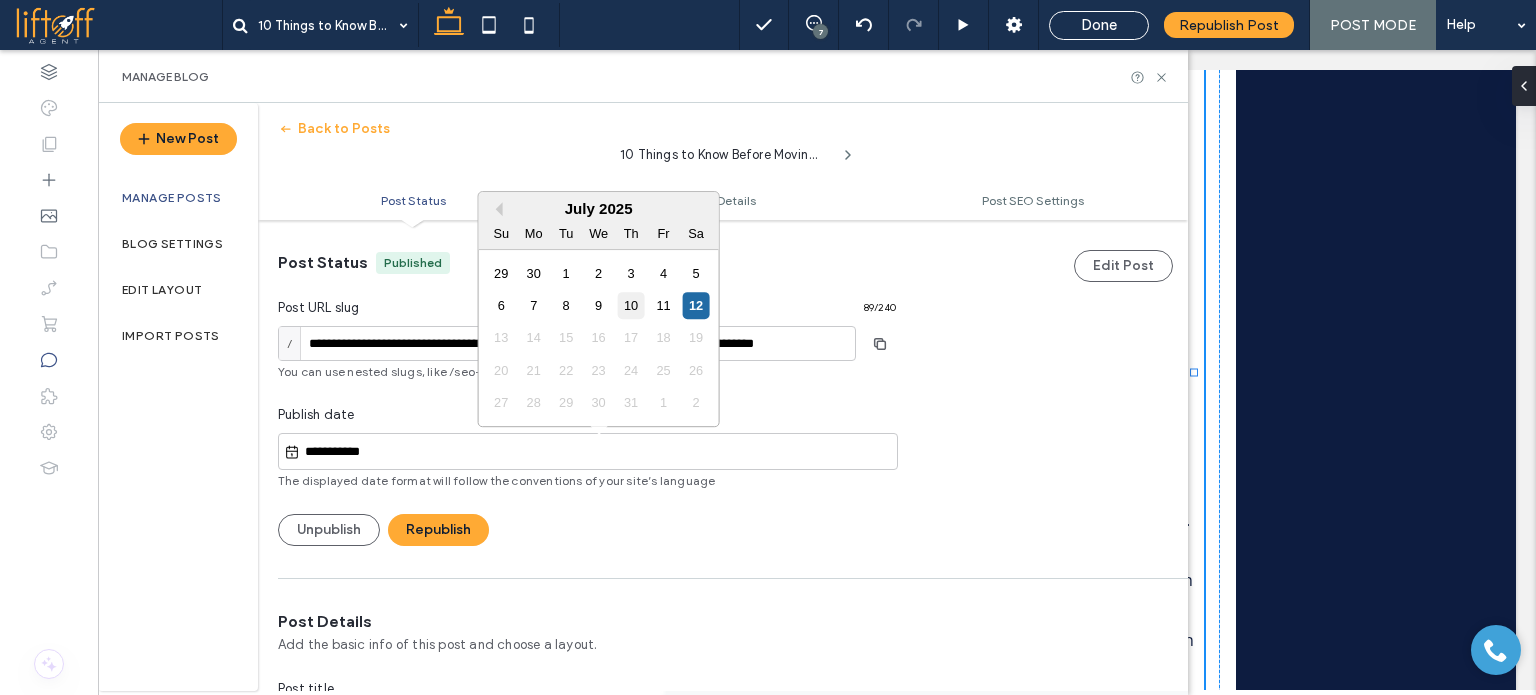 drag, startPoint x: 630, startPoint y: 306, endPoint x: 561, endPoint y: 364, distance: 90.13878 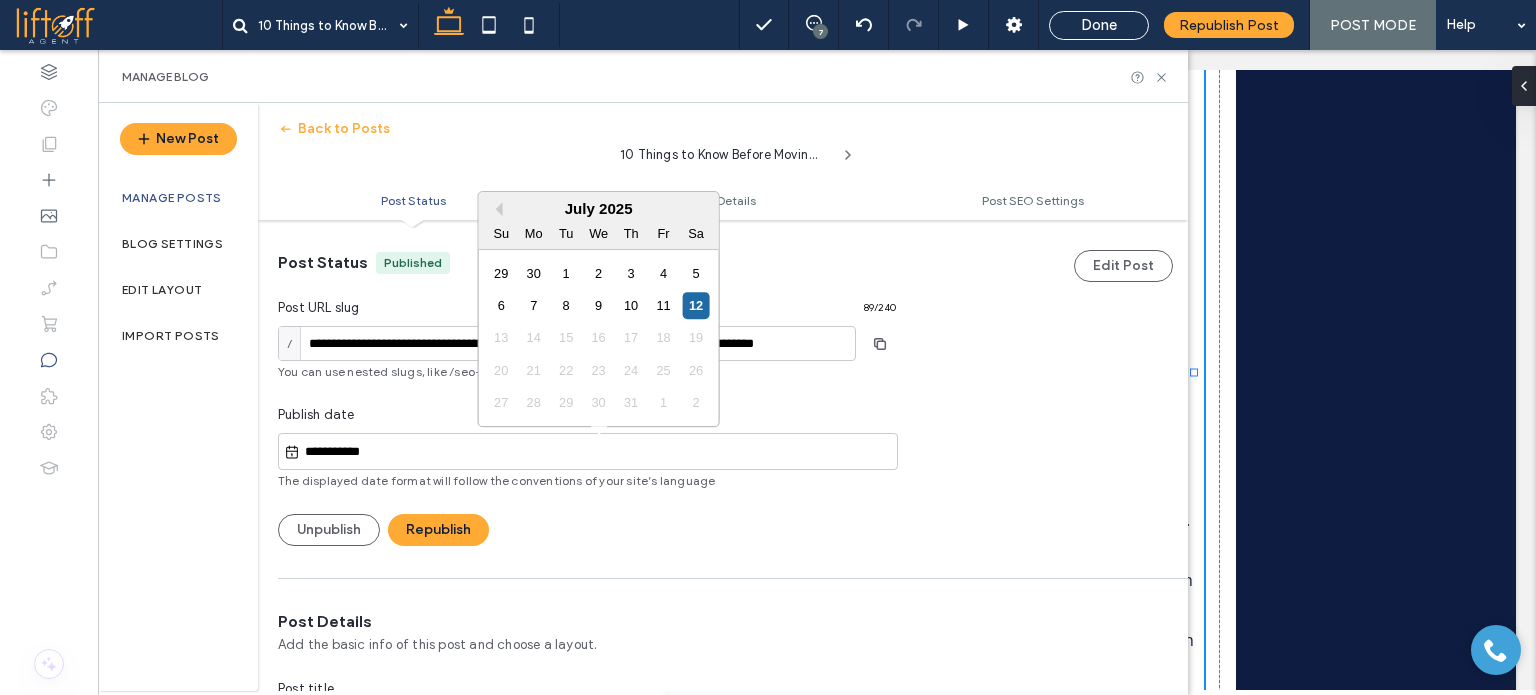 click on "10" at bounding box center [631, 305] 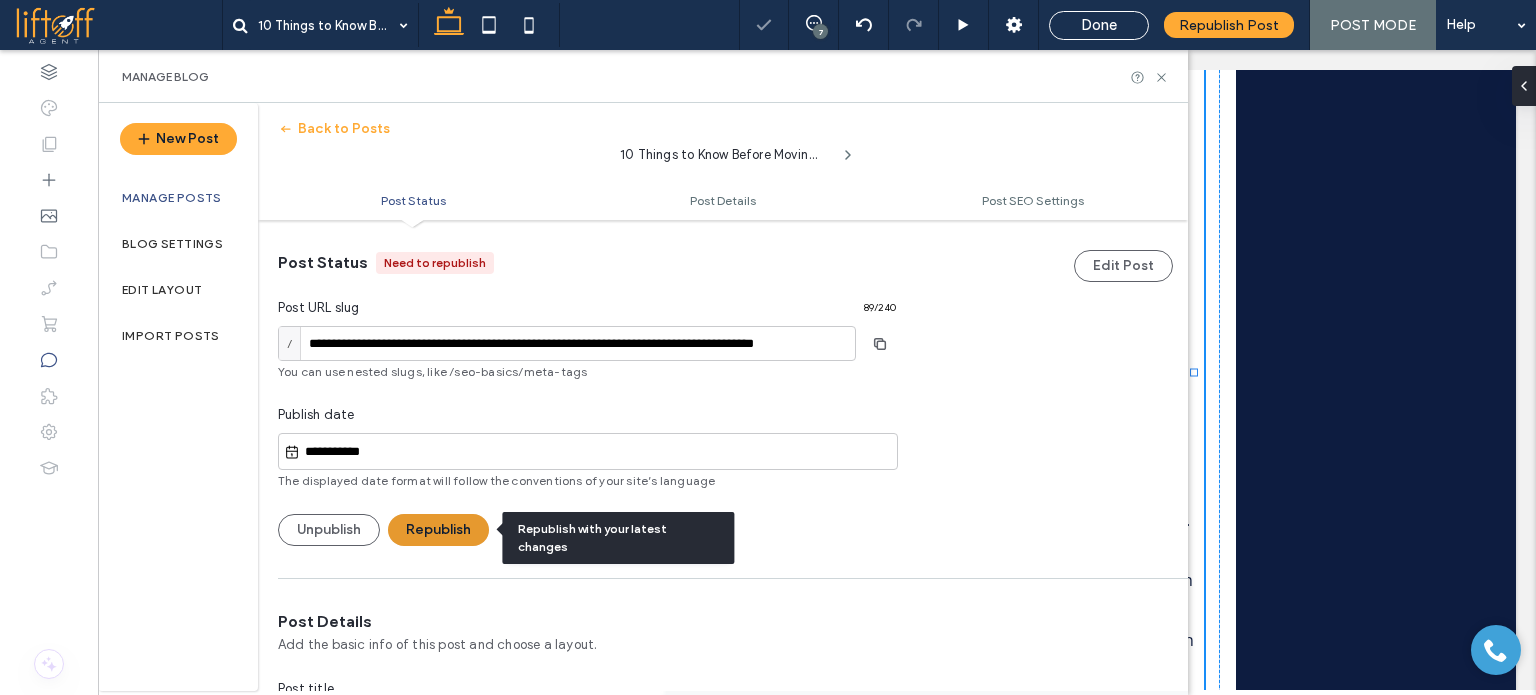 click on "Republish" at bounding box center [438, 530] 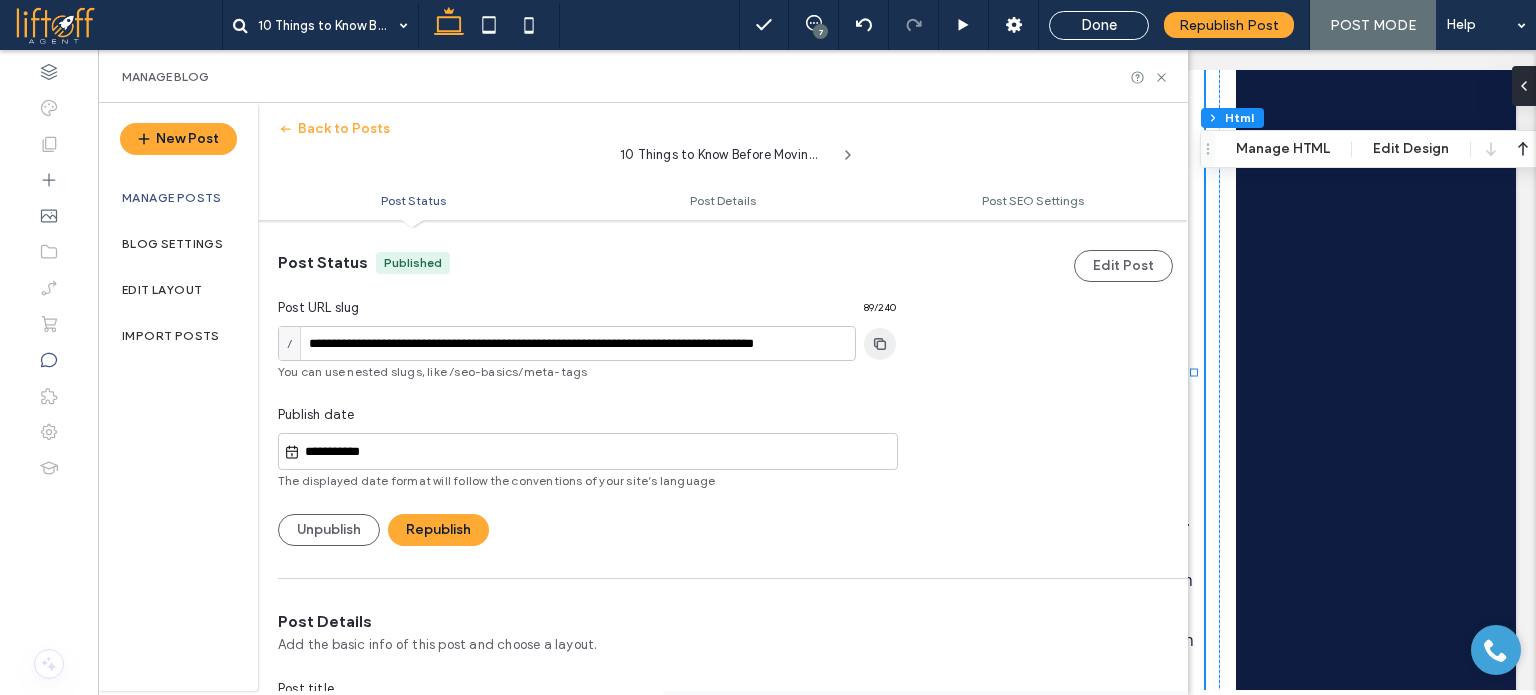 click 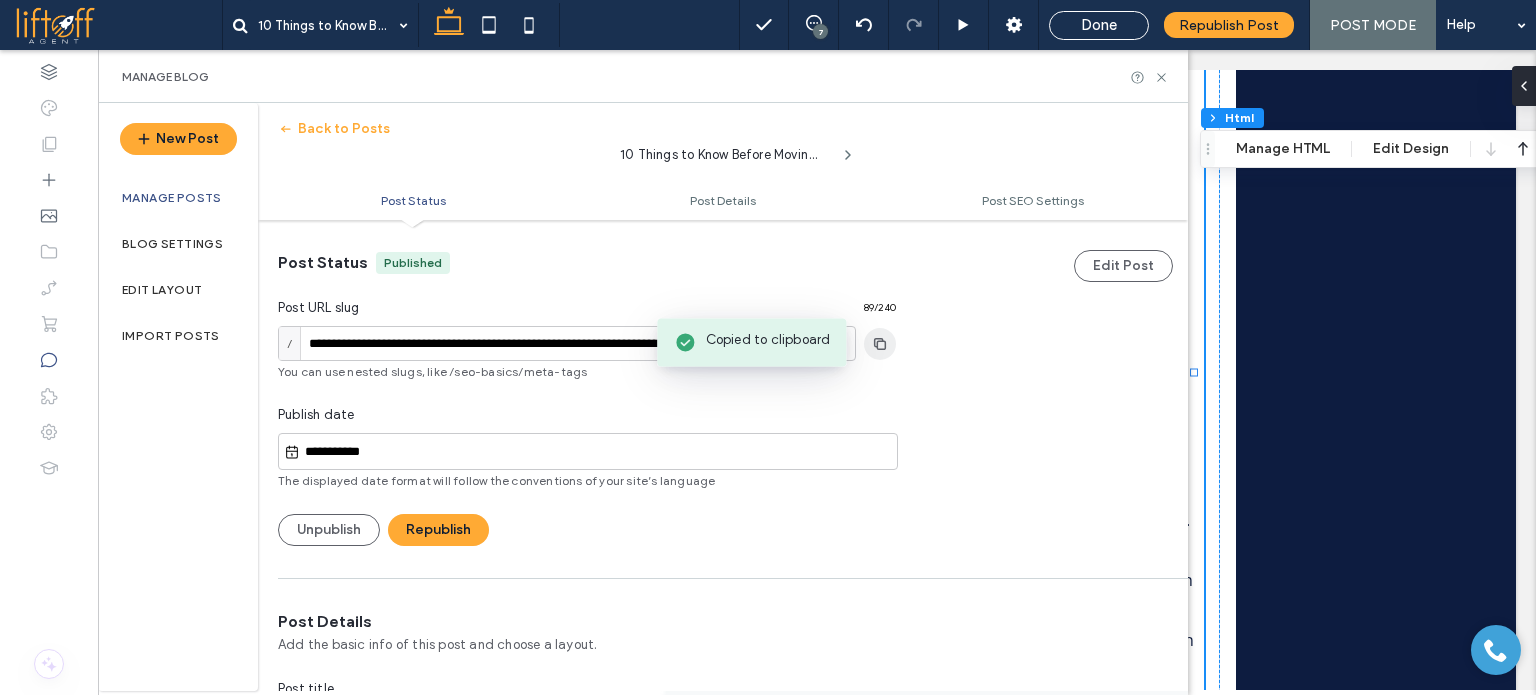 type 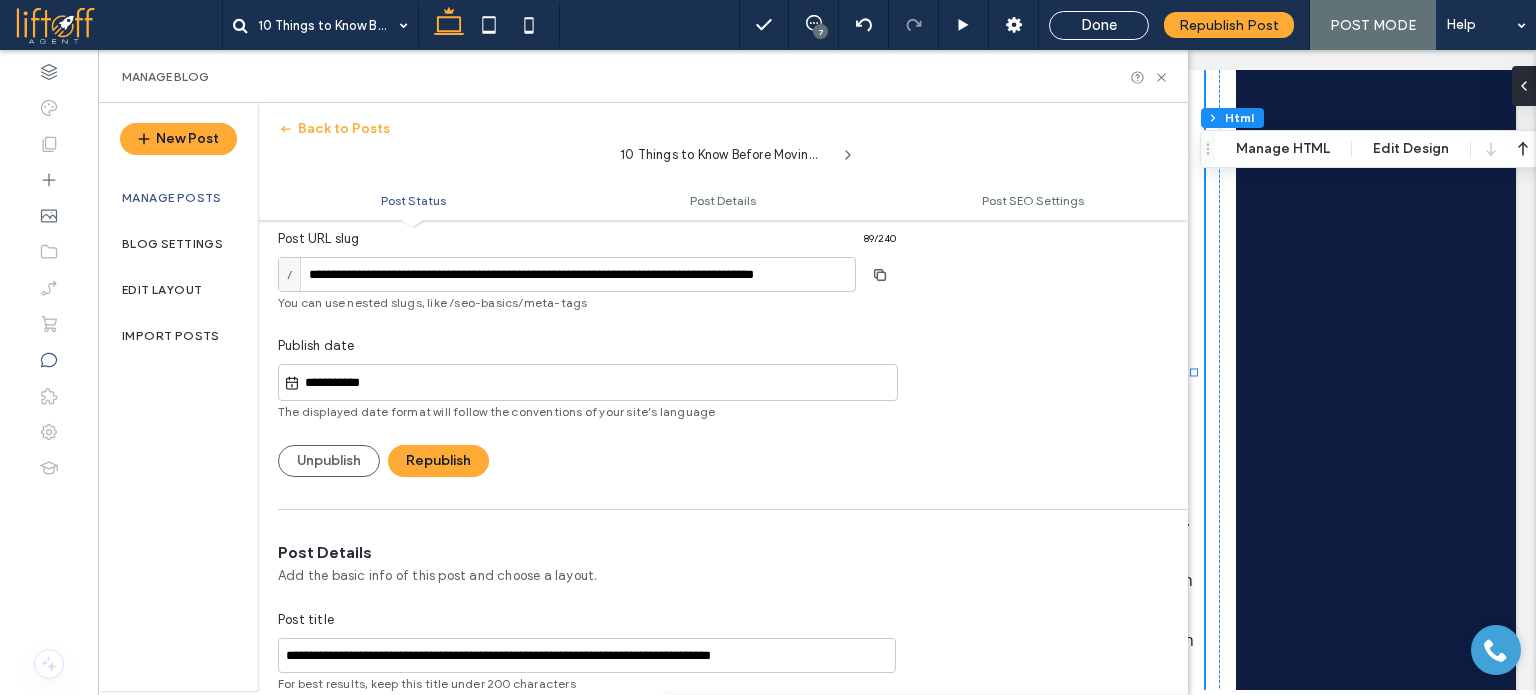 scroll, scrollTop: 100, scrollLeft: 0, axis: vertical 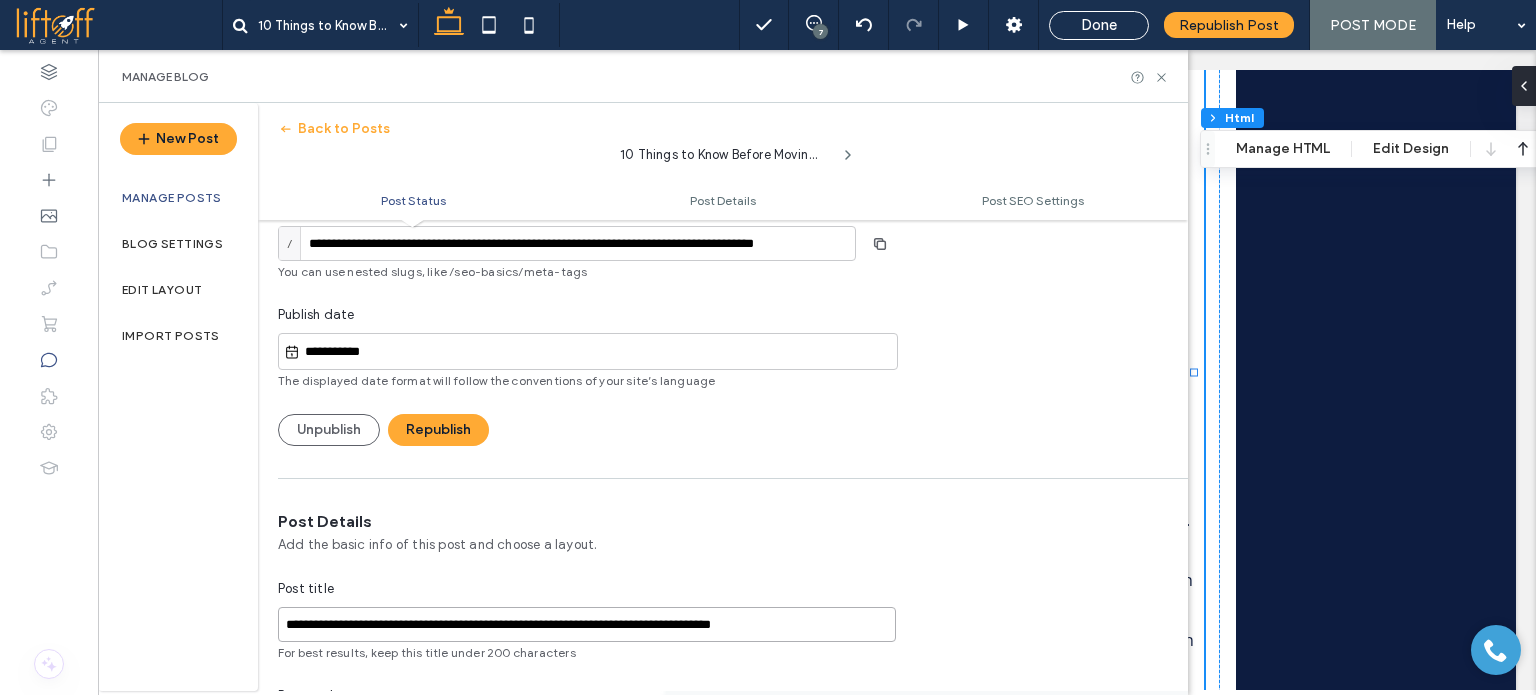 click on "**********" at bounding box center (587, 624) 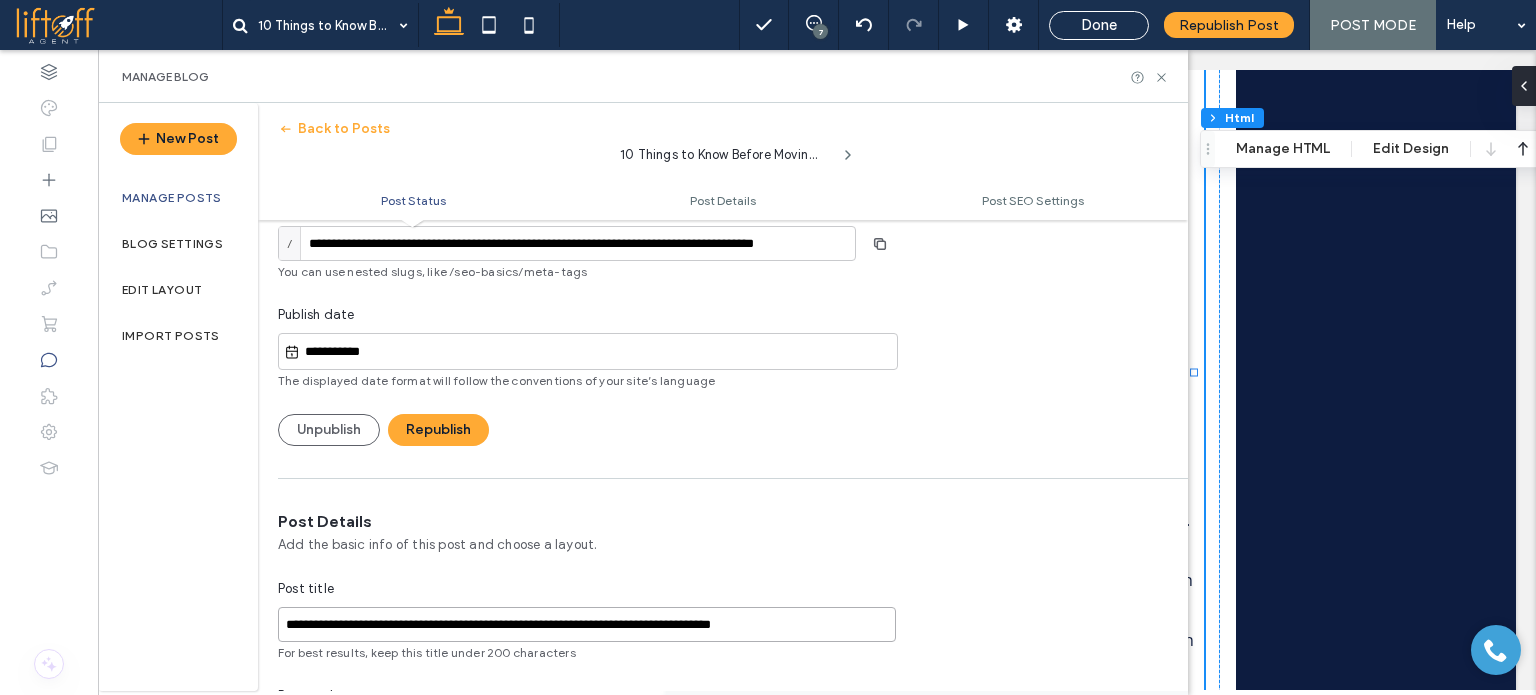 scroll, scrollTop: 0, scrollLeft: 0, axis: both 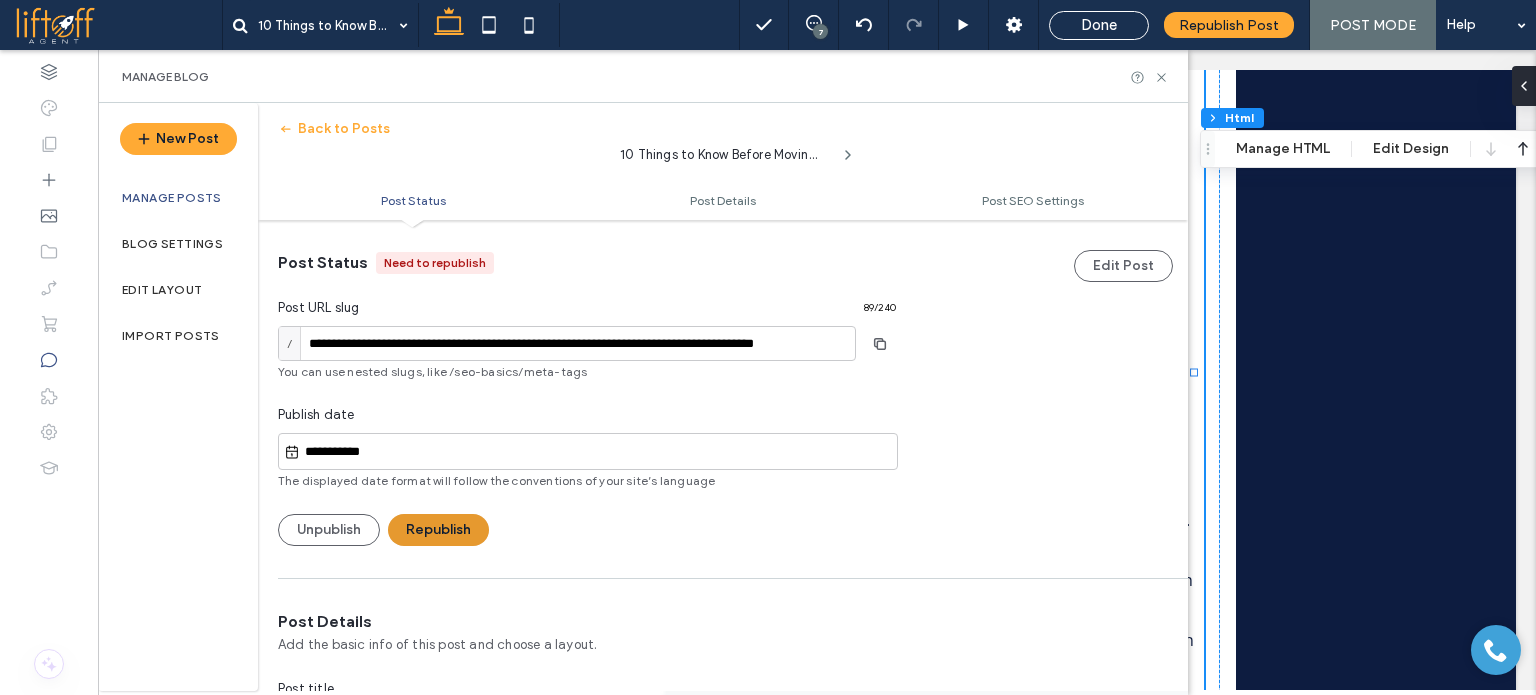 click on "Republish" at bounding box center [438, 530] 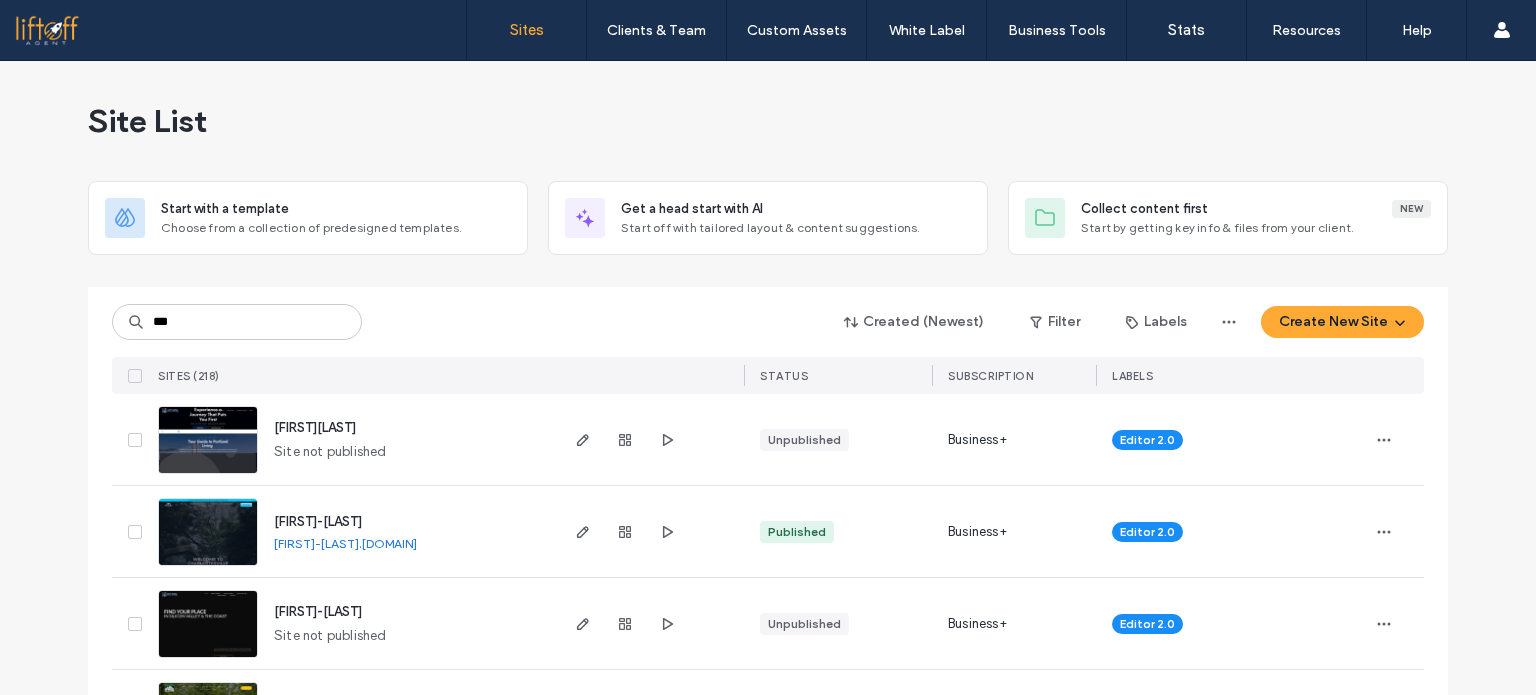 scroll, scrollTop: 0, scrollLeft: 0, axis: both 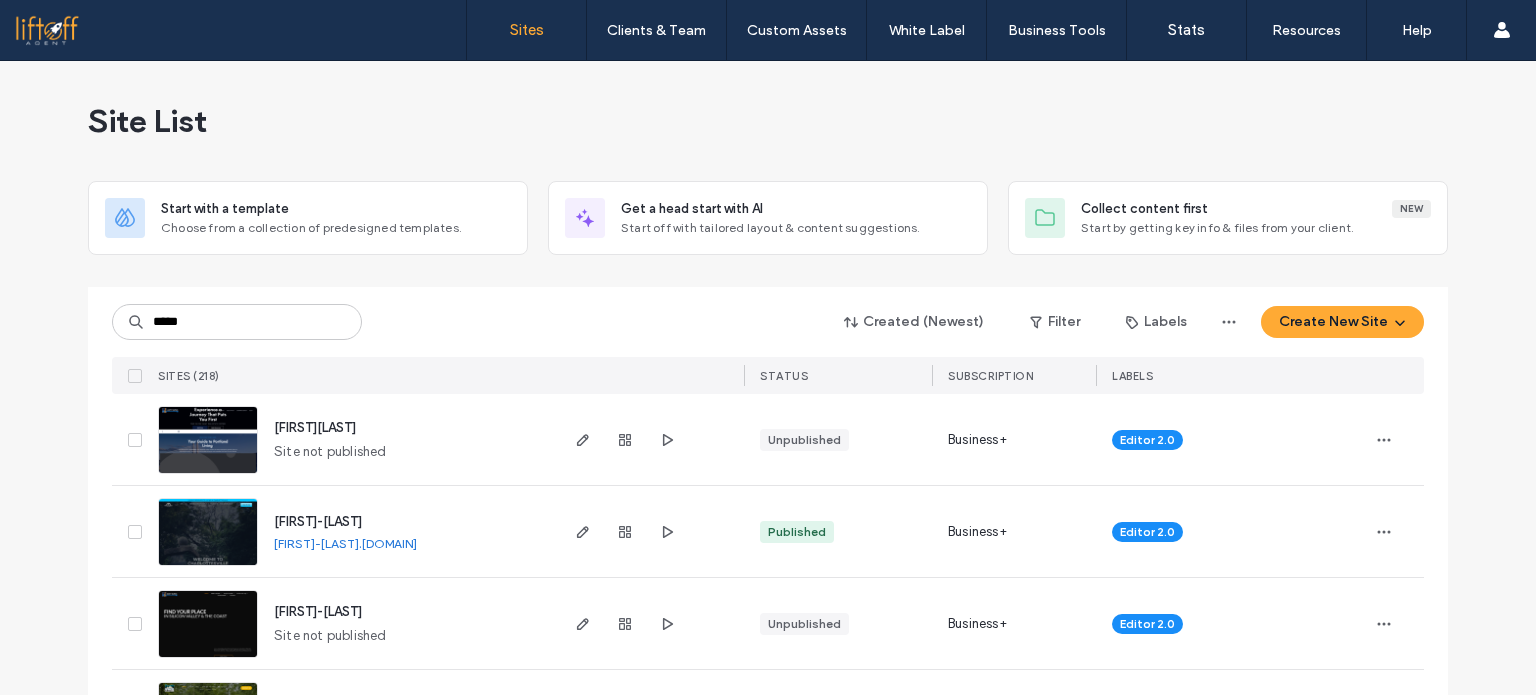 type on "*****" 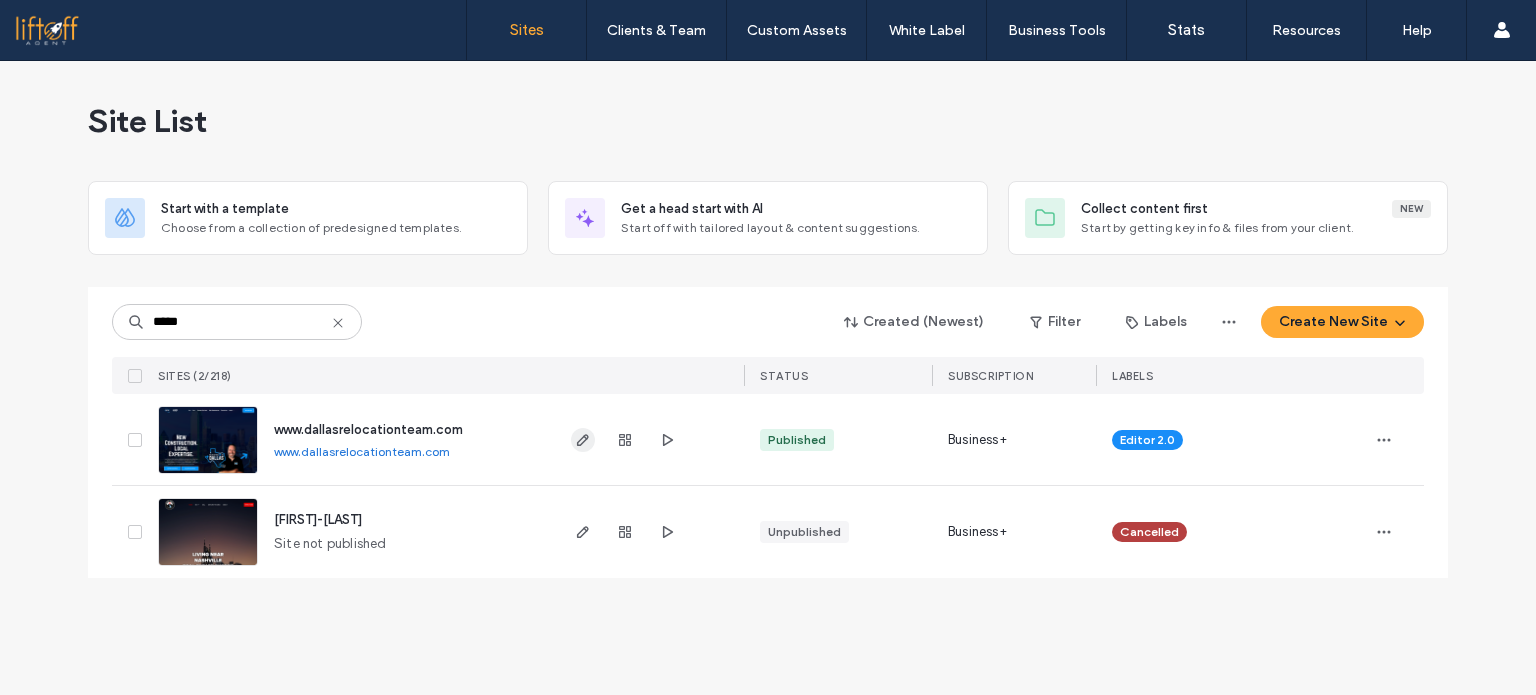 click 